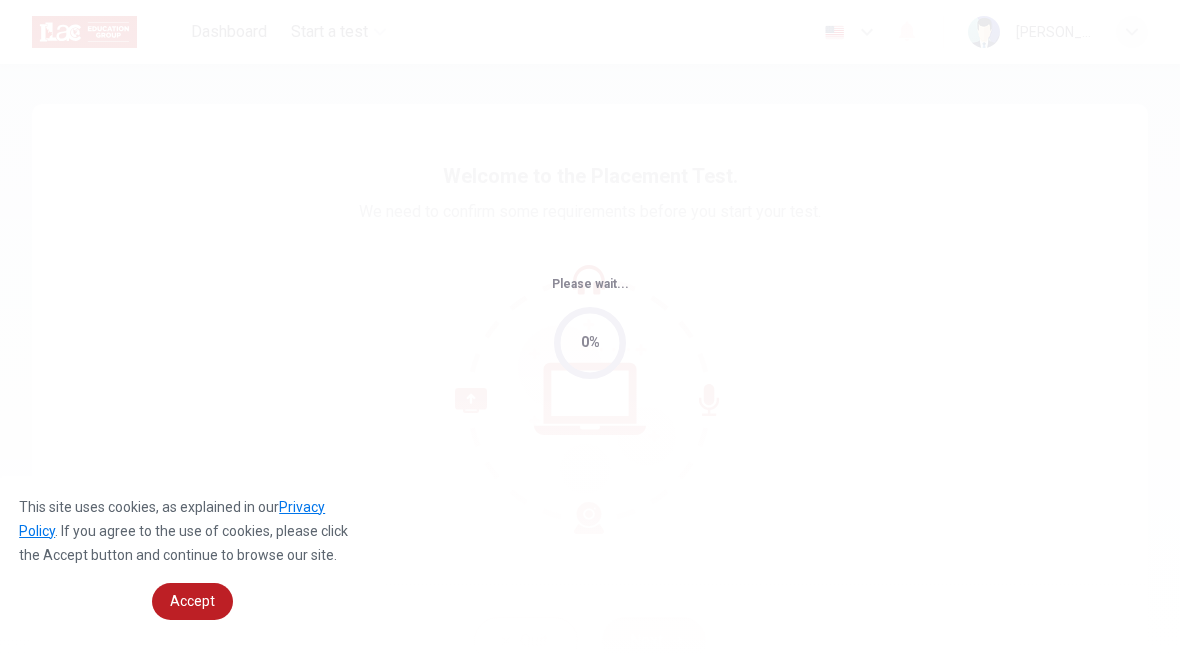 scroll, scrollTop: 0, scrollLeft: 0, axis: both 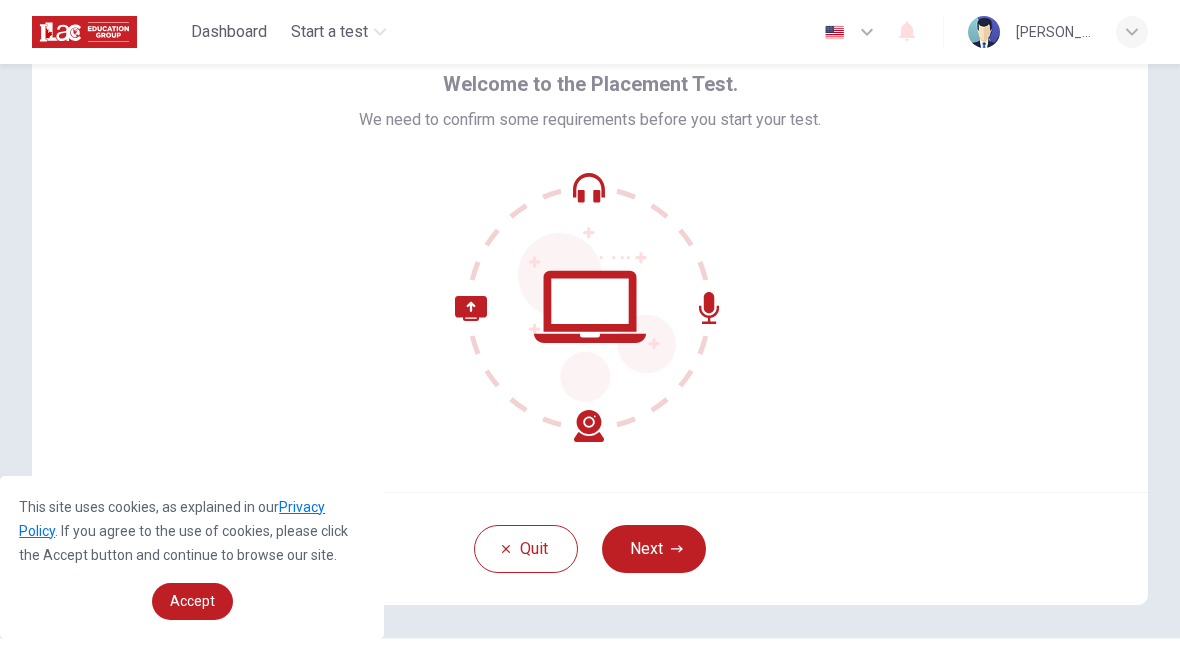click 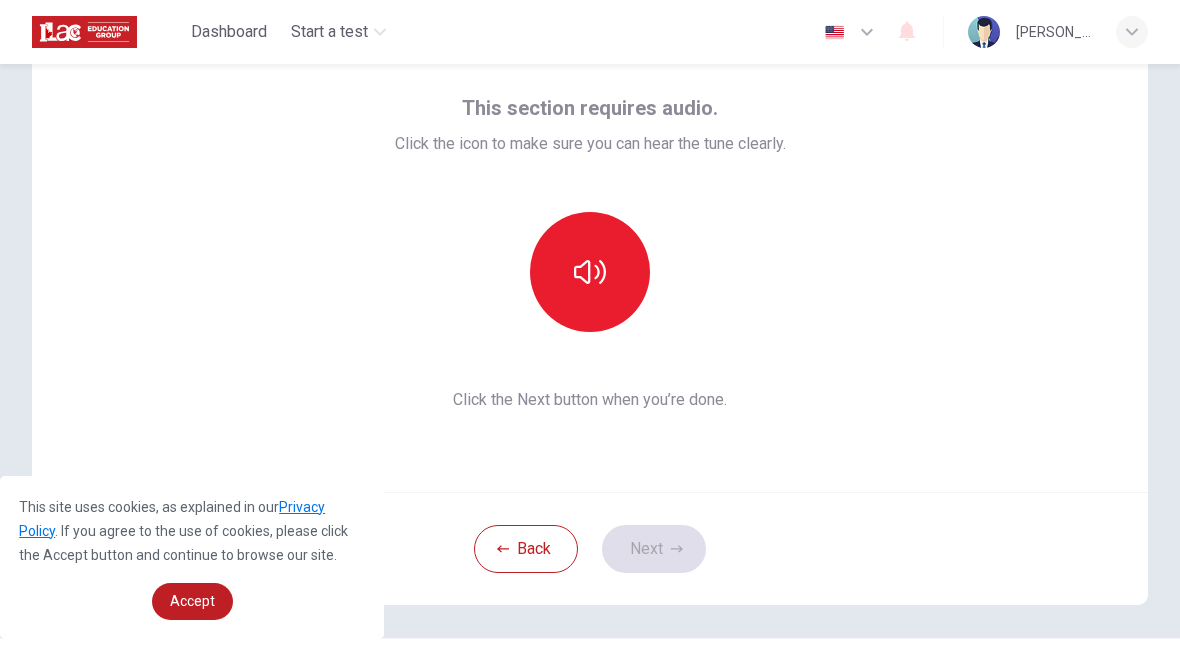 click at bounding box center (590, 272) 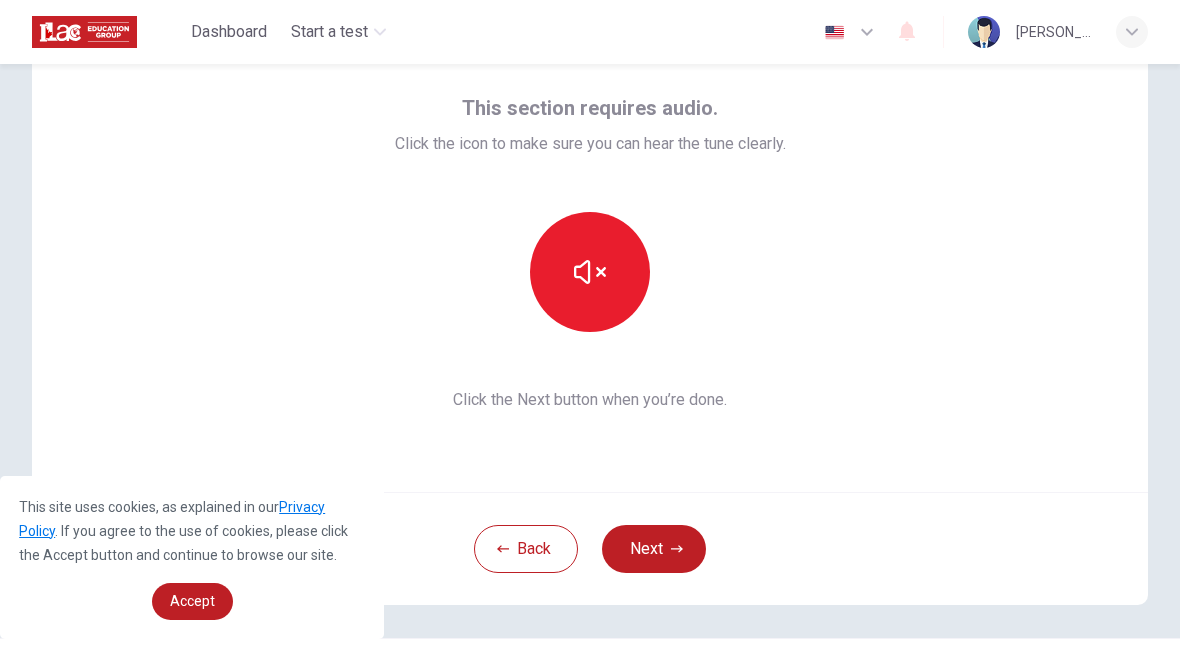 click on "Next" at bounding box center [654, 549] 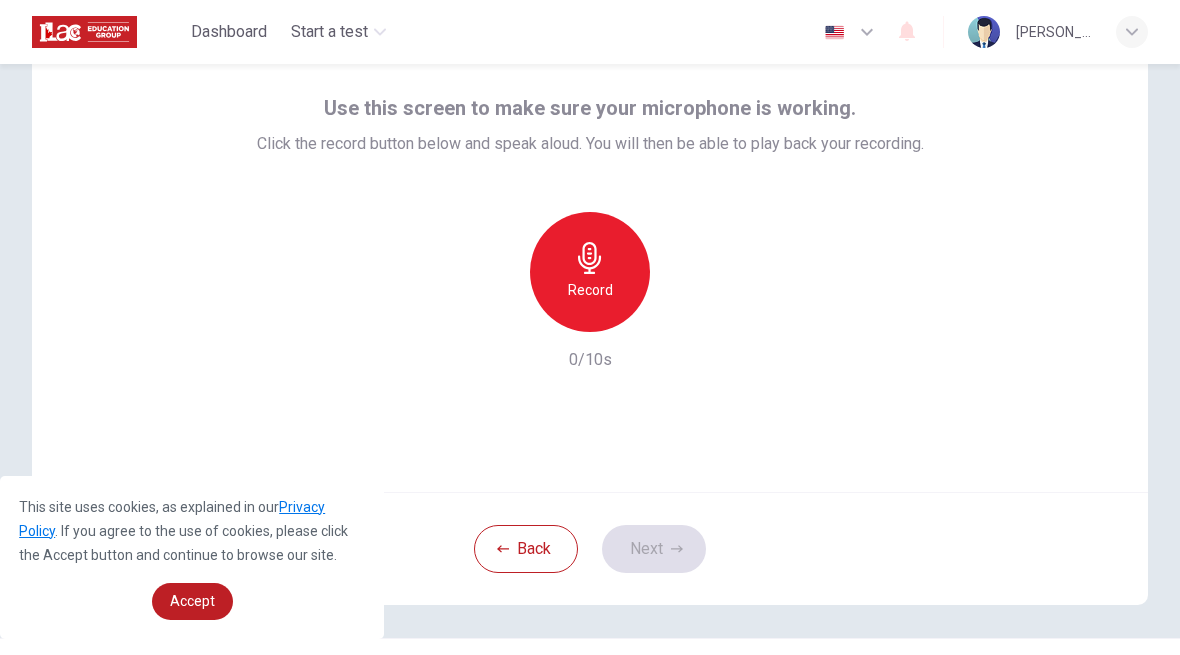 click 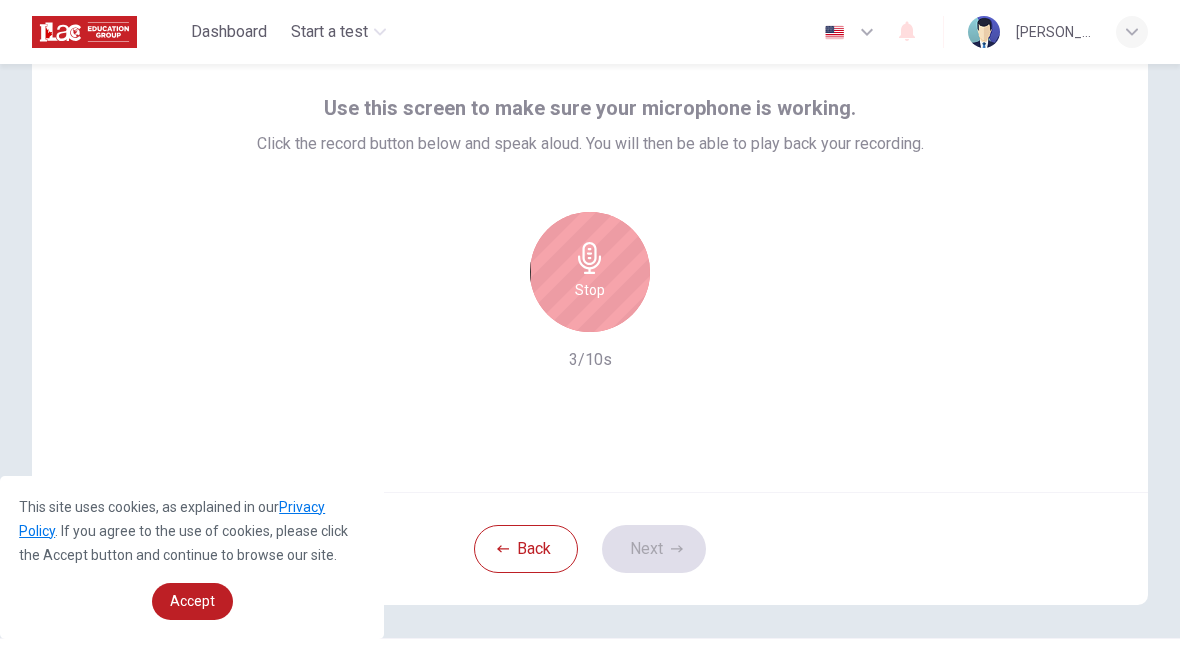 click 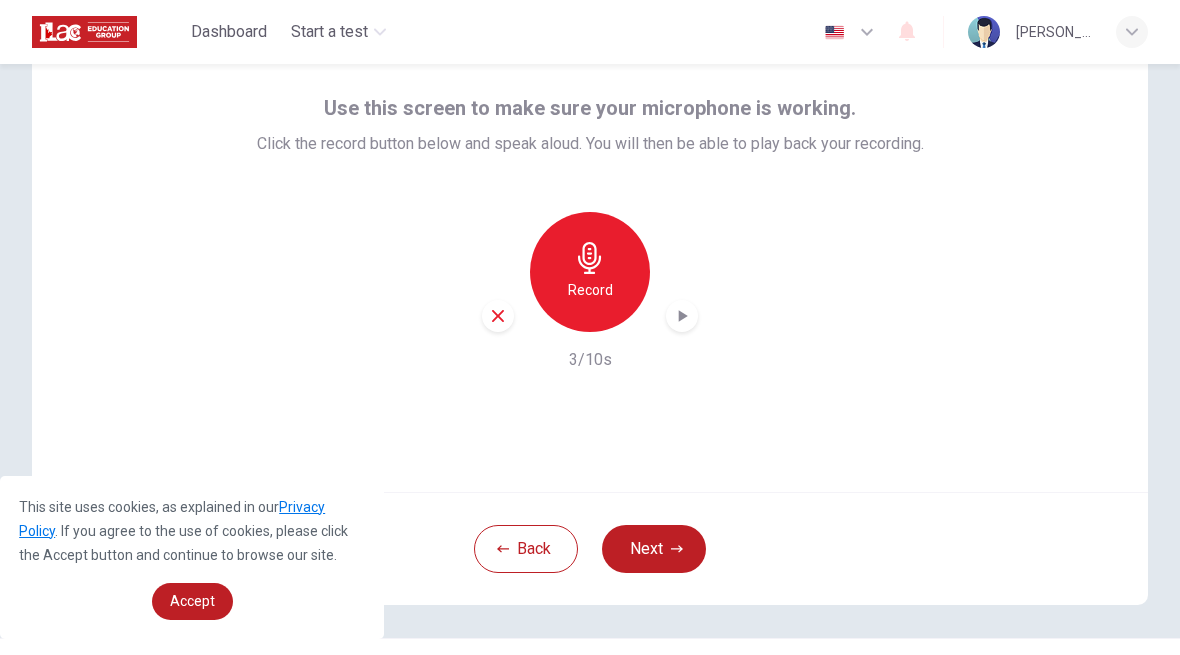 click at bounding box center (682, 316) 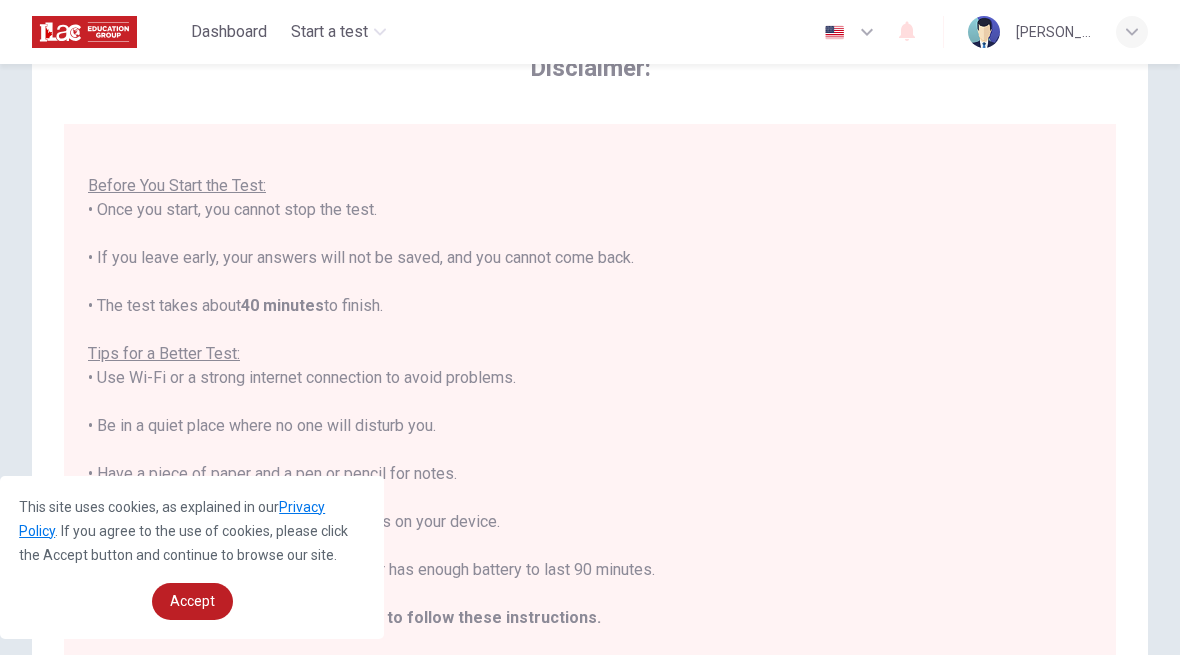 scroll, scrollTop: 21, scrollLeft: 0, axis: vertical 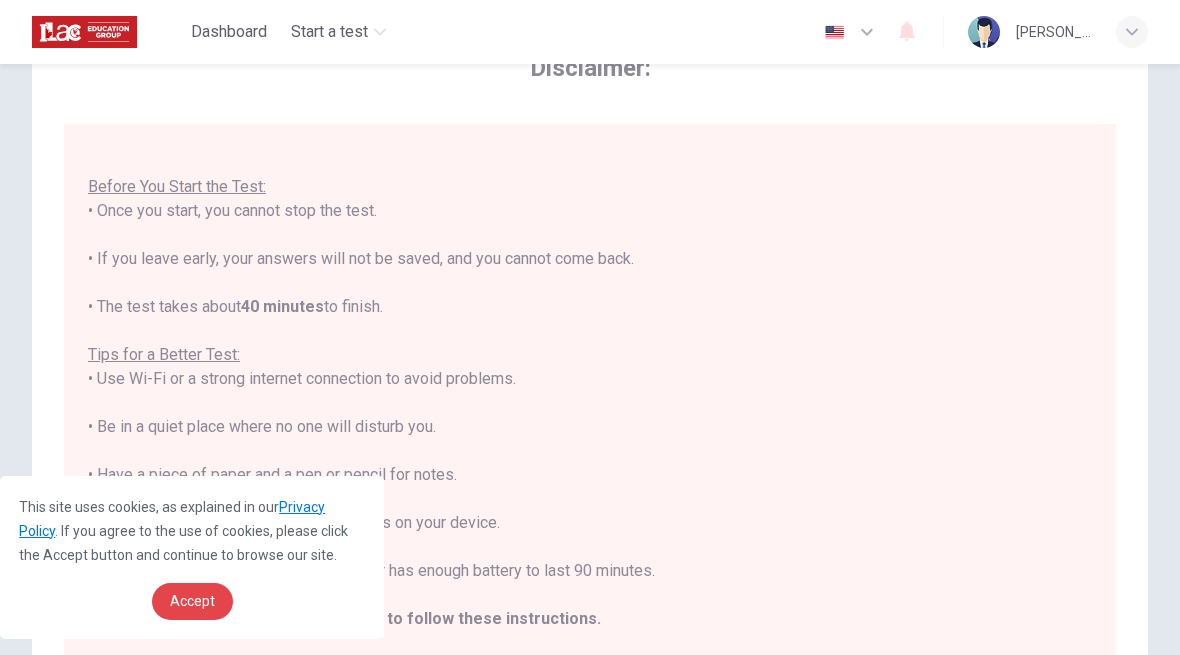 click on "Accept" at bounding box center (192, 601) 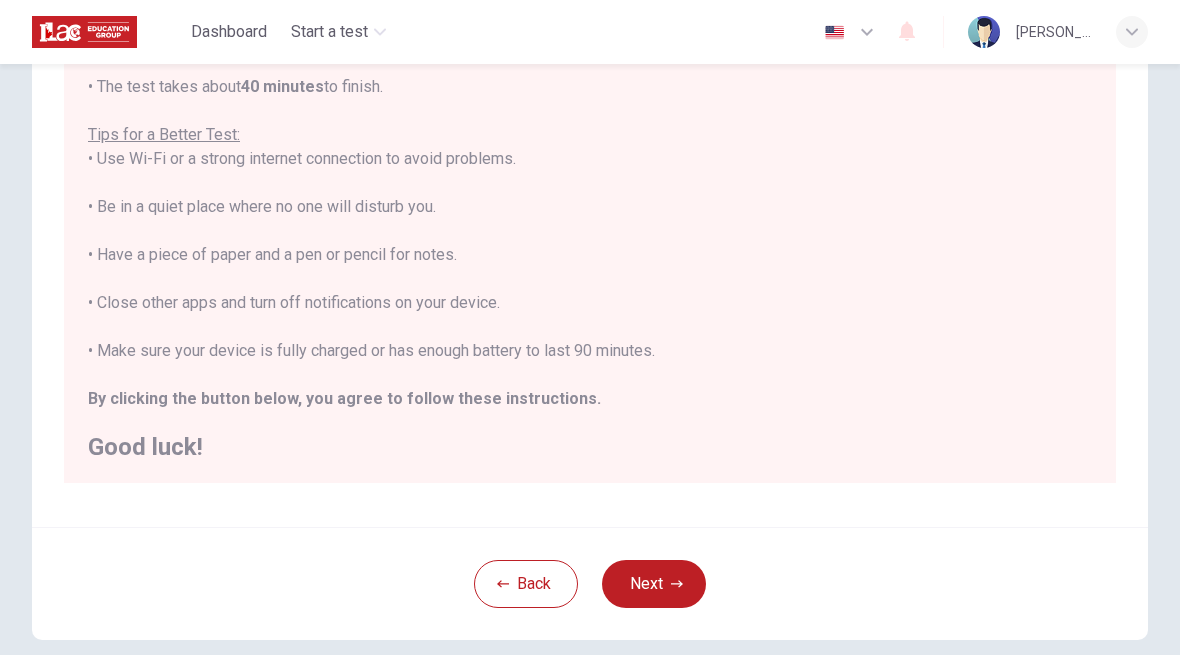 scroll, scrollTop: 358, scrollLeft: 0, axis: vertical 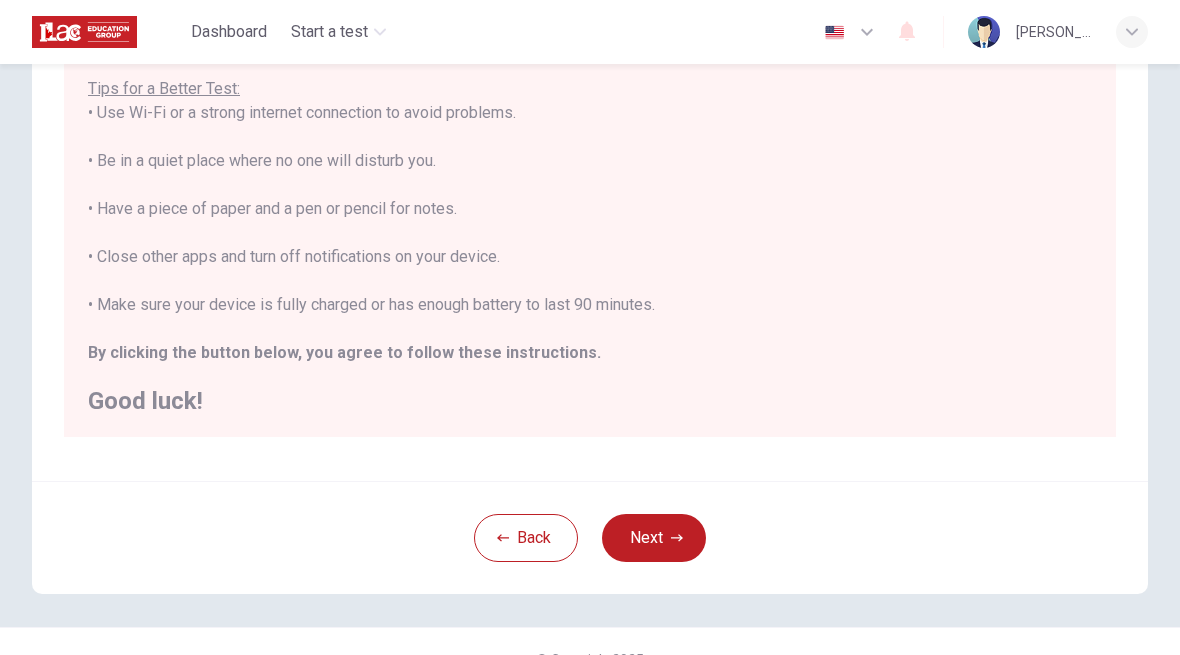 click on "Next" at bounding box center [654, 538] 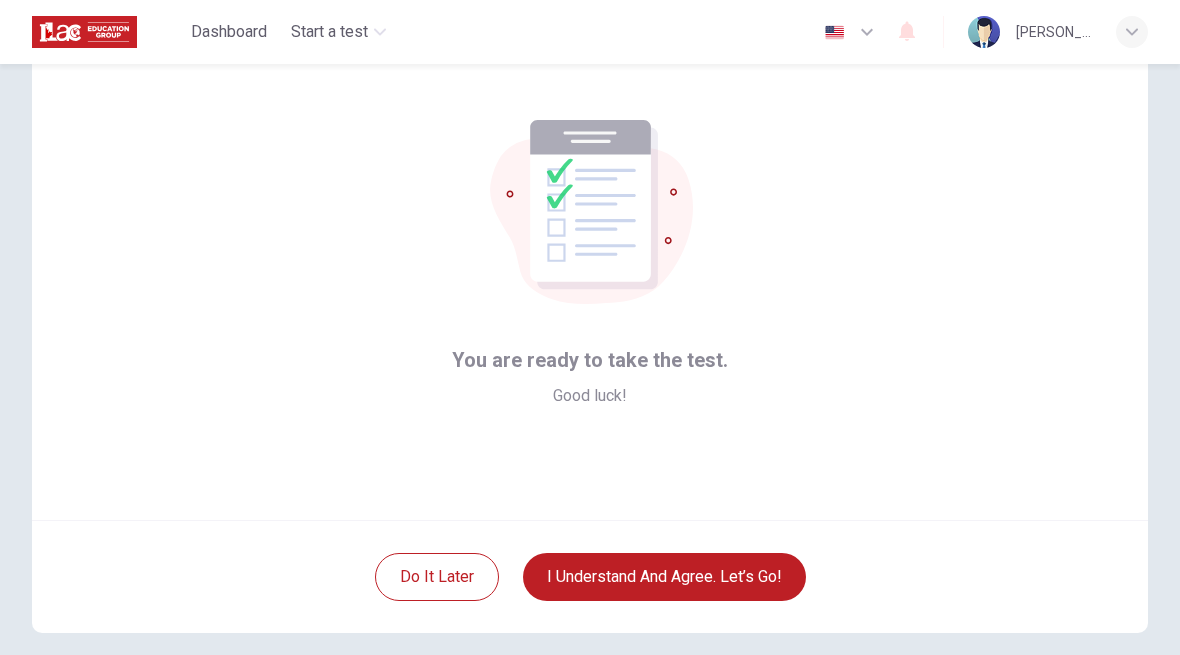 scroll, scrollTop: 70, scrollLeft: 0, axis: vertical 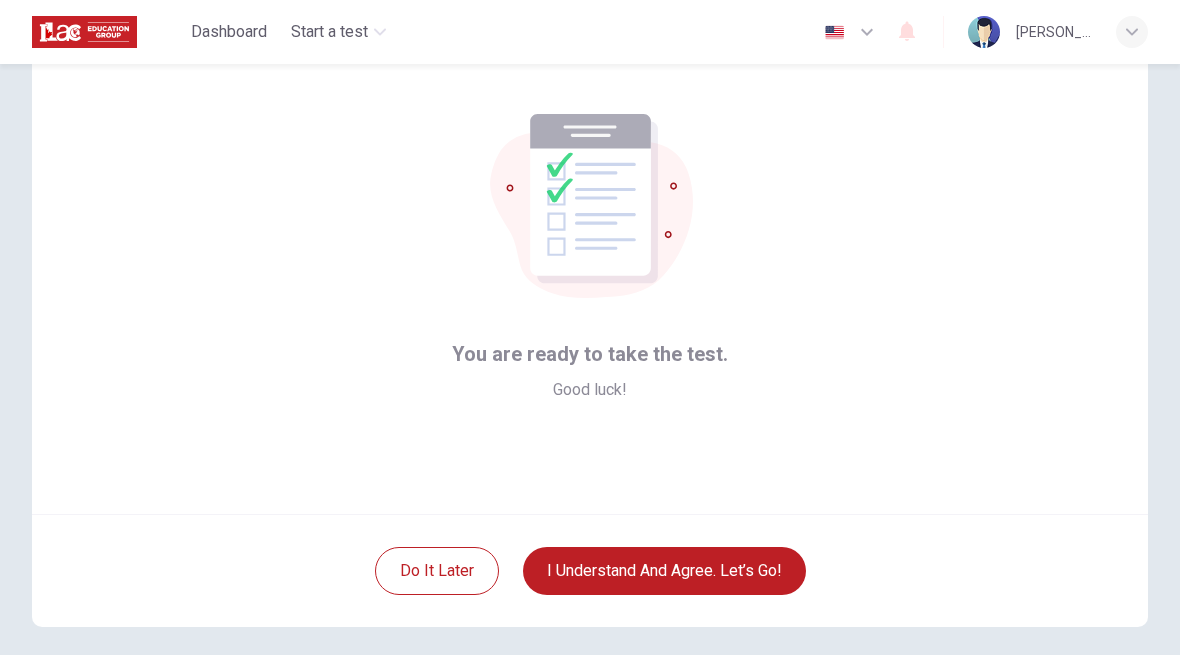 click on "I understand and agree. Let’s go!" at bounding box center [664, 571] 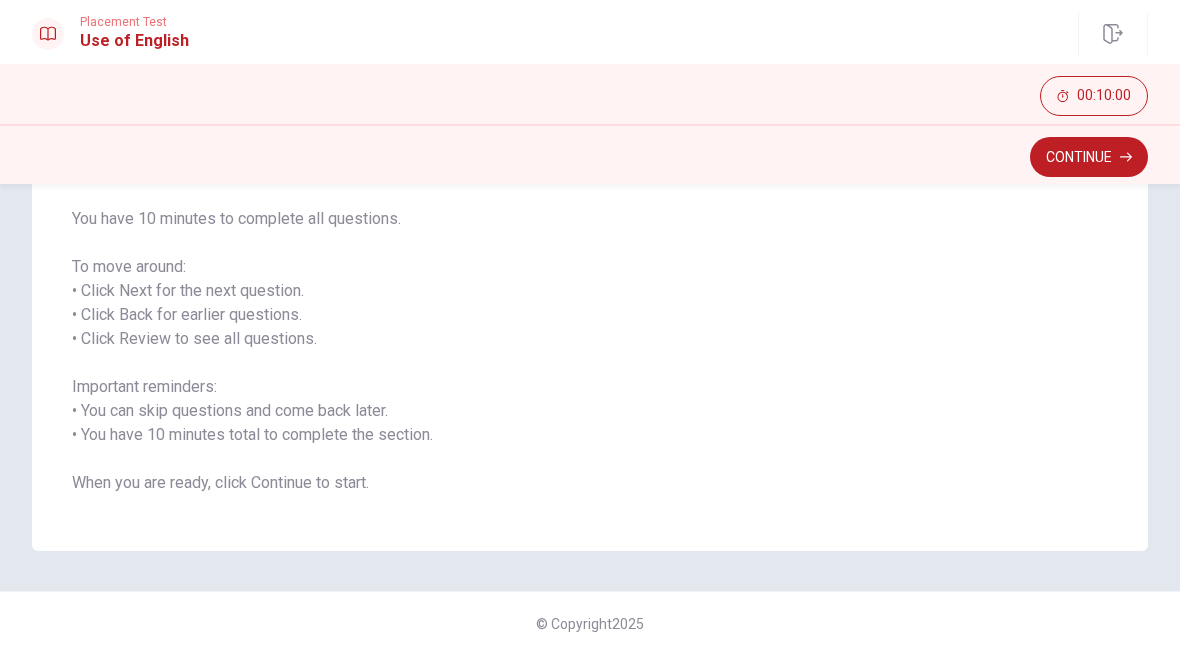 scroll, scrollTop: 241, scrollLeft: 0, axis: vertical 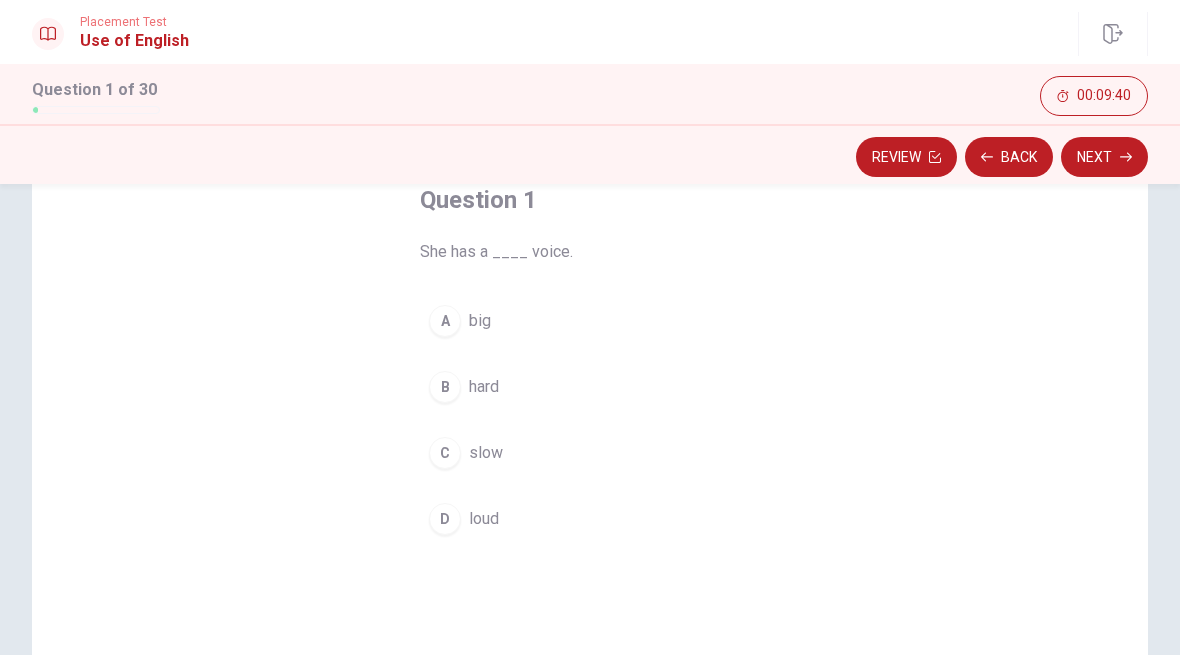 click on "D" at bounding box center (445, 519) 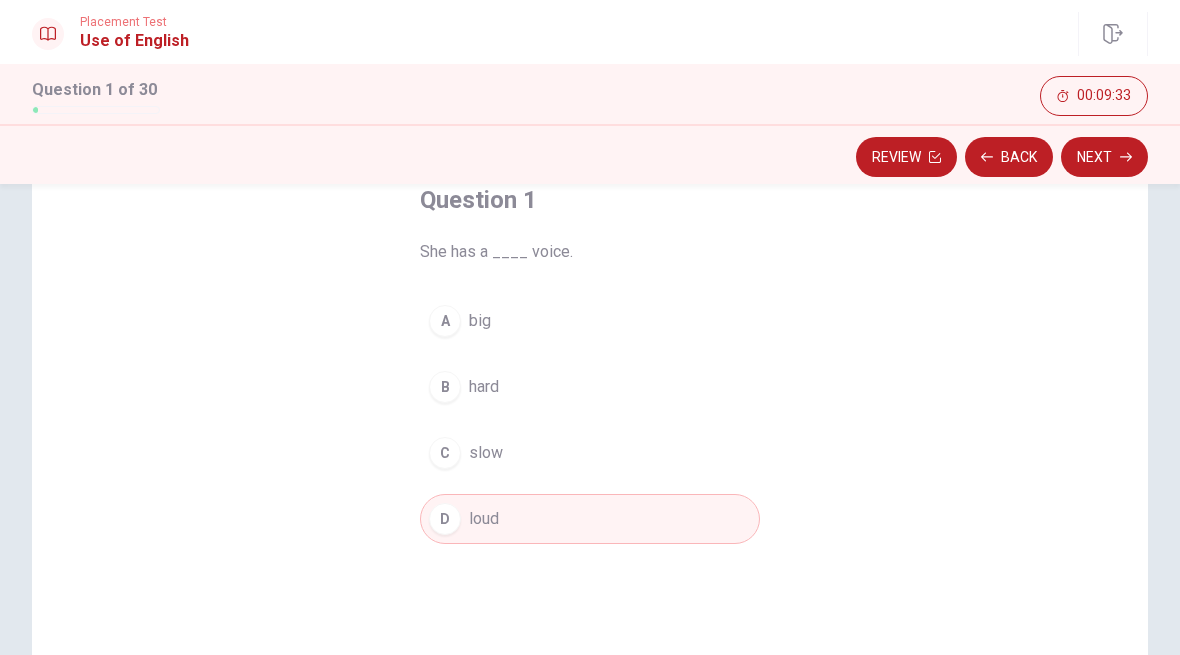 click on "Next" at bounding box center [1104, 157] 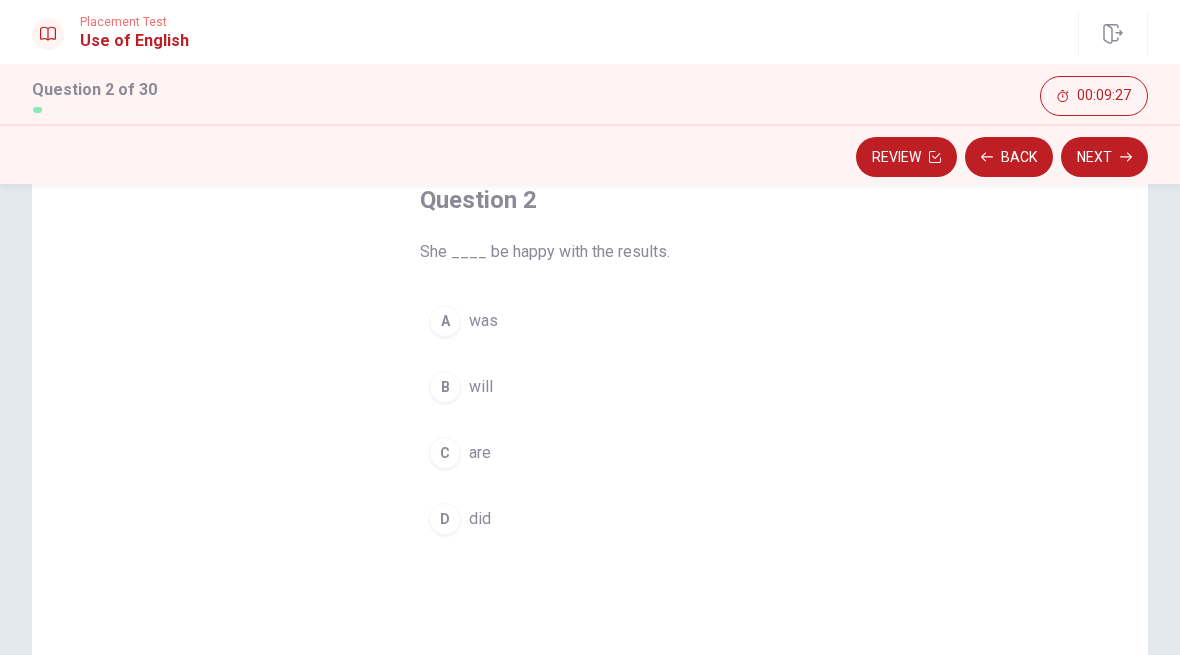 click on "B" at bounding box center [445, 387] 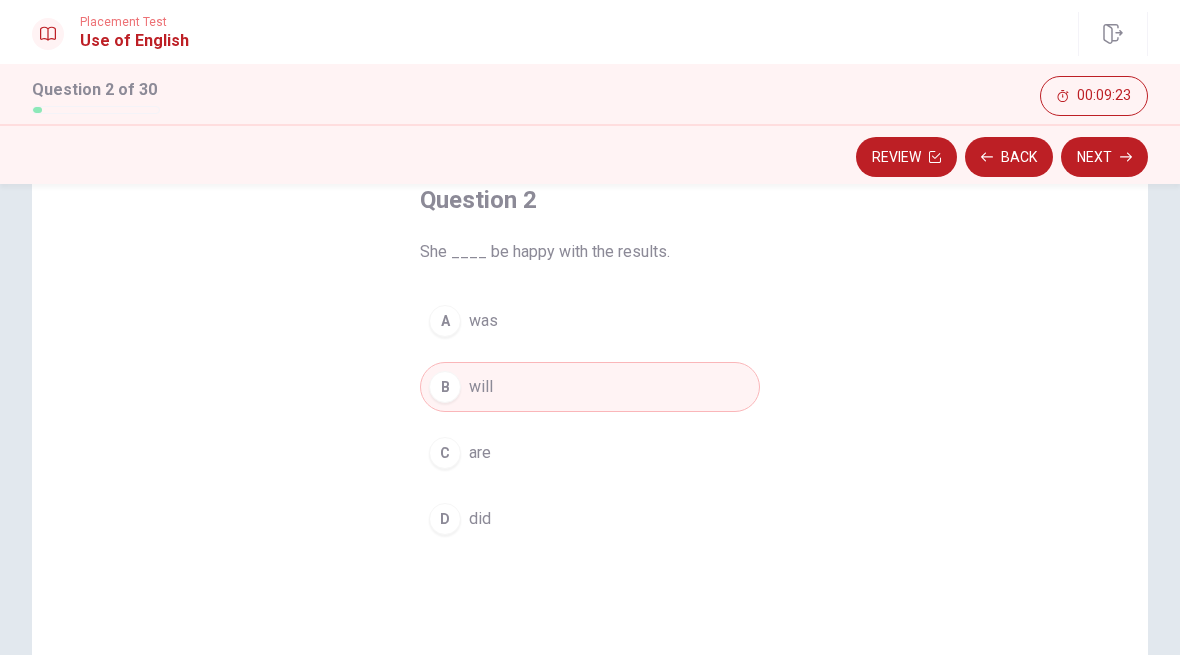 click on "Next" at bounding box center (1104, 157) 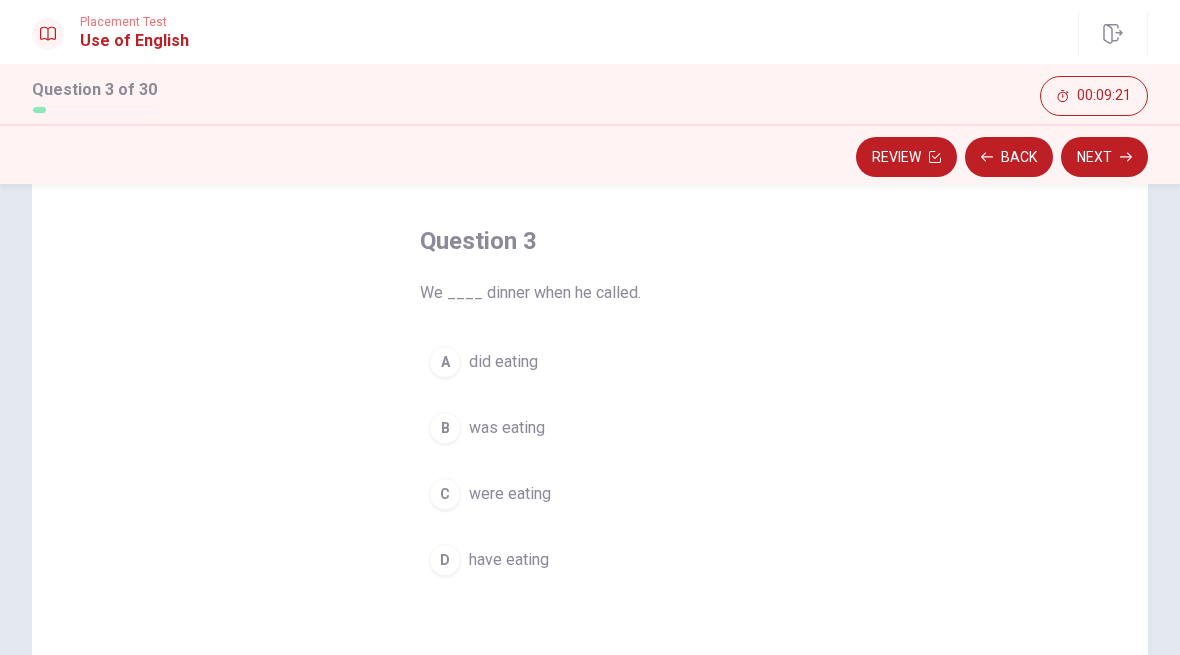 scroll, scrollTop: 83, scrollLeft: 0, axis: vertical 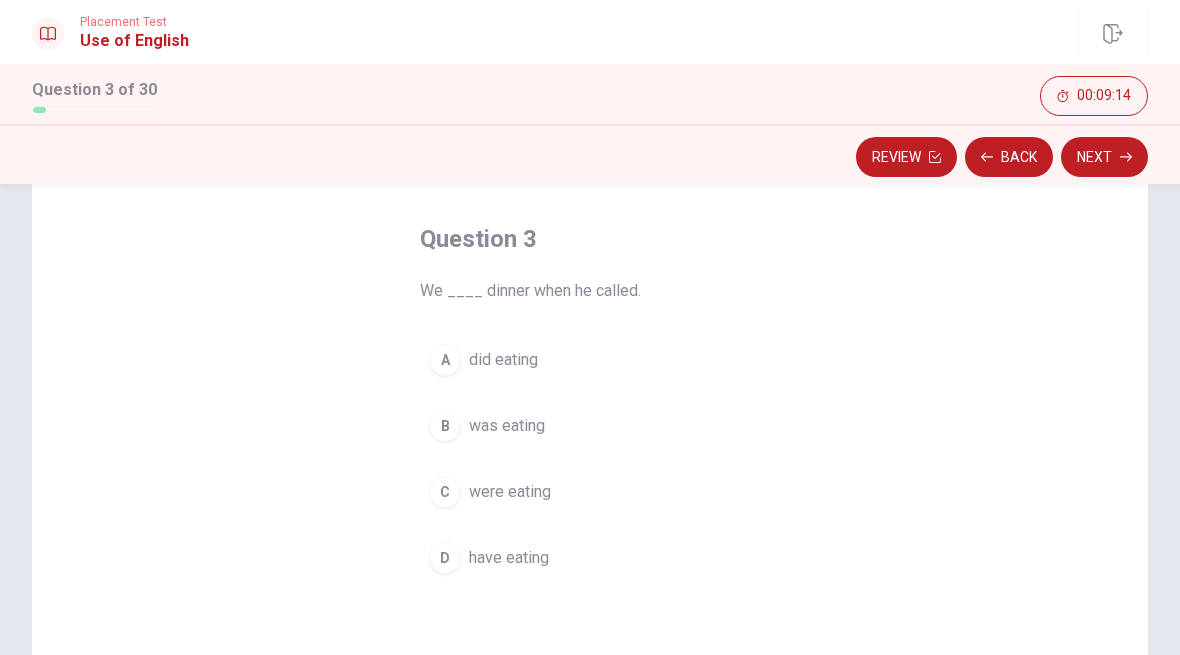 click on "C" at bounding box center [445, 492] 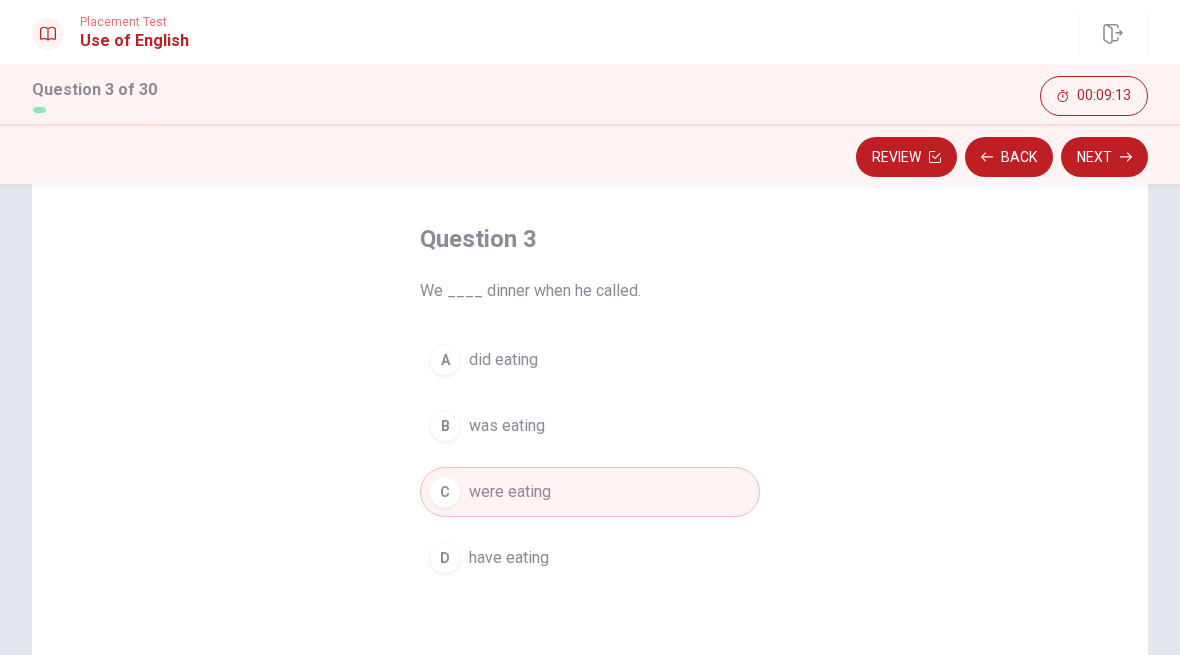 click on "Next" at bounding box center (1104, 157) 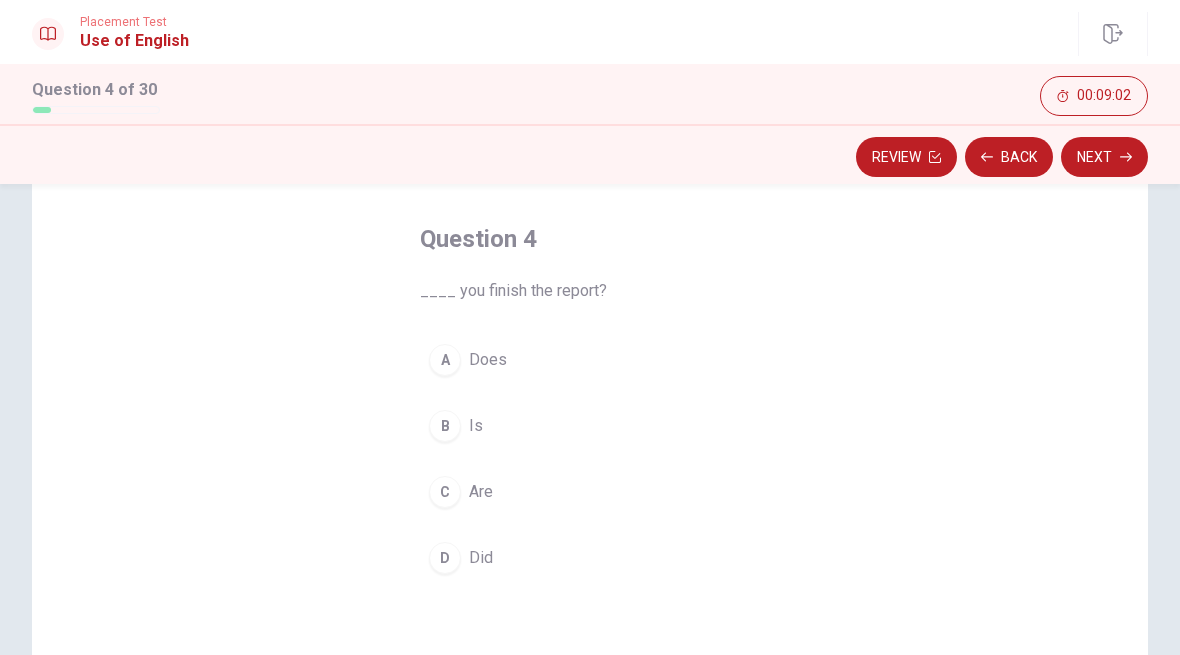 click on "D" at bounding box center [445, 558] 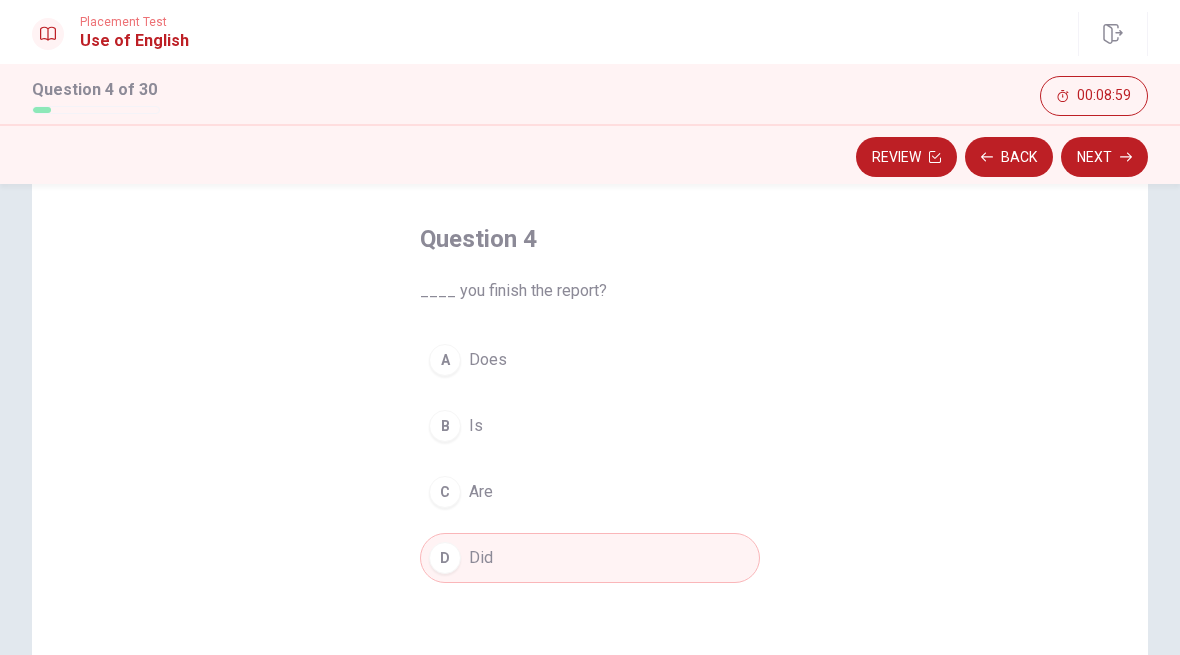 click on "Next" at bounding box center (1104, 157) 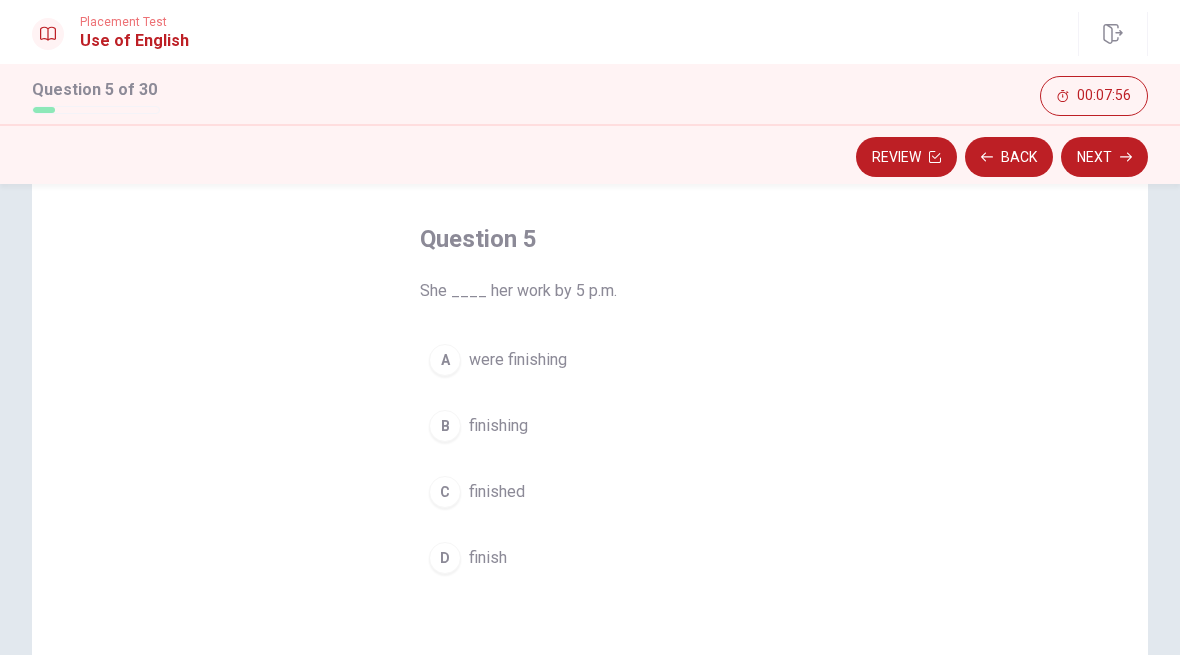 click on "C" at bounding box center (445, 492) 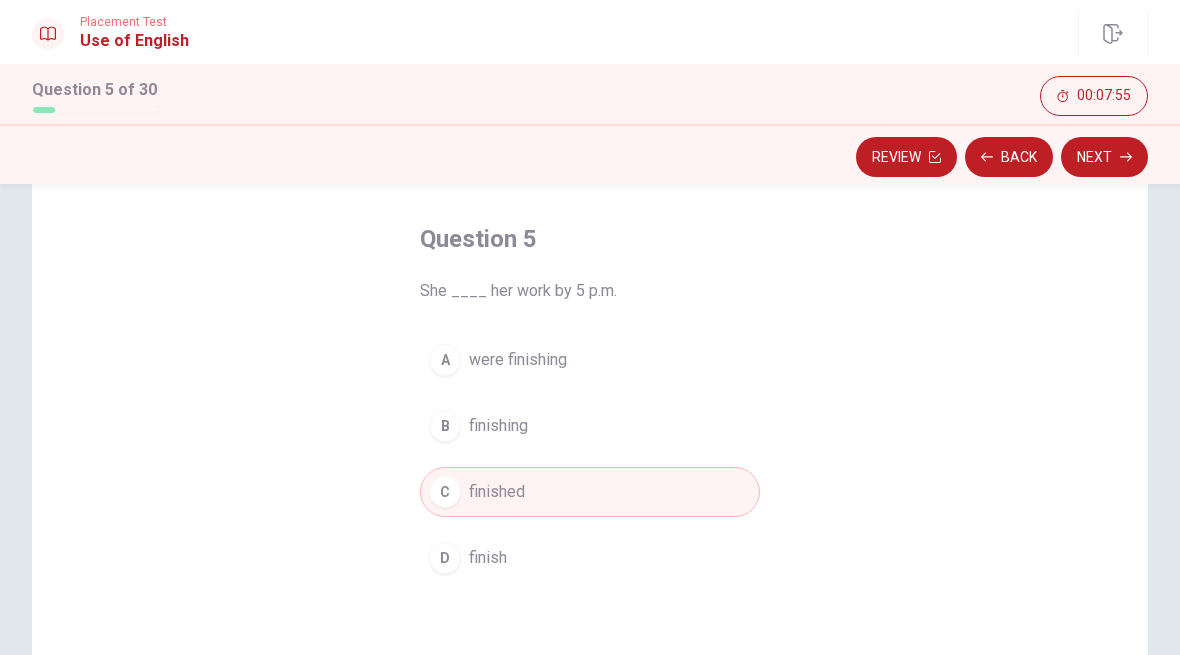 click on "Next" at bounding box center [1104, 157] 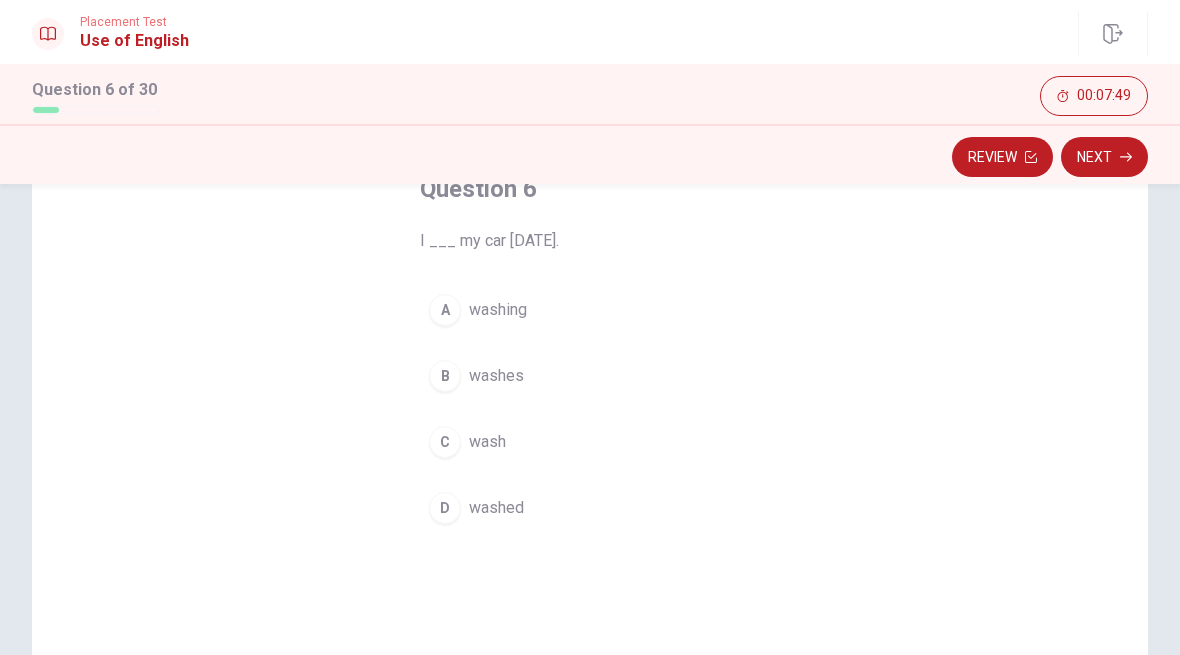 scroll, scrollTop: 132, scrollLeft: 0, axis: vertical 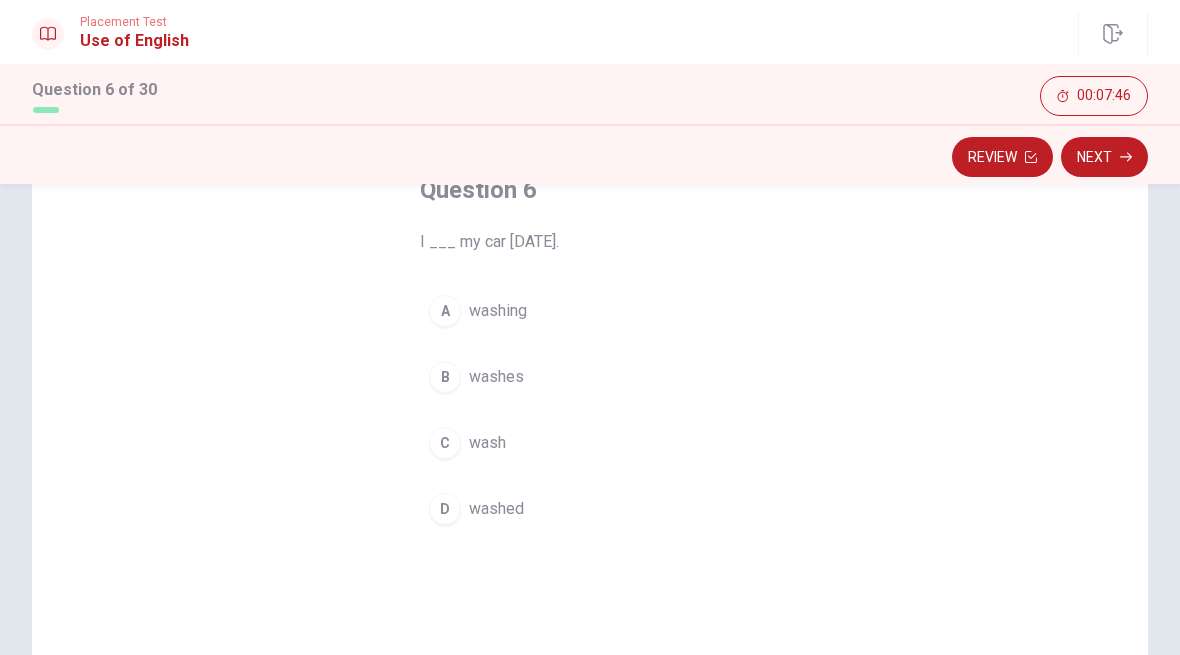 click on "D" at bounding box center (445, 509) 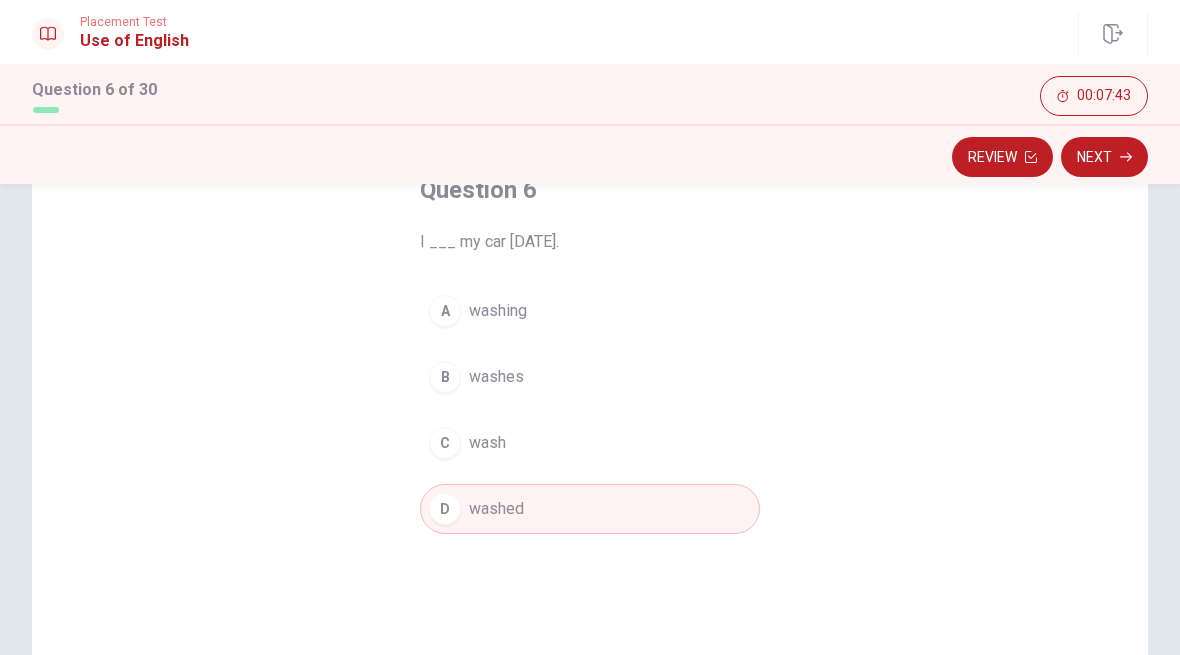 click on "Next" at bounding box center (1104, 157) 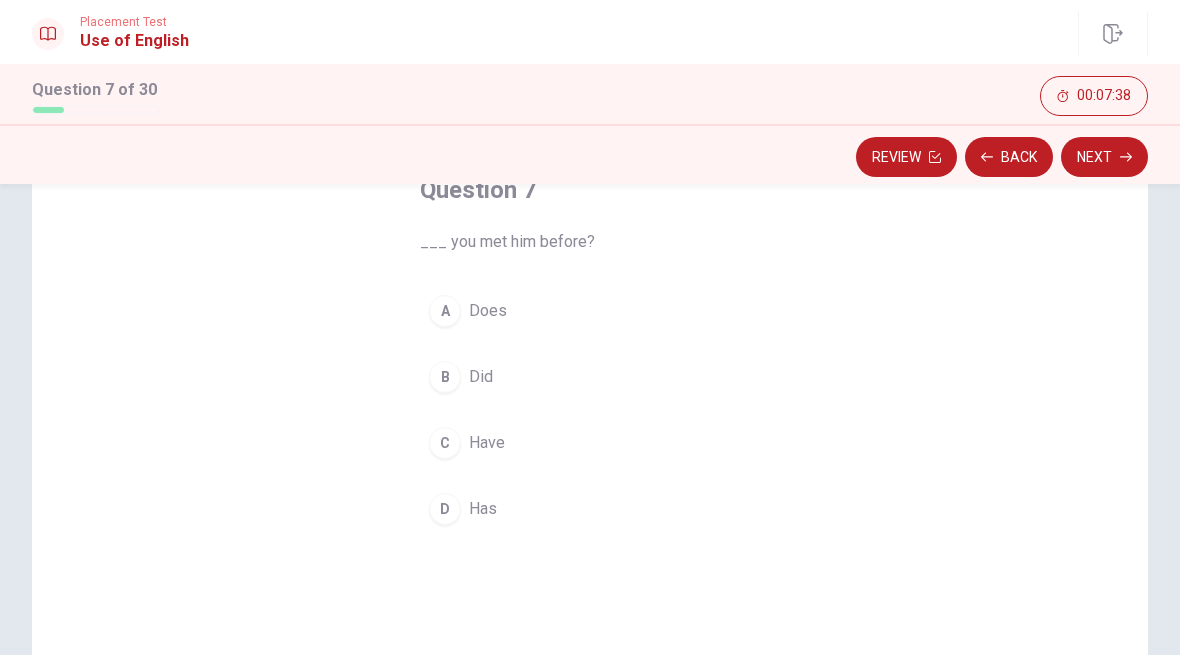 click on "C" at bounding box center (445, 443) 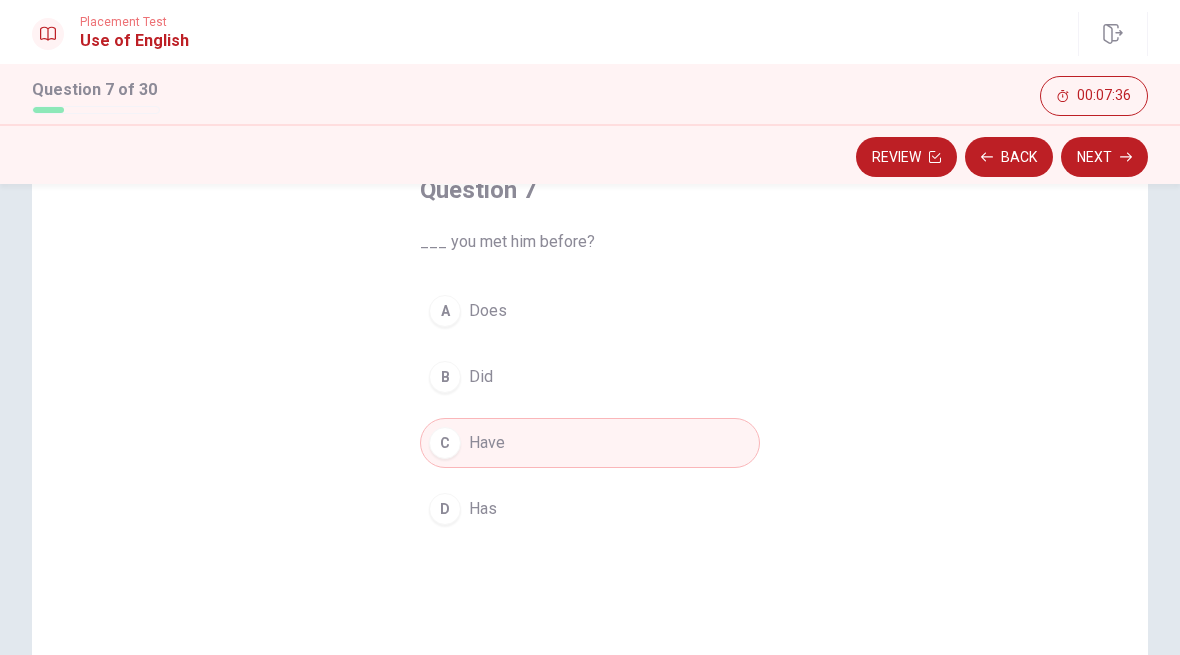 click on "Next" at bounding box center (1104, 157) 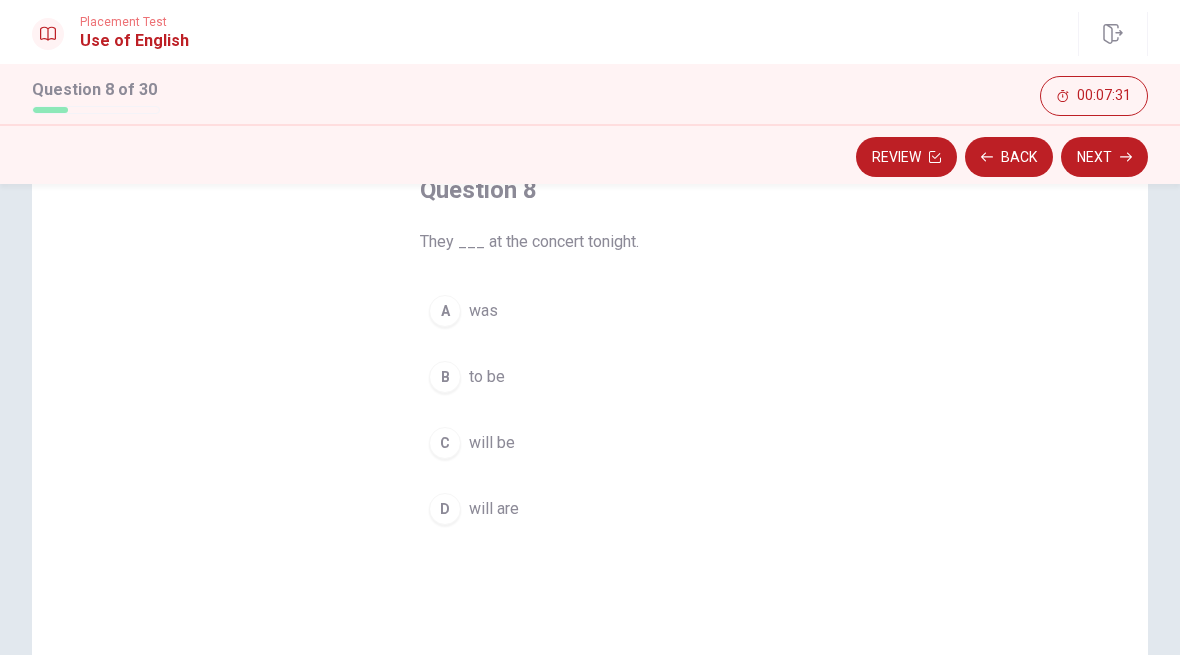 click on "C" at bounding box center [445, 443] 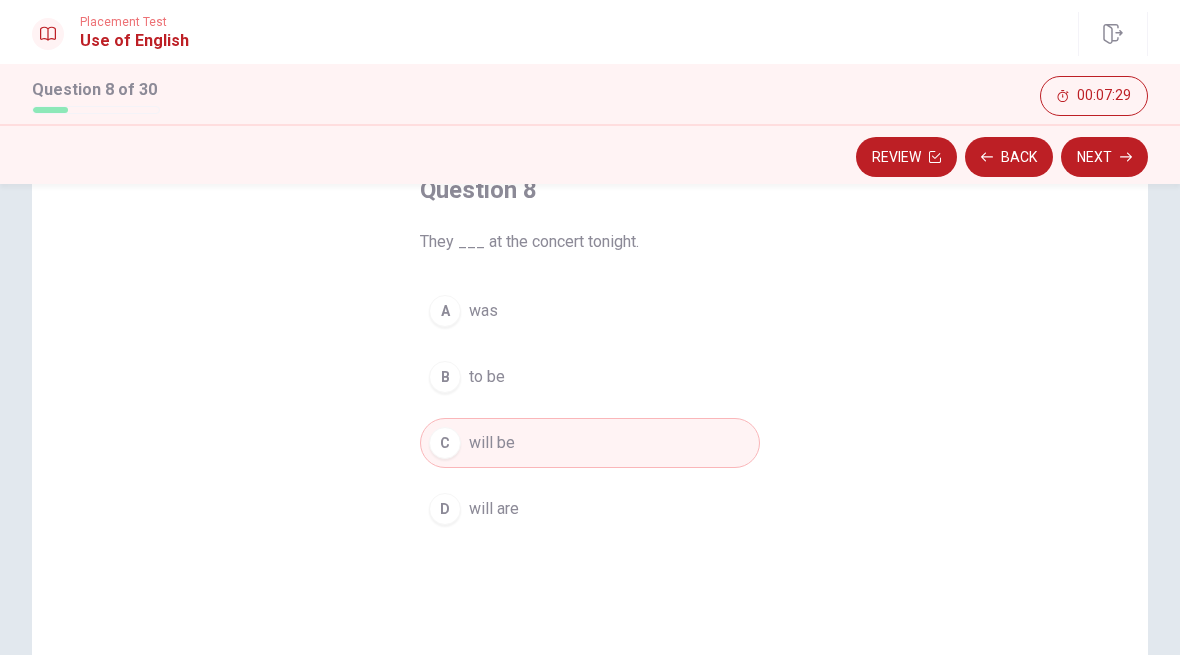 click on "Next" at bounding box center [1104, 157] 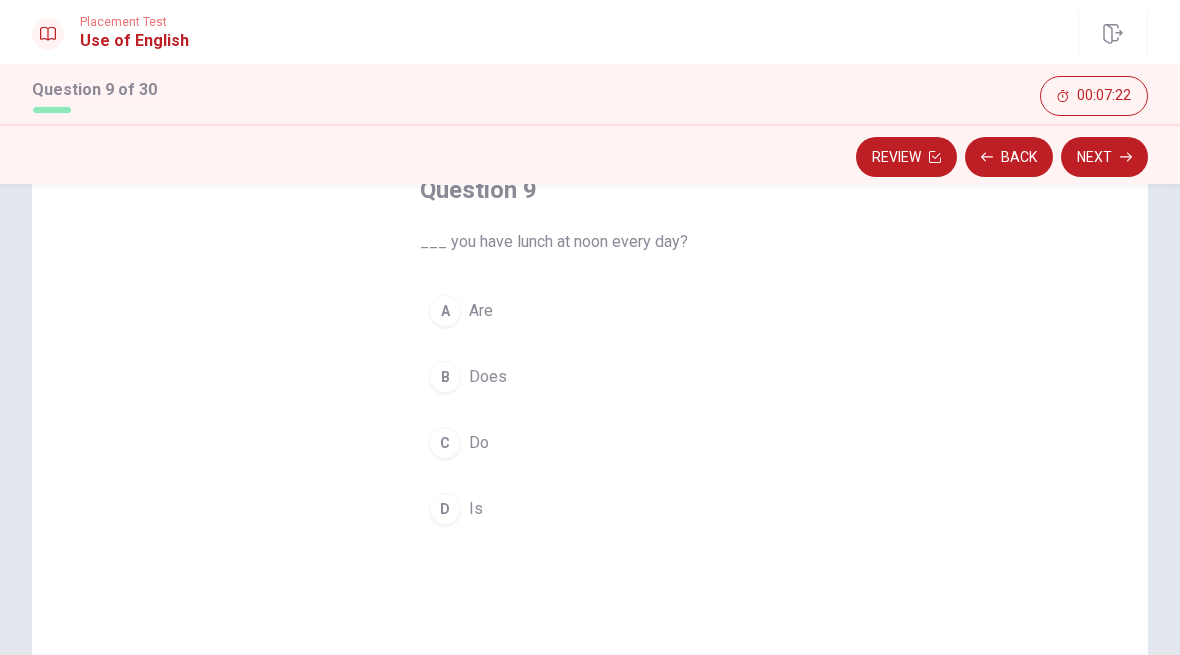 click on "C" at bounding box center [445, 443] 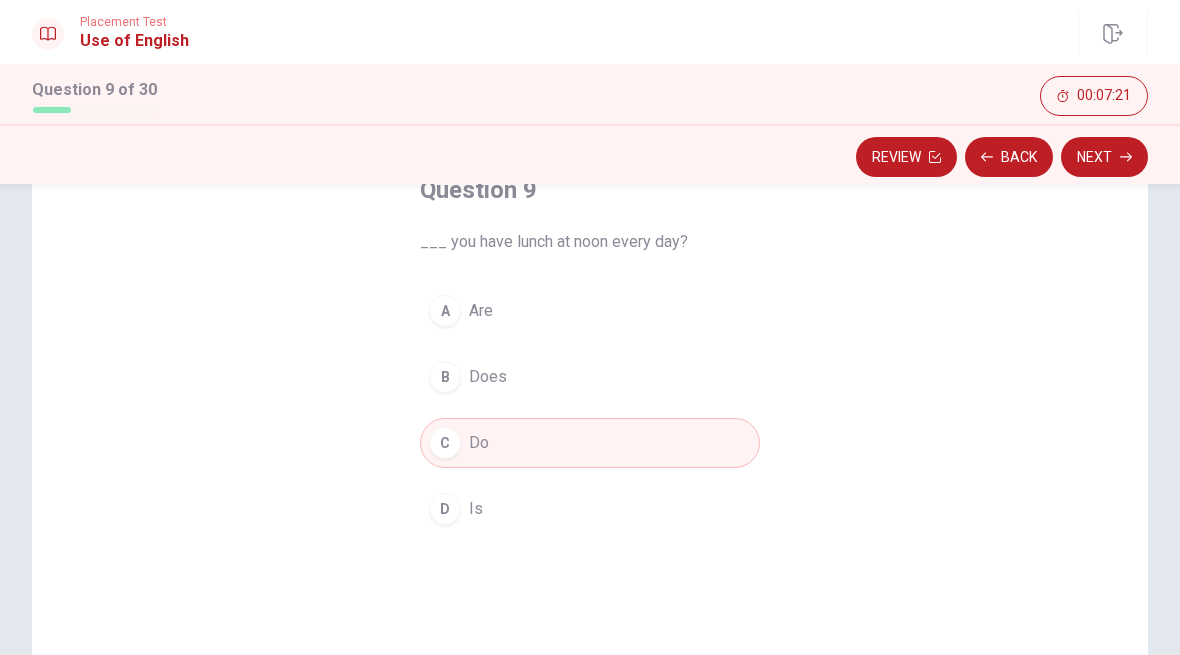 click on "Next" at bounding box center (1104, 157) 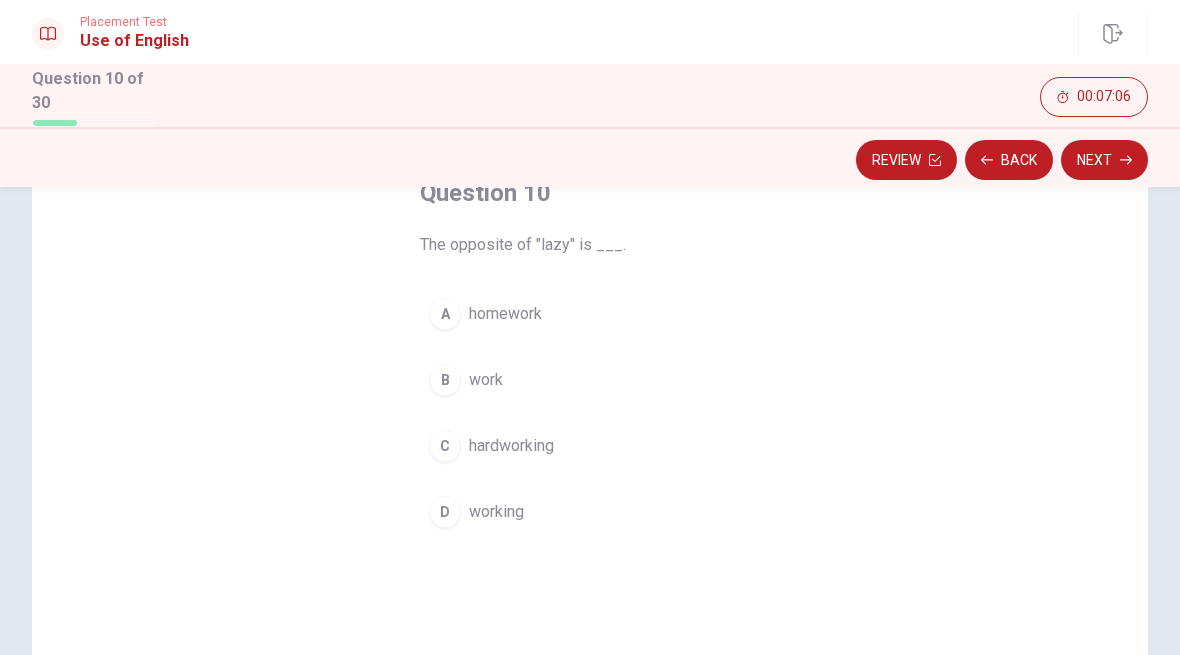 click on "C" at bounding box center (445, 446) 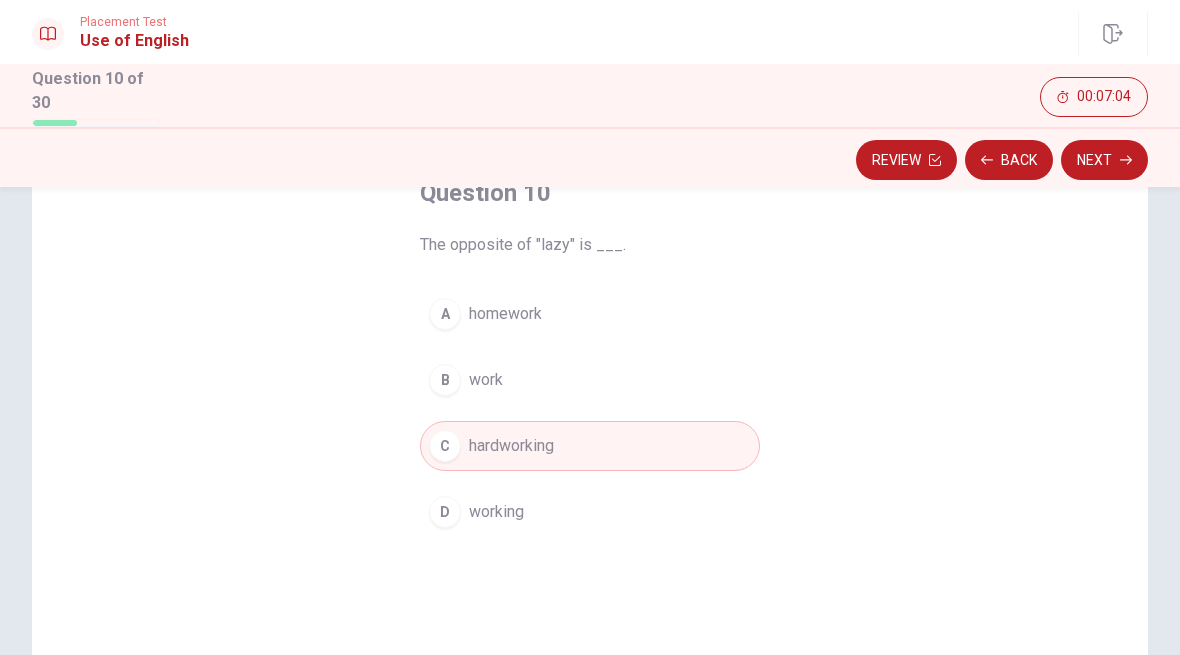 click on "Next" at bounding box center (1104, 160) 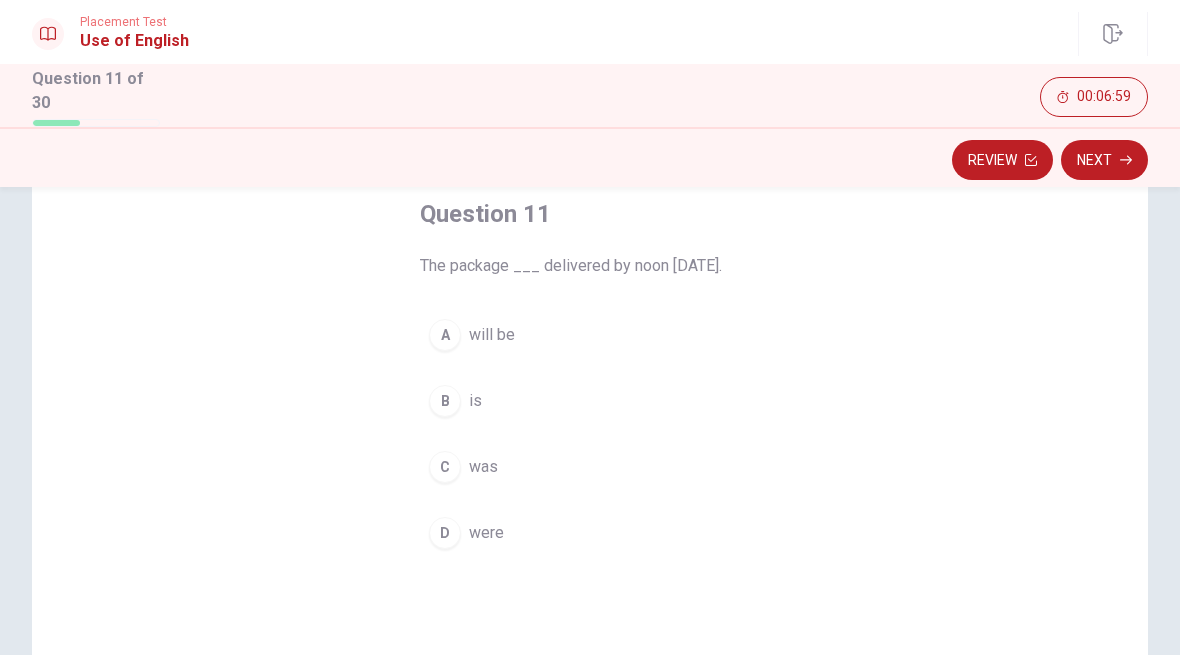 scroll, scrollTop: 107, scrollLeft: 0, axis: vertical 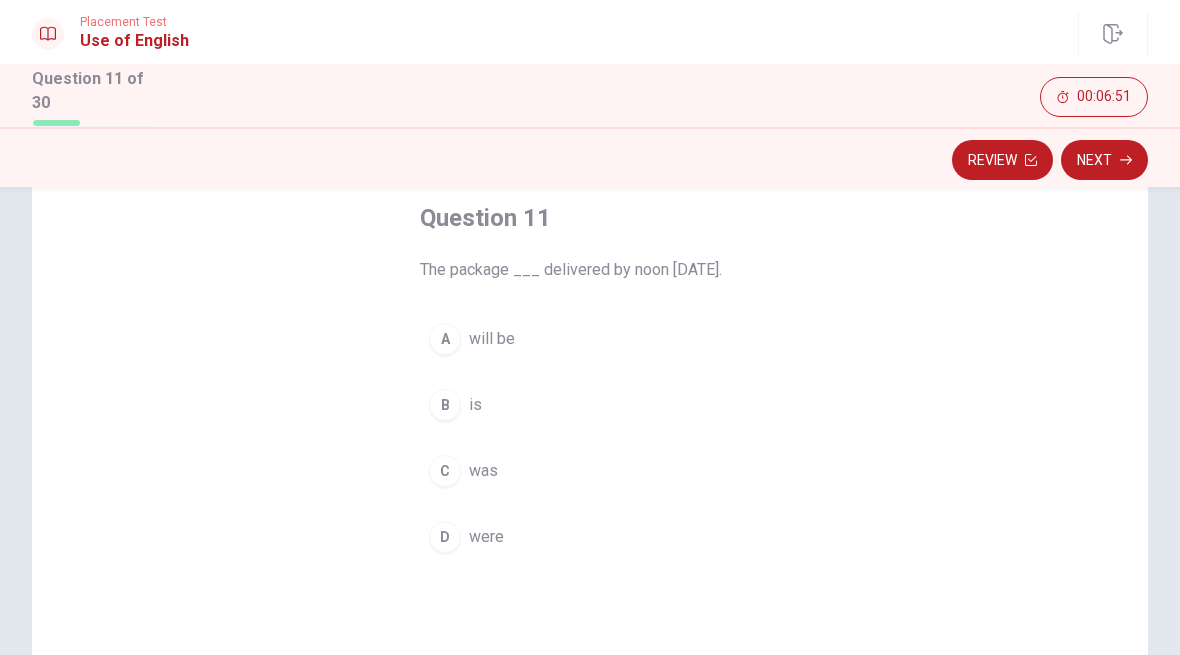 click on "A" at bounding box center (445, 339) 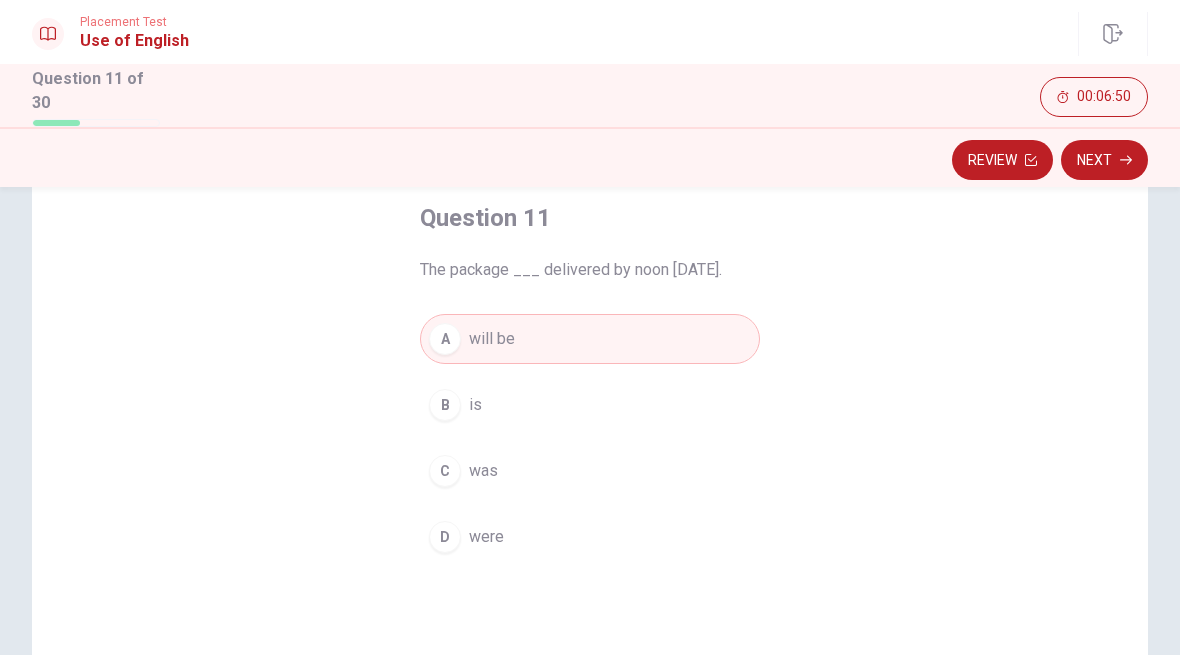 click on "Next" at bounding box center (1104, 160) 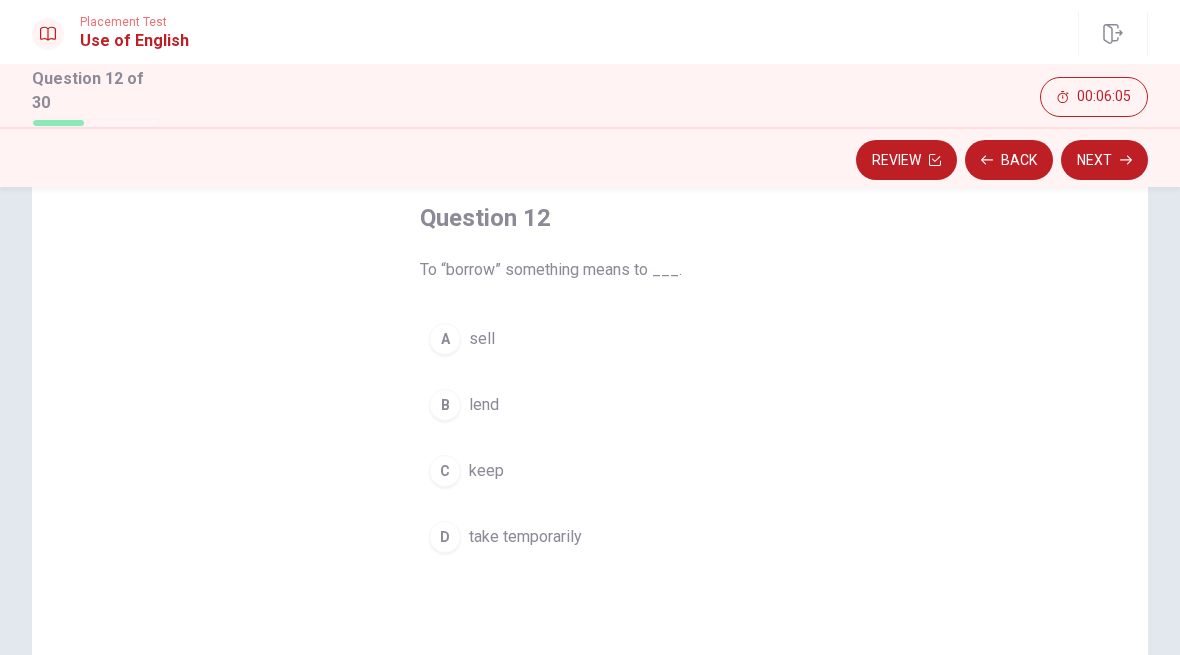 click on "D" at bounding box center [445, 537] 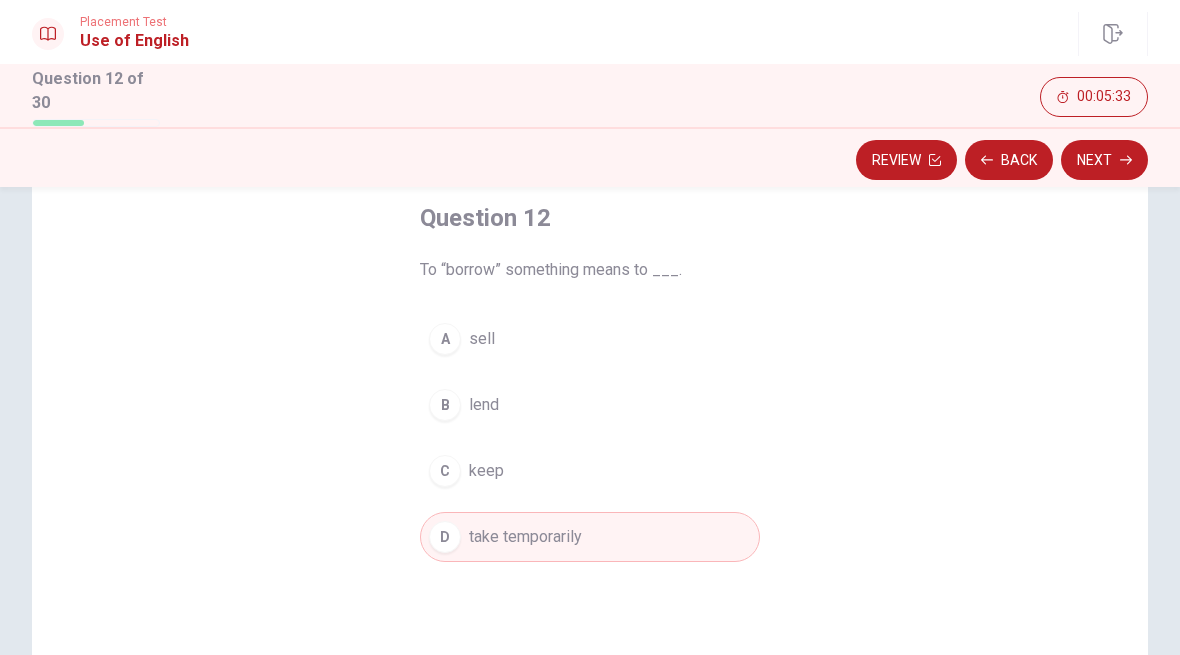 click on "Next" at bounding box center [1104, 160] 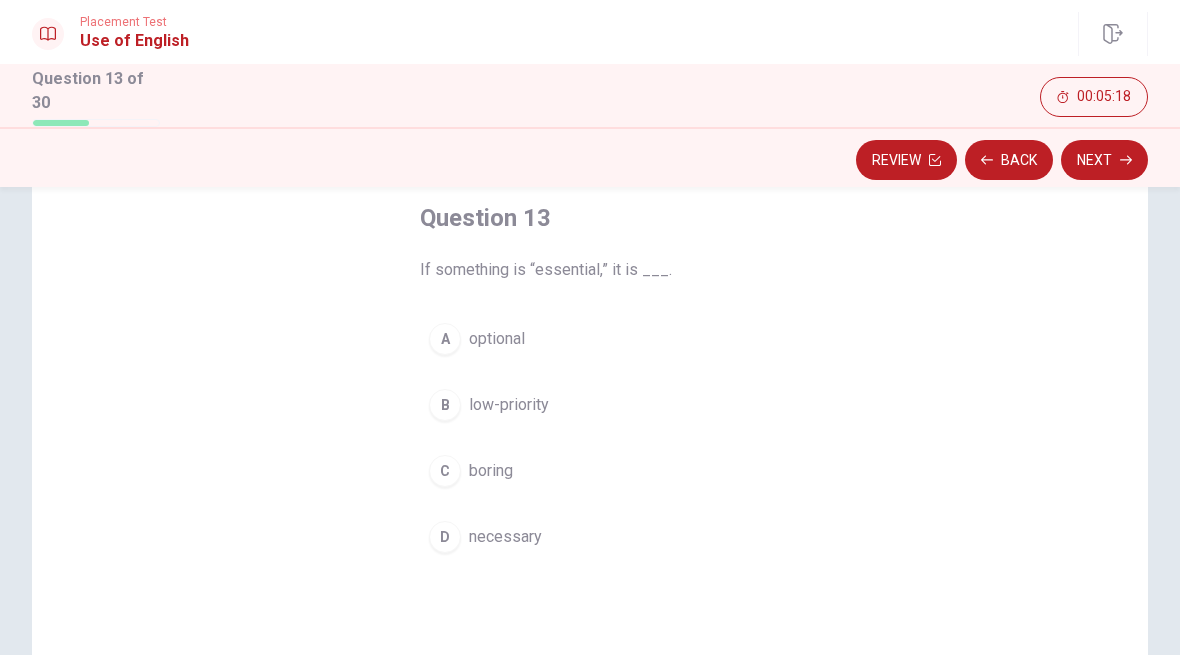 click on "D" at bounding box center (445, 537) 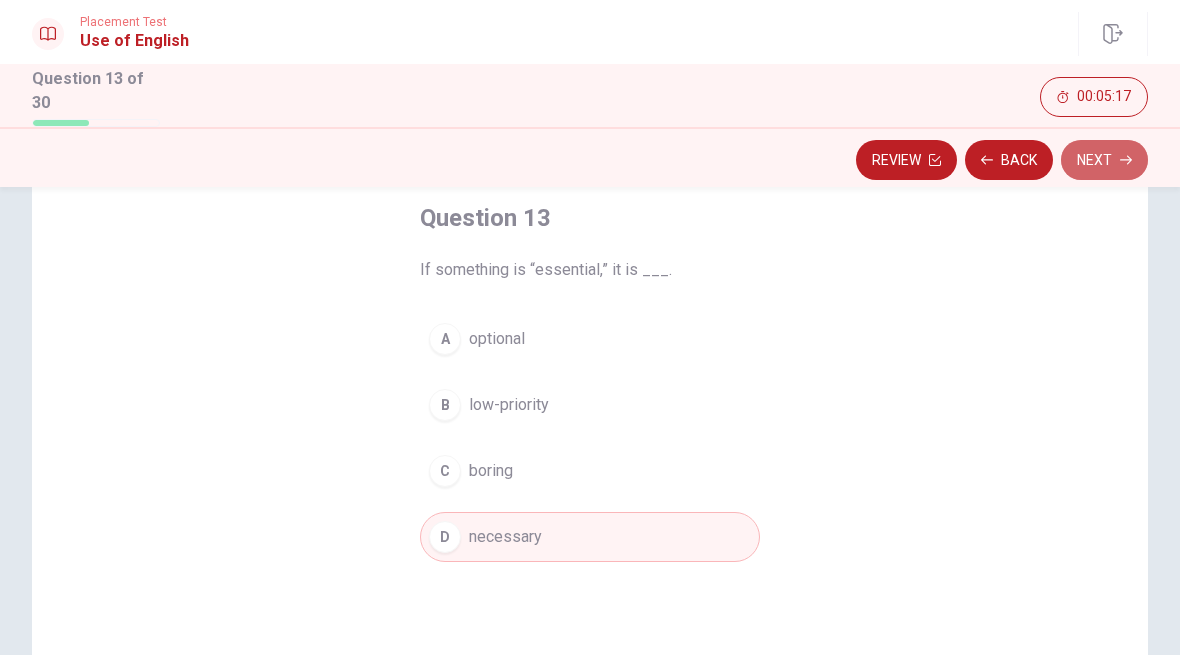 click on "Next" at bounding box center [1104, 160] 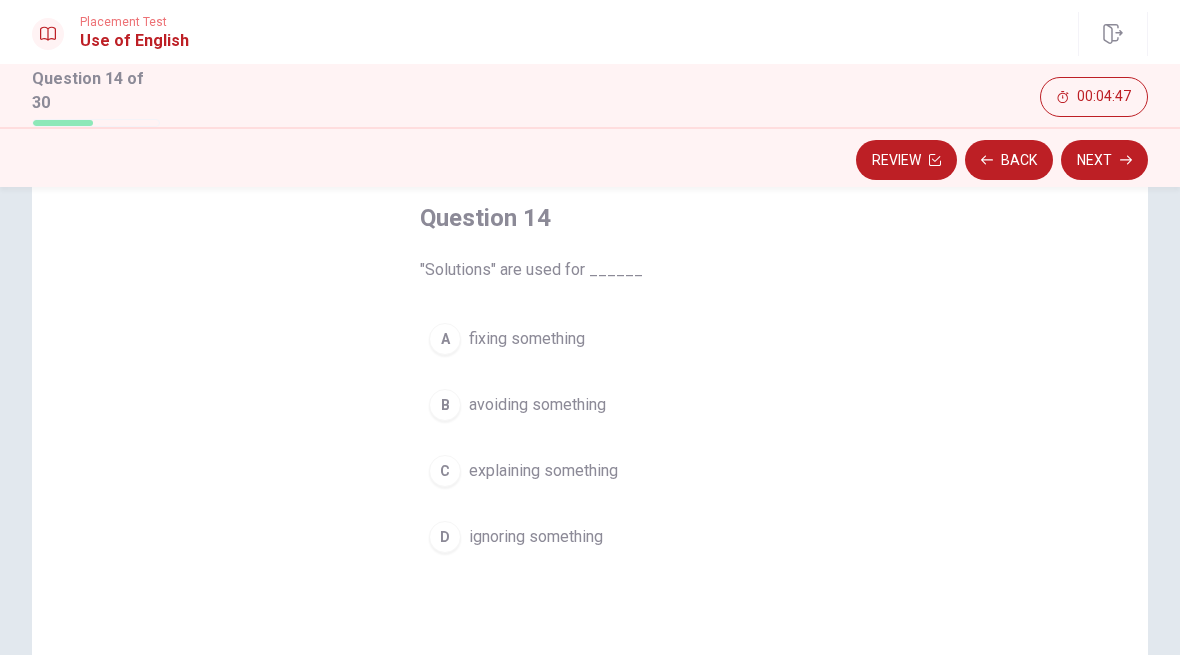 click on "A" at bounding box center (445, 339) 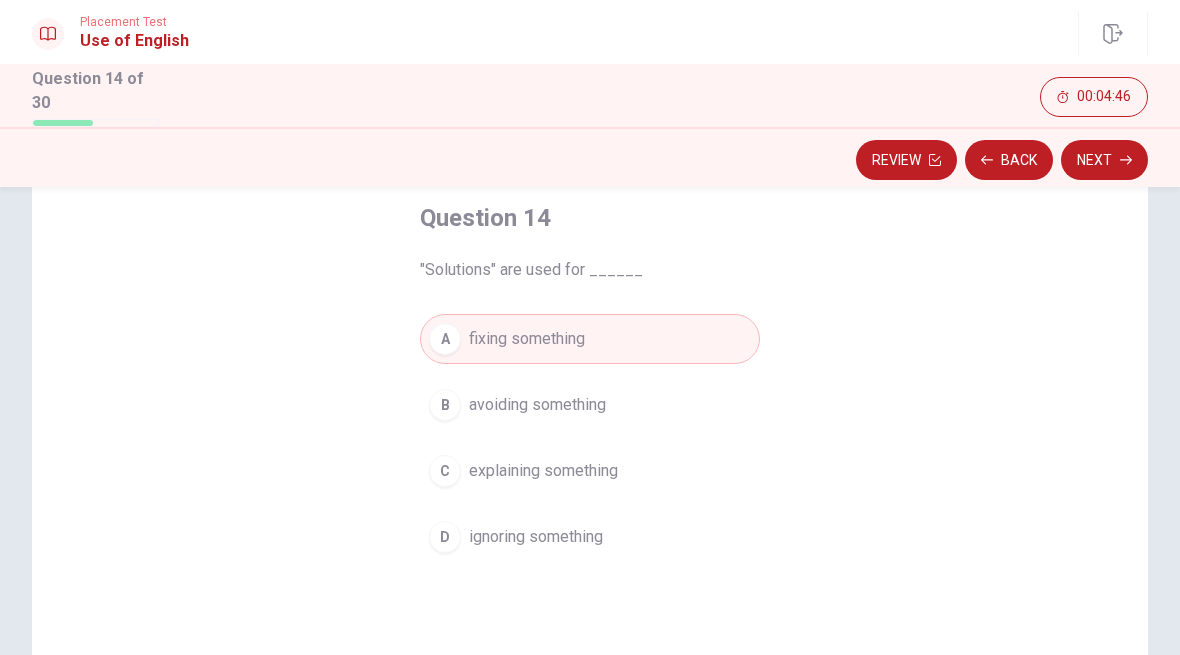 click on "Next" at bounding box center (1104, 160) 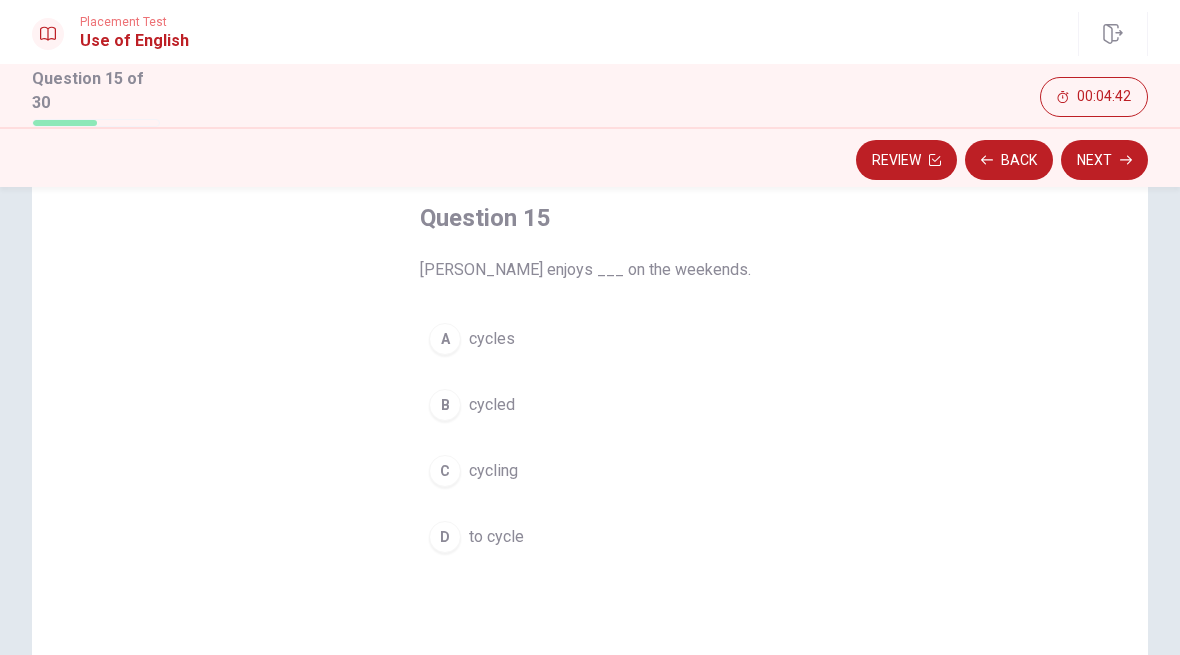 click on "C" at bounding box center (445, 471) 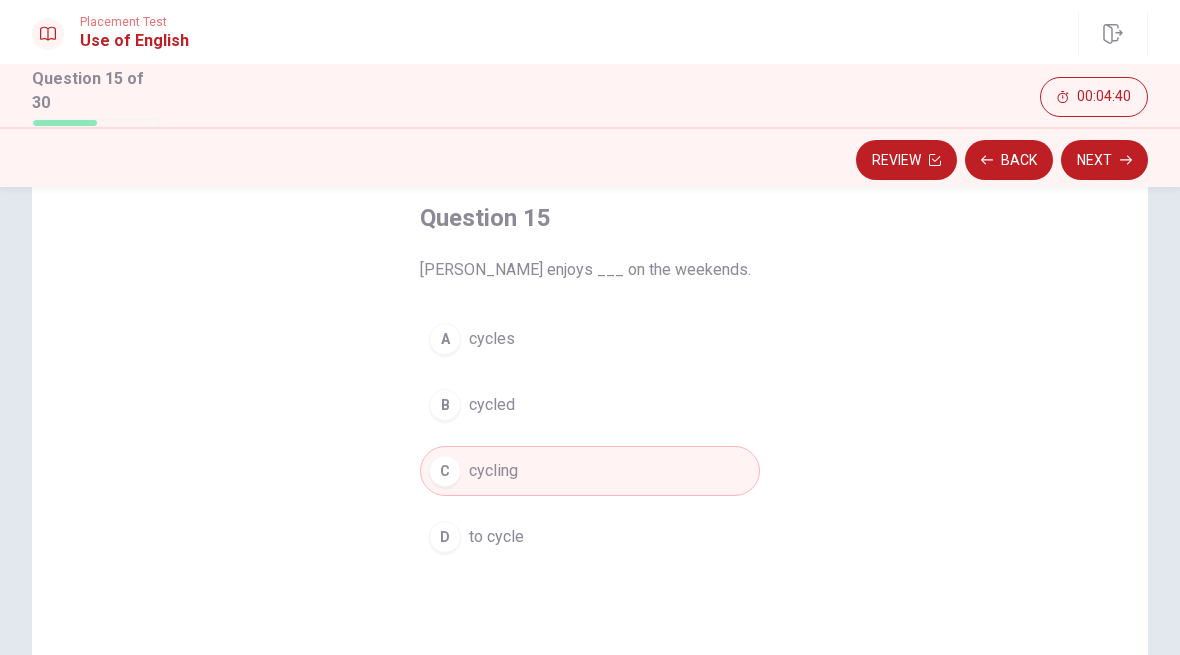 click on "Next" at bounding box center (1104, 160) 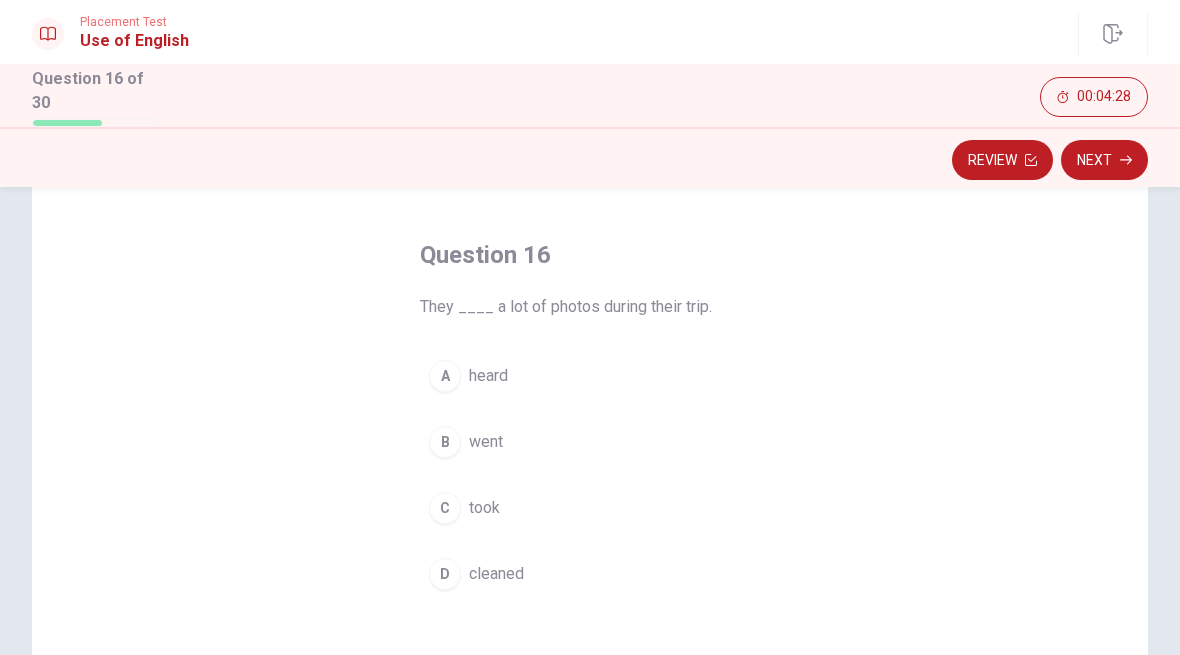 scroll, scrollTop: 99, scrollLeft: 0, axis: vertical 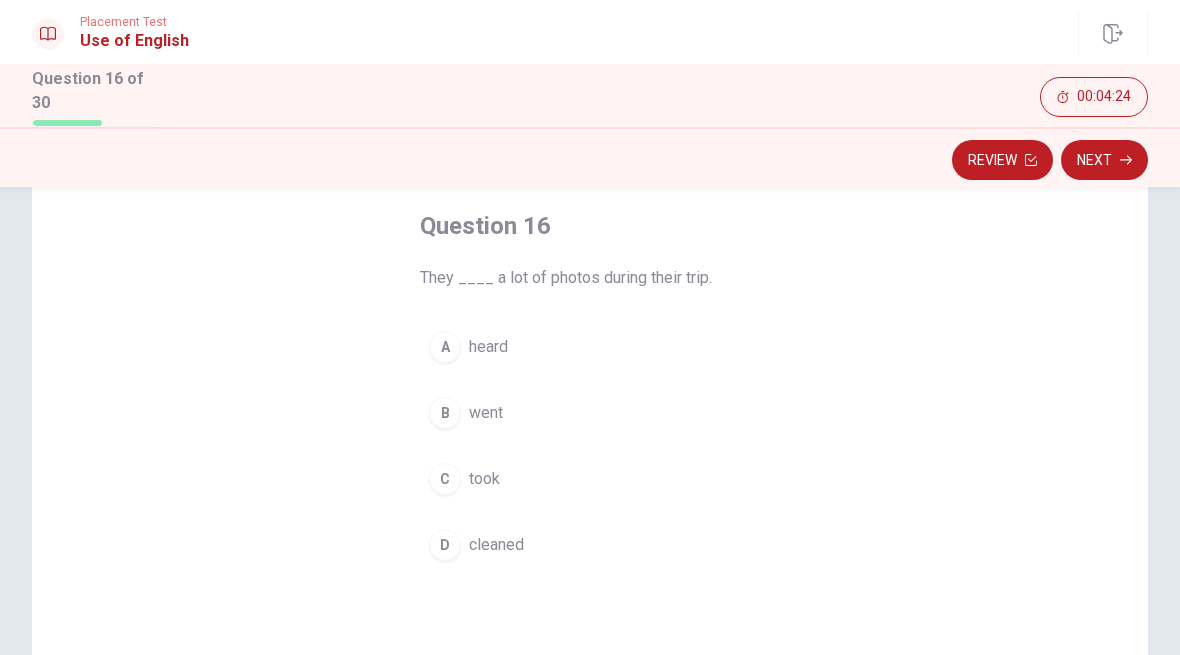click on "C" at bounding box center (445, 479) 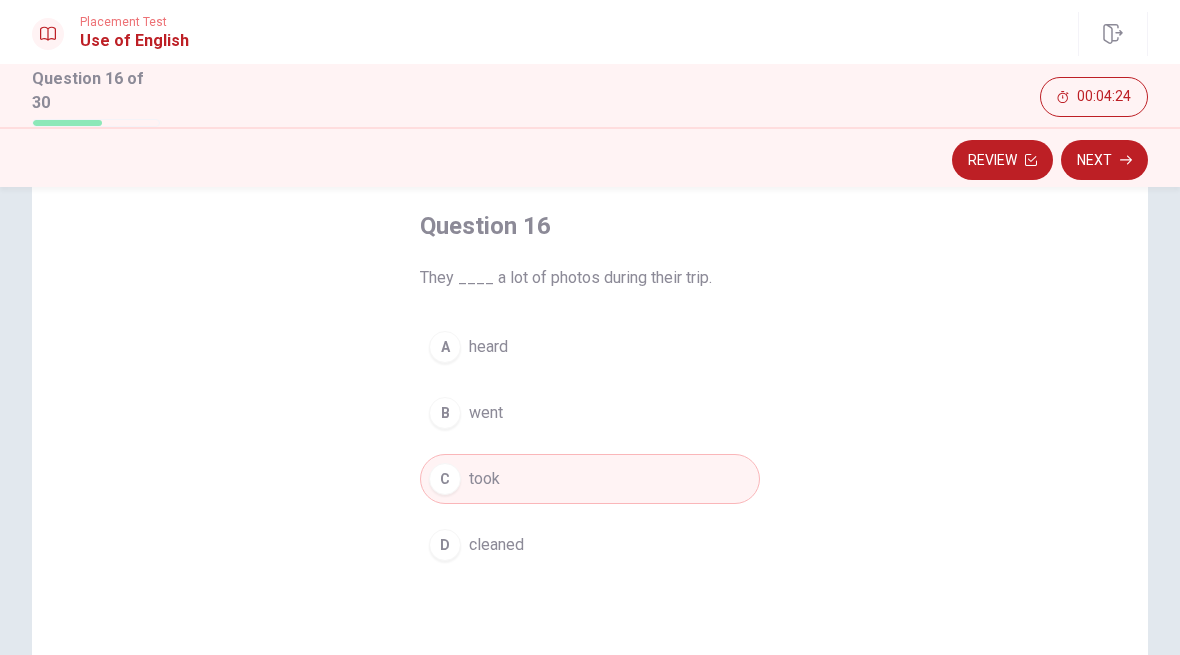 click on "Next" at bounding box center (1104, 160) 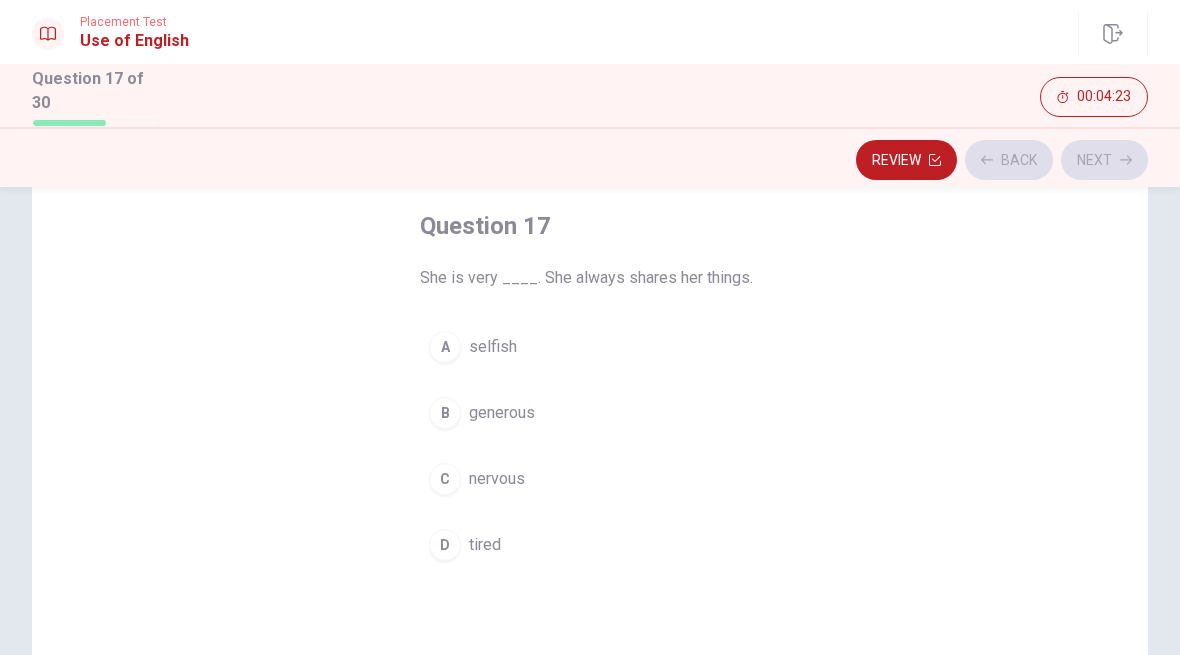 scroll, scrollTop: 128, scrollLeft: 0, axis: vertical 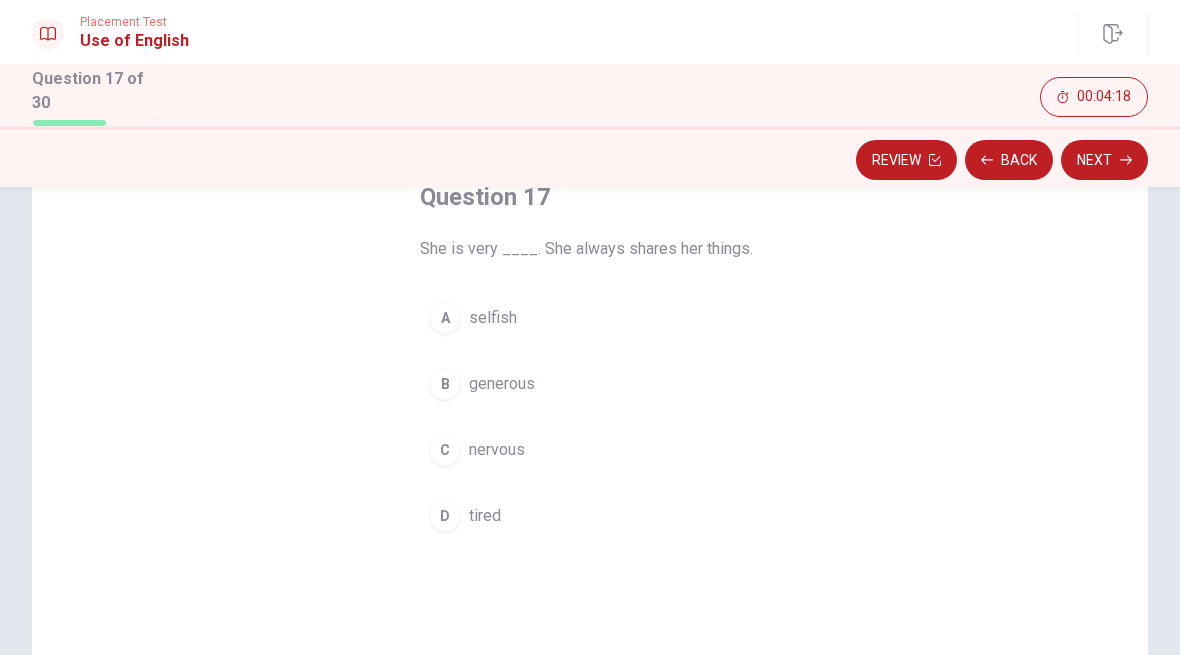click on "A" at bounding box center (445, 318) 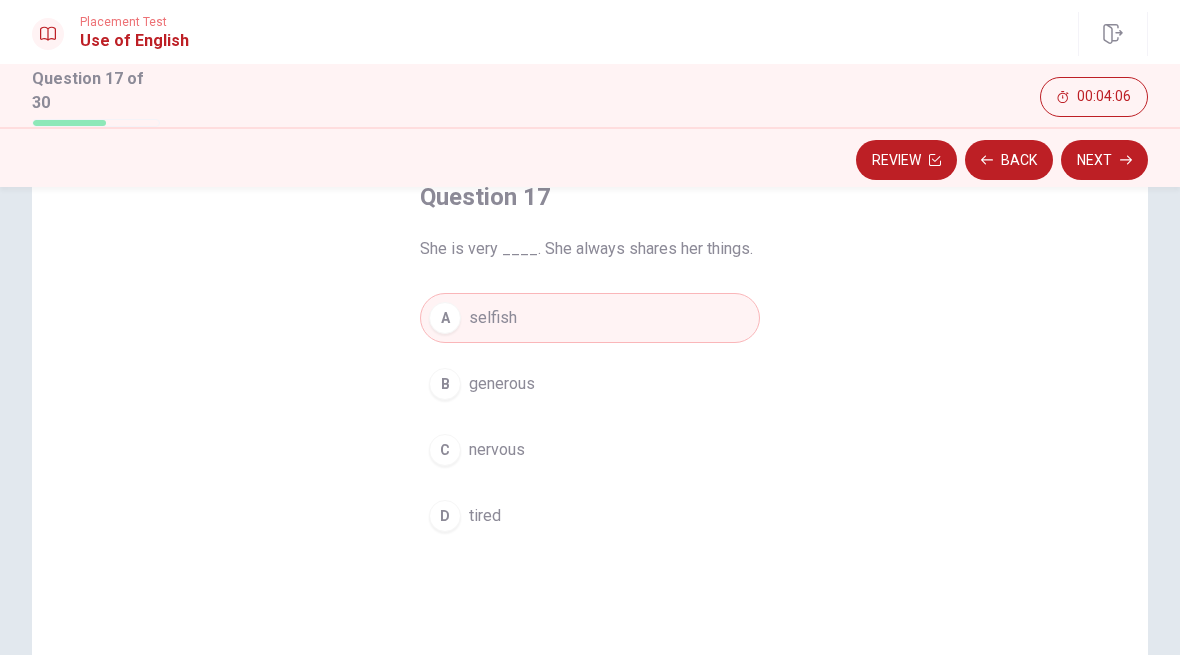 click on "B" at bounding box center (445, 384) 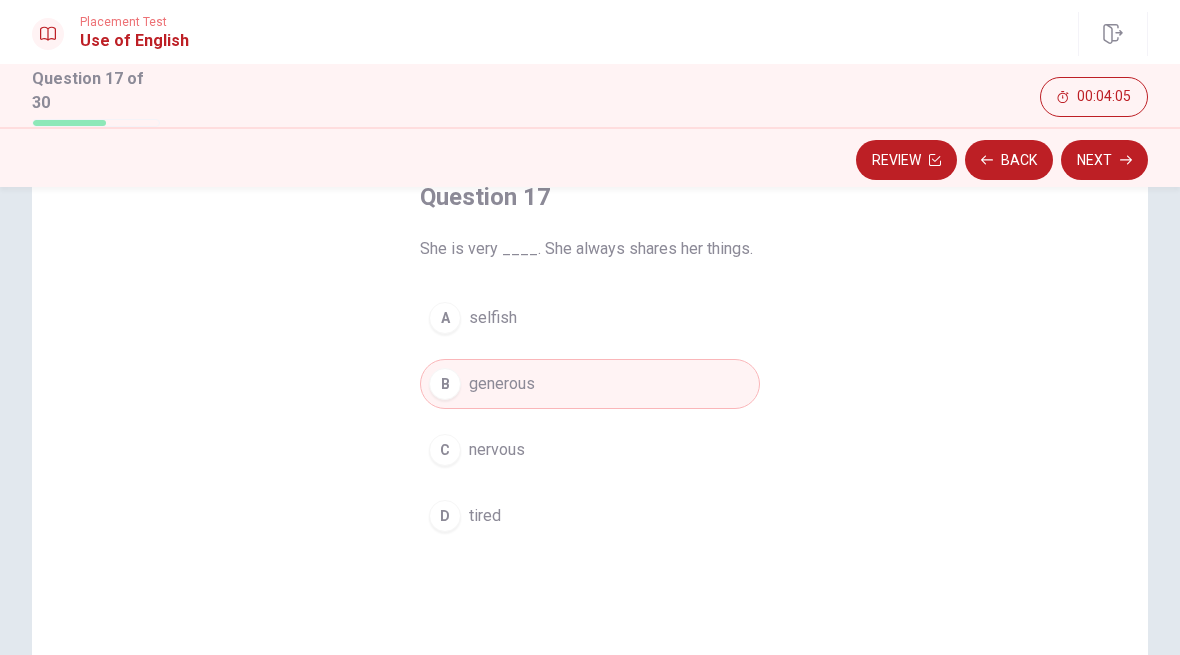 click 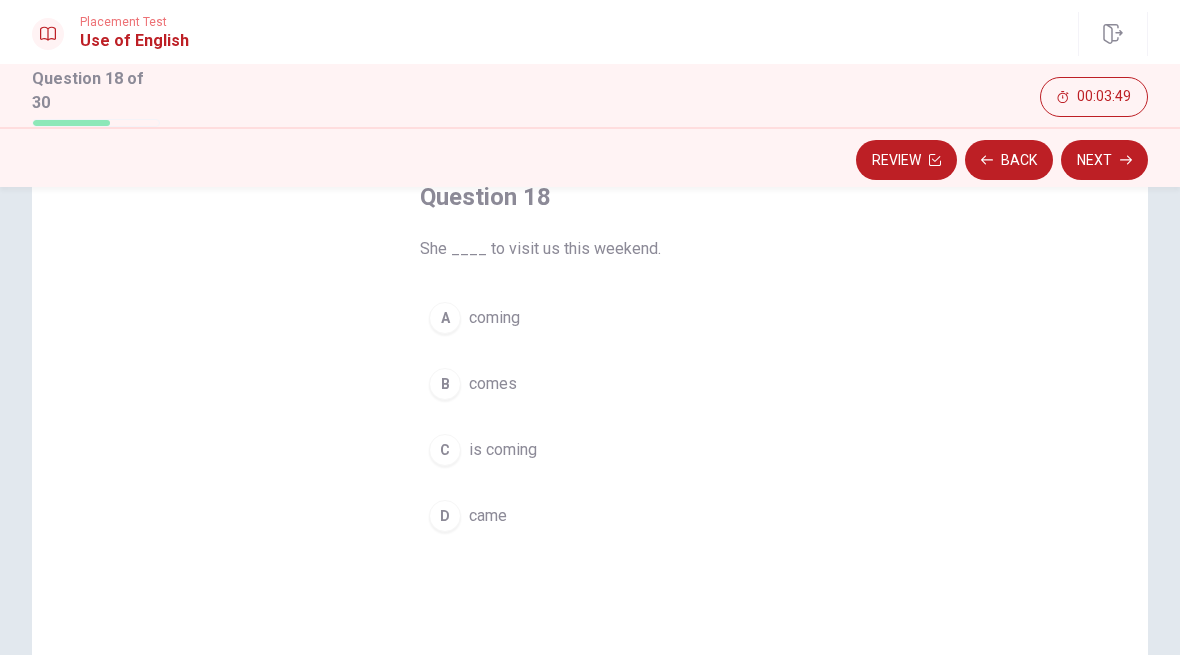 click on "C" at bounding box center [445, 450] 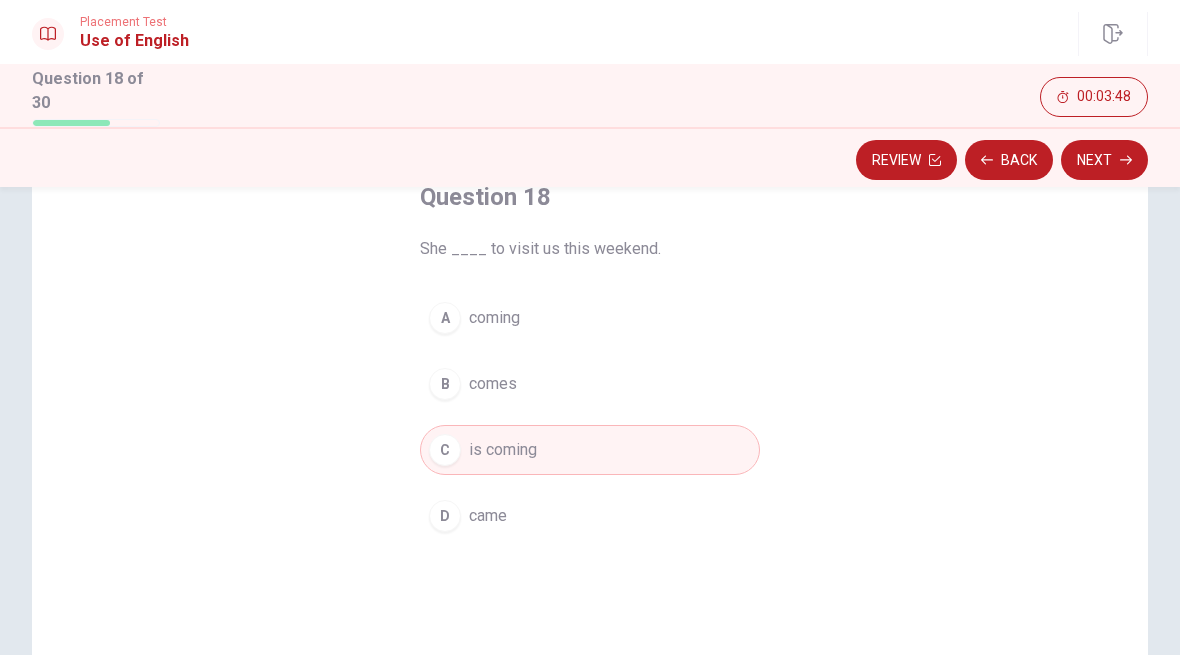click on "Next" at bounding box center [1104, 160] 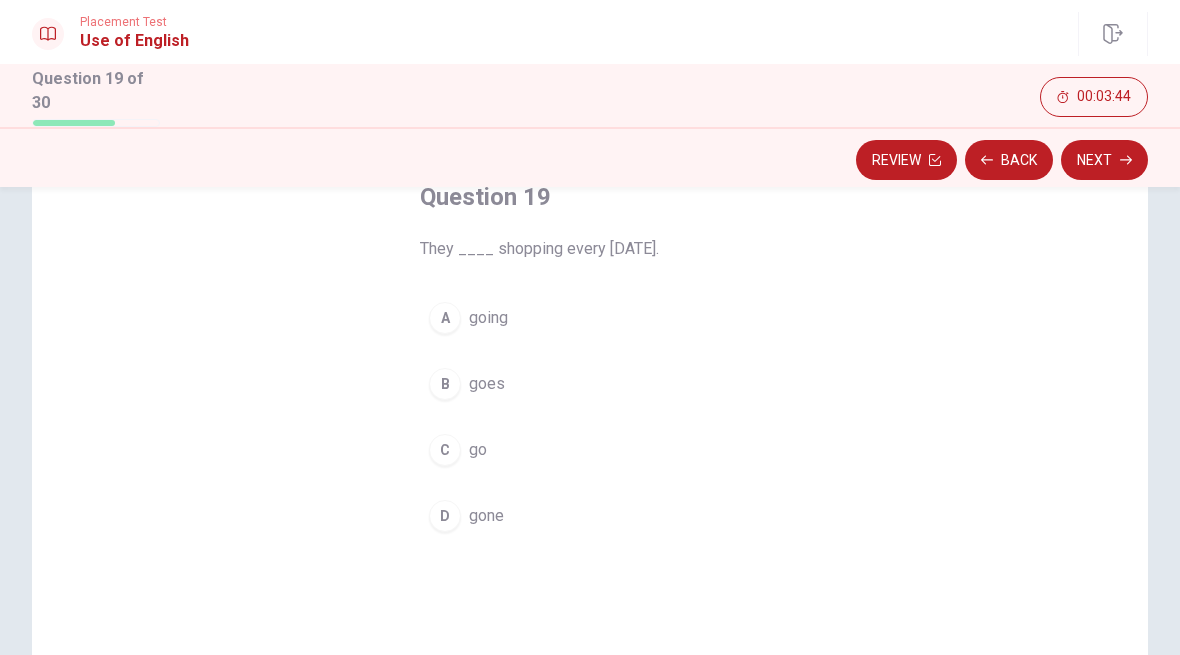 click on "C go" at bounding box center [590, 450] 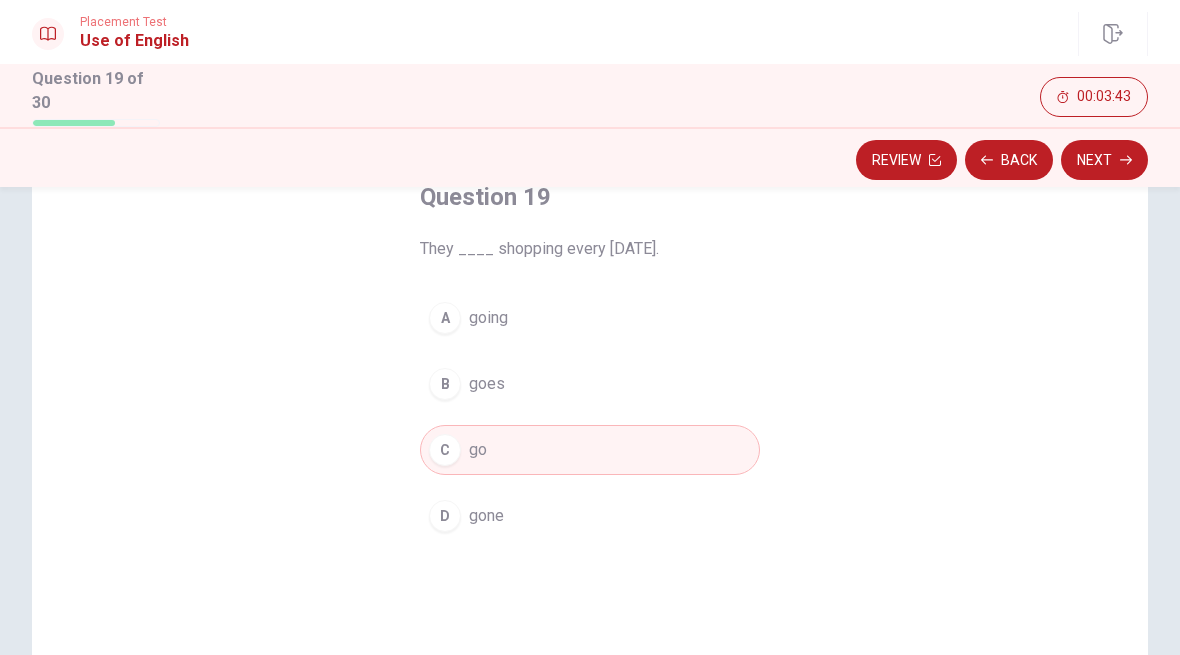 click on "Next" at bounding box center (1104, 160) 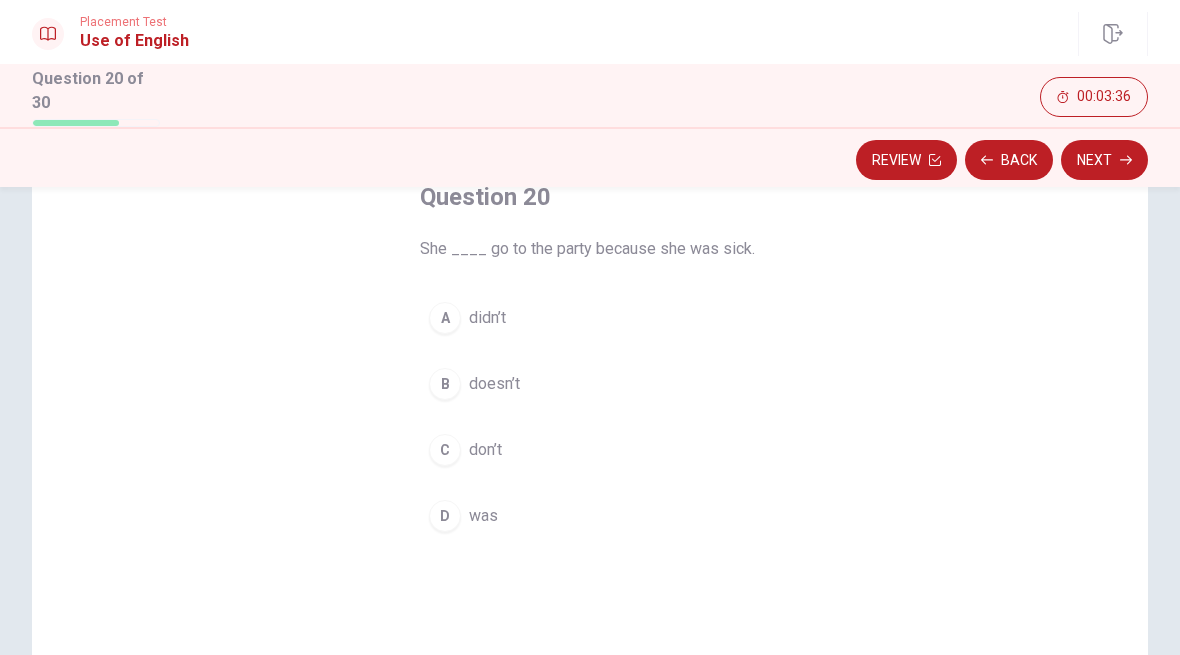 click on "B" at bounding box center (445, 384) 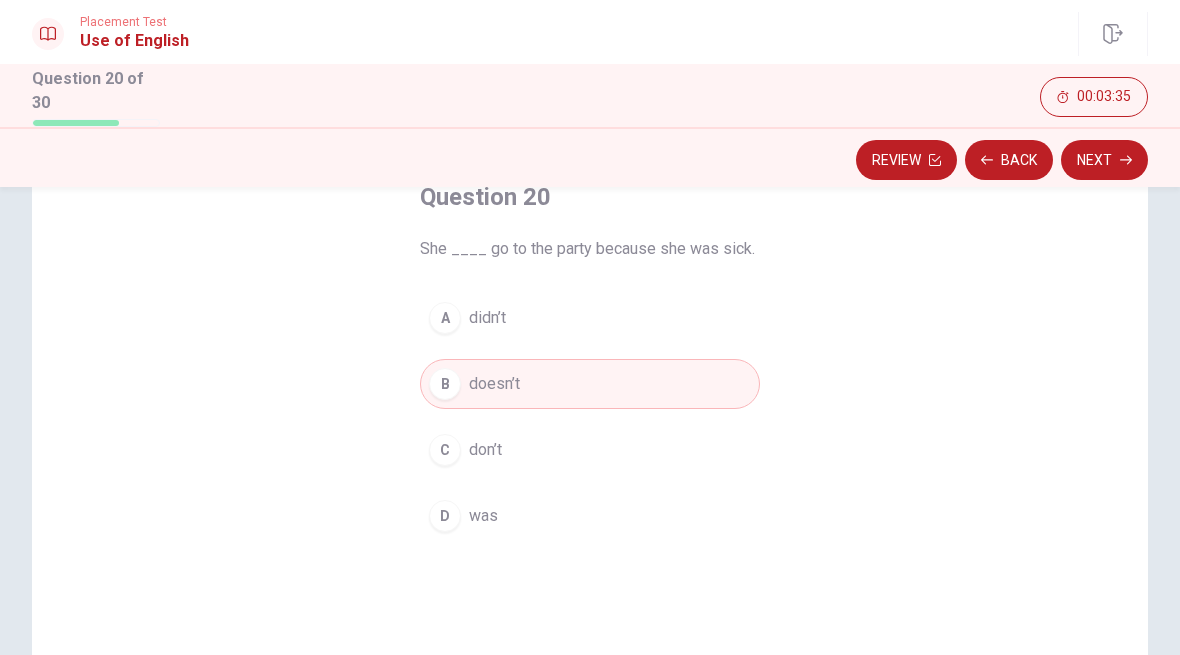 click on "Next" at bounding box center (1104, 160) 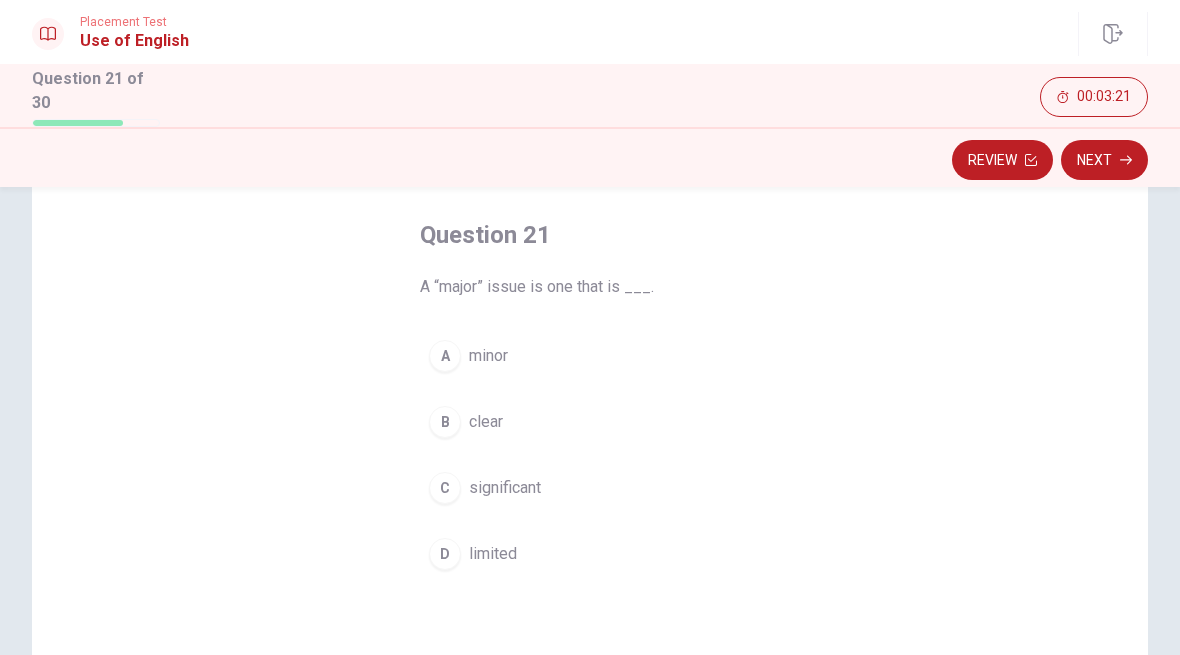 scroll, scrollTop: 93, scrollLeft: 0, axis: vertical 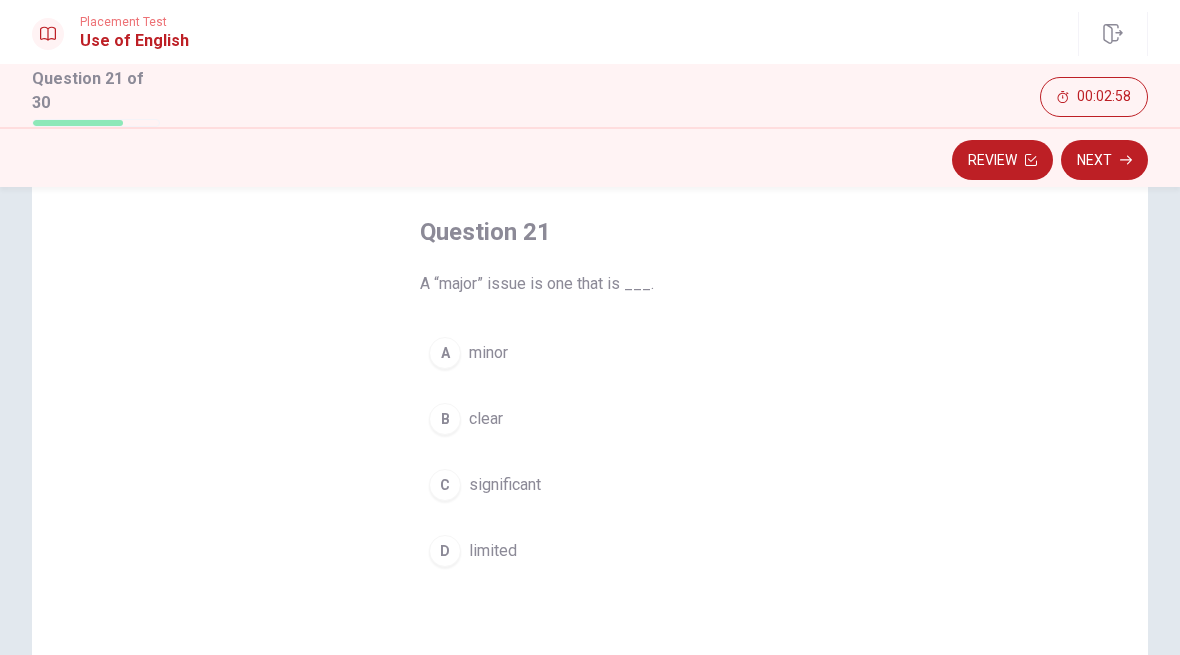 click on "A" at bounding box center (445, 353) 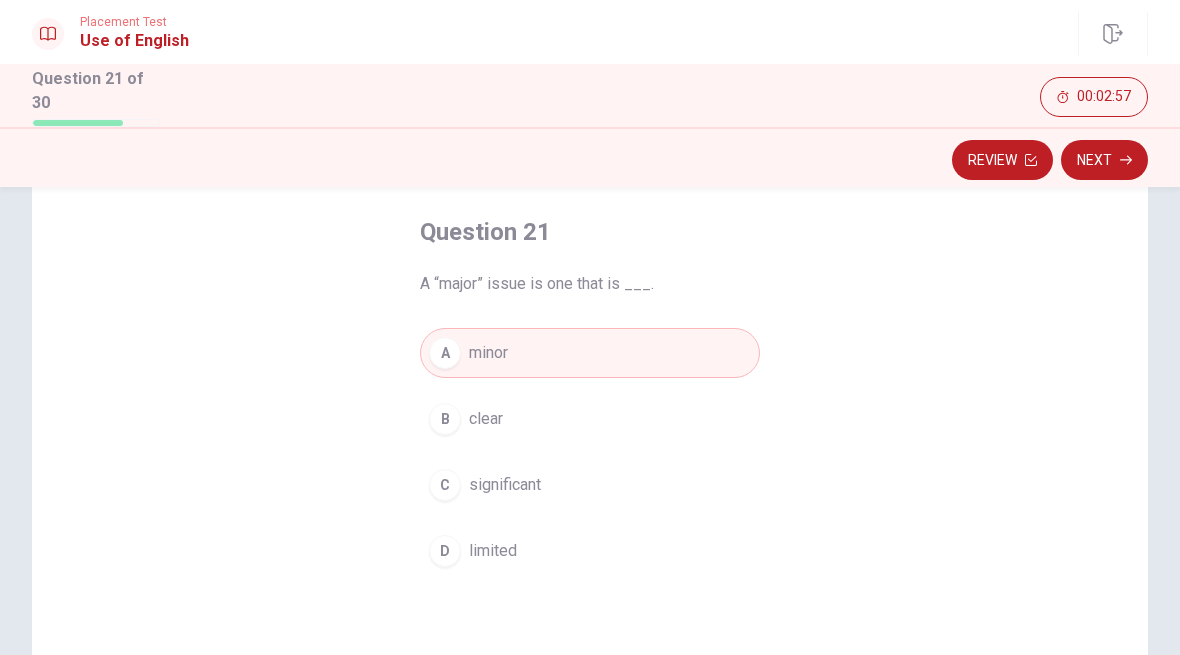 click on "Next" at bounding box center (1104, 160) 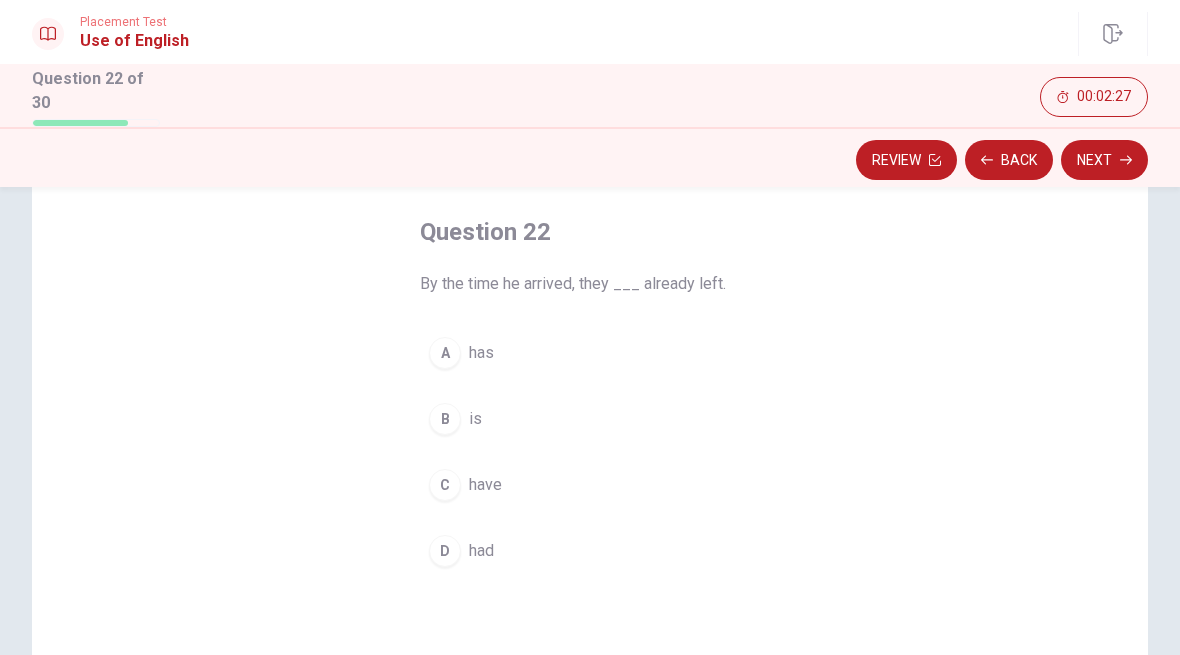 click on "D" at bounding box center [445, 551] 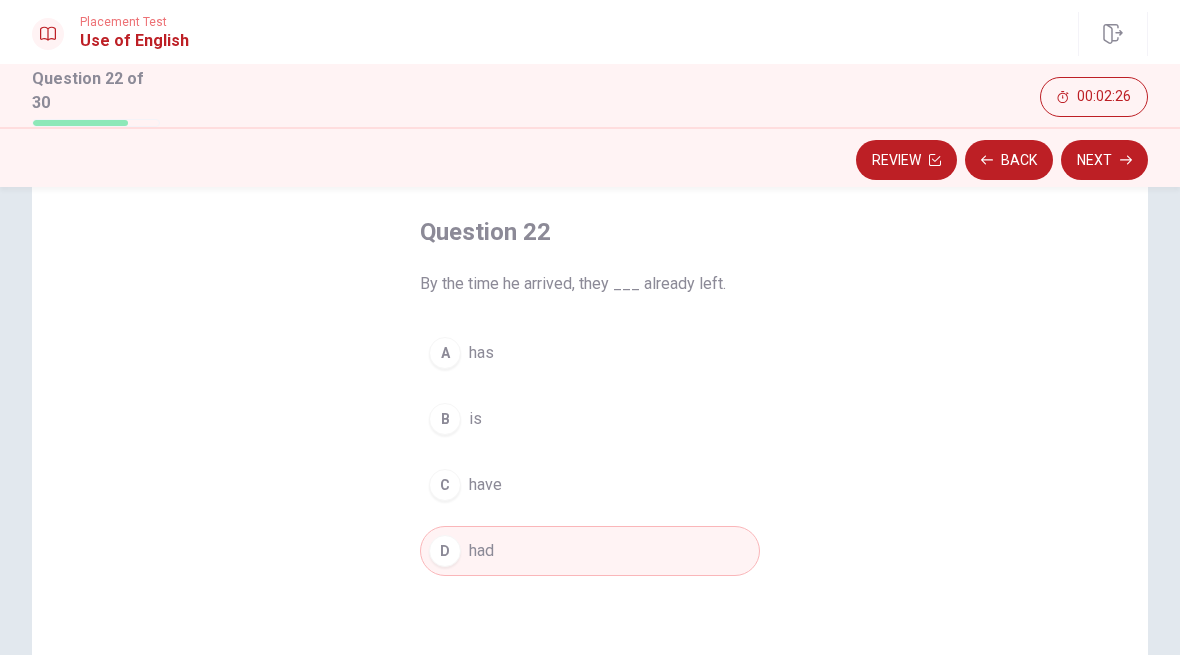 click on "Next" at bounding box center [1104, 160] 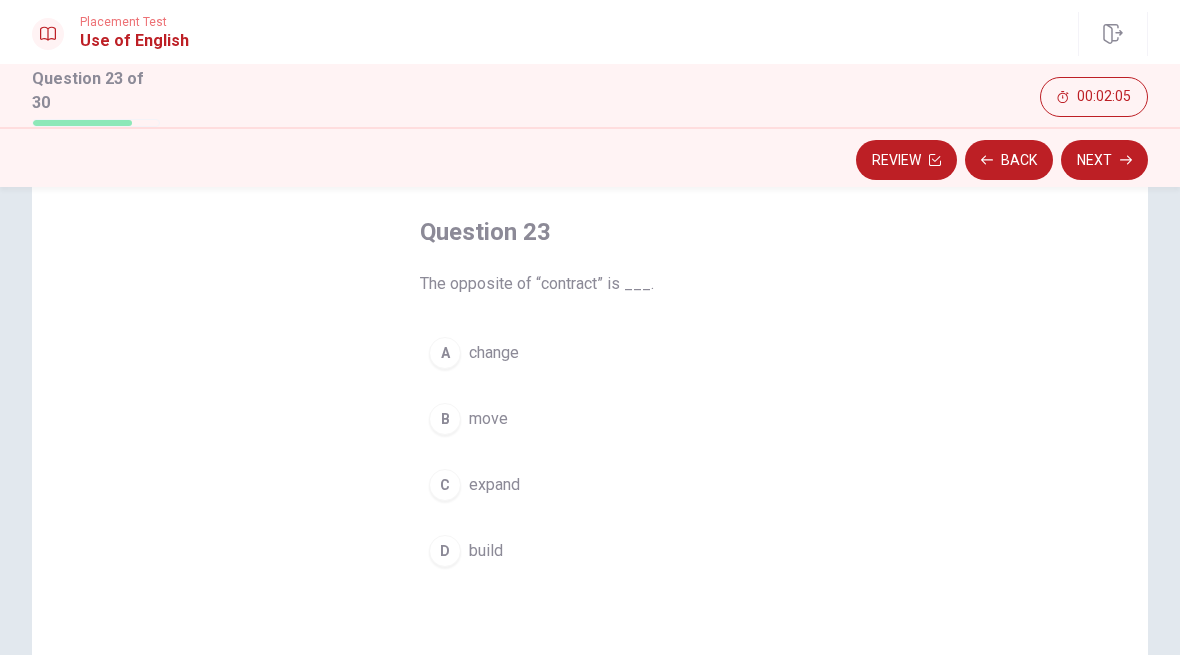 click on "A" at bounding box center (445, 353) 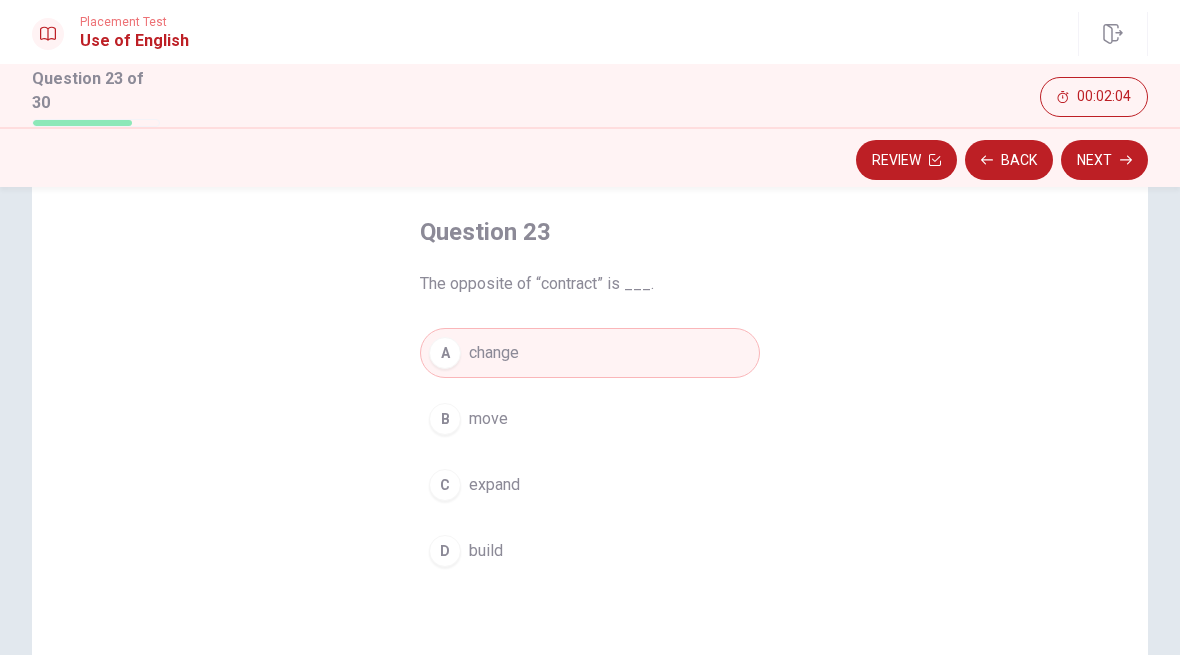 click on "Next" at bounding box center (1104, 160) 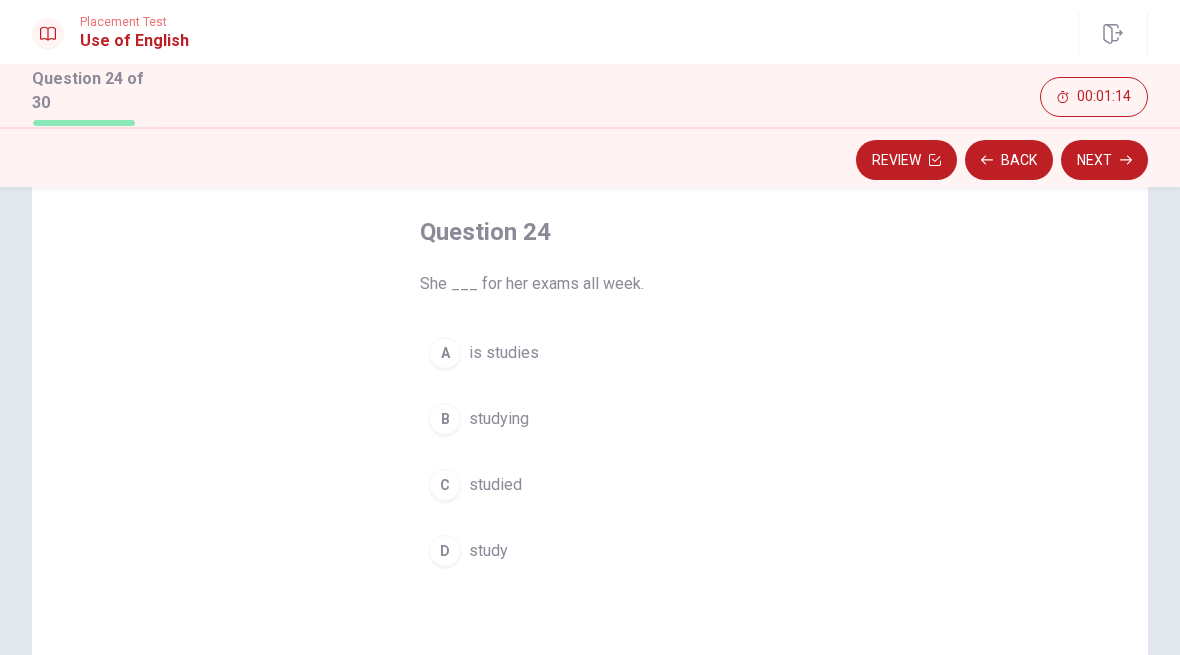 click on "A" at bounding box center (445, 353) 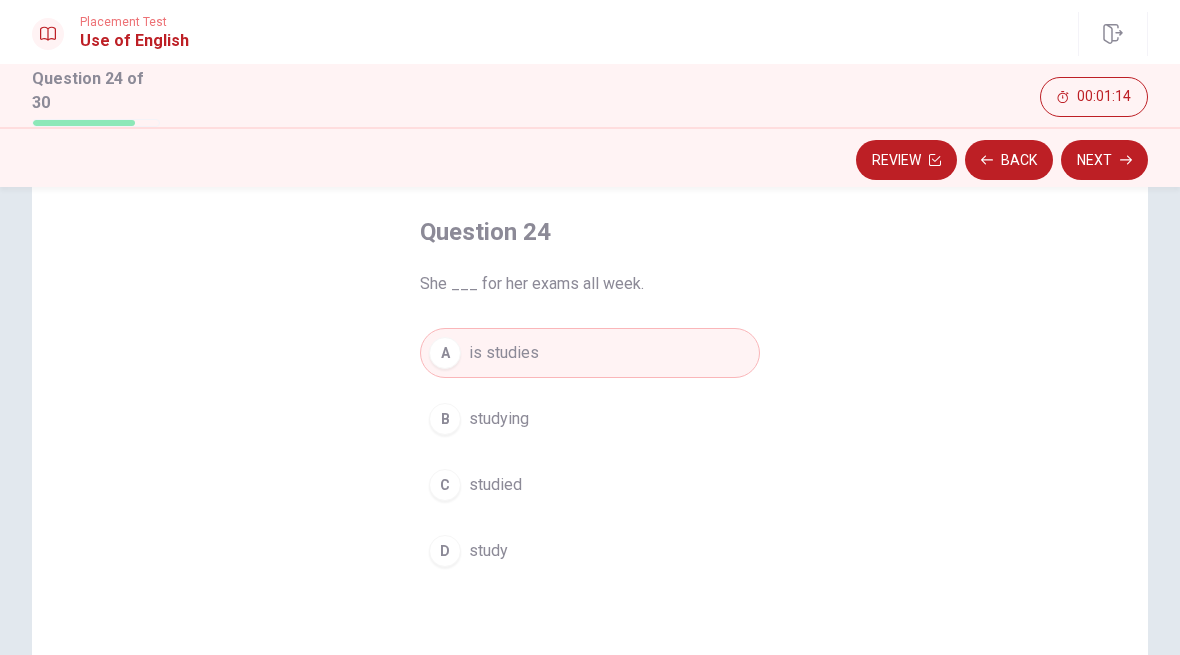 click on "Next" at bounding box center (1104, 160) 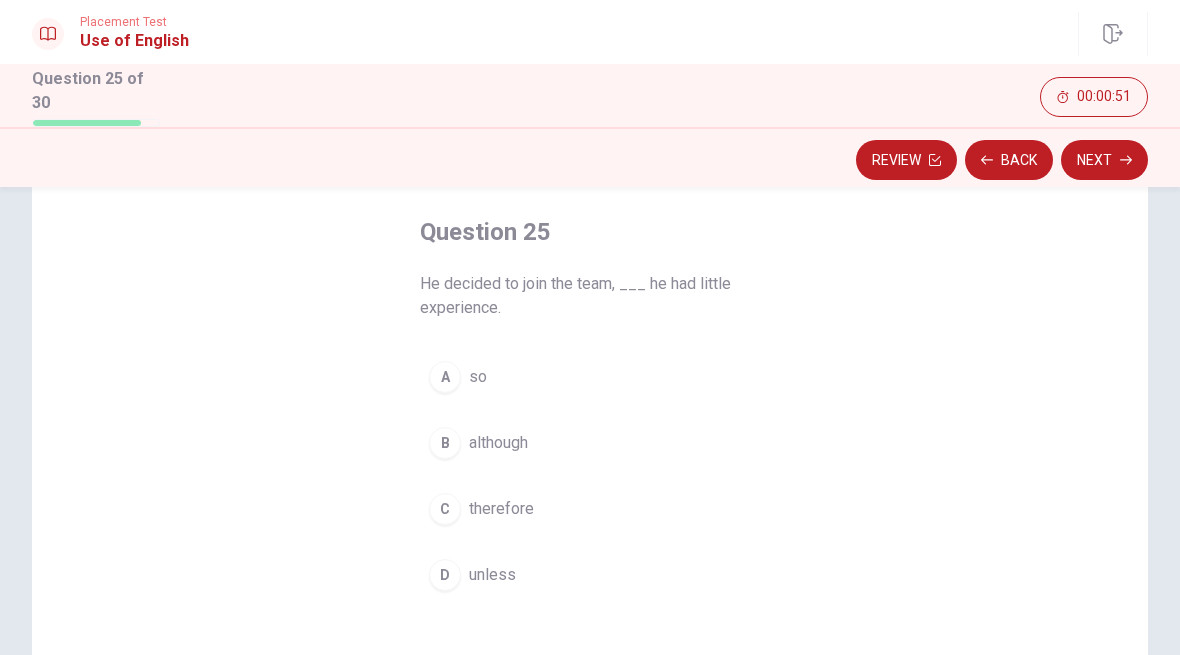 click on "C" at bounding box center (445, 509) 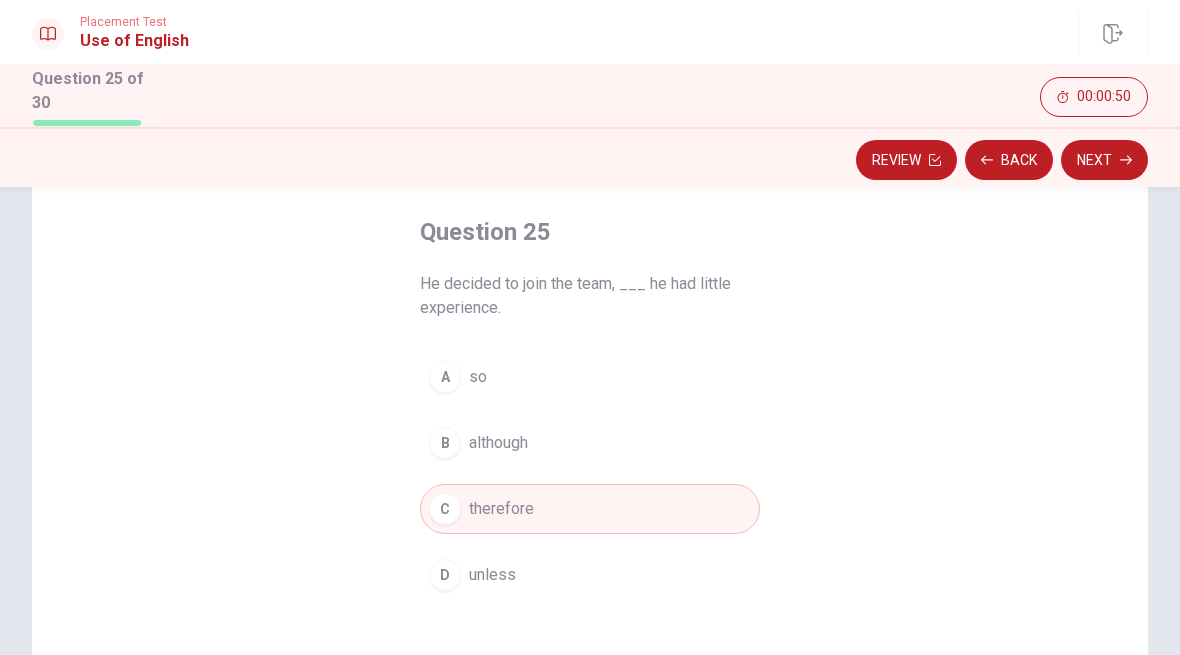 click 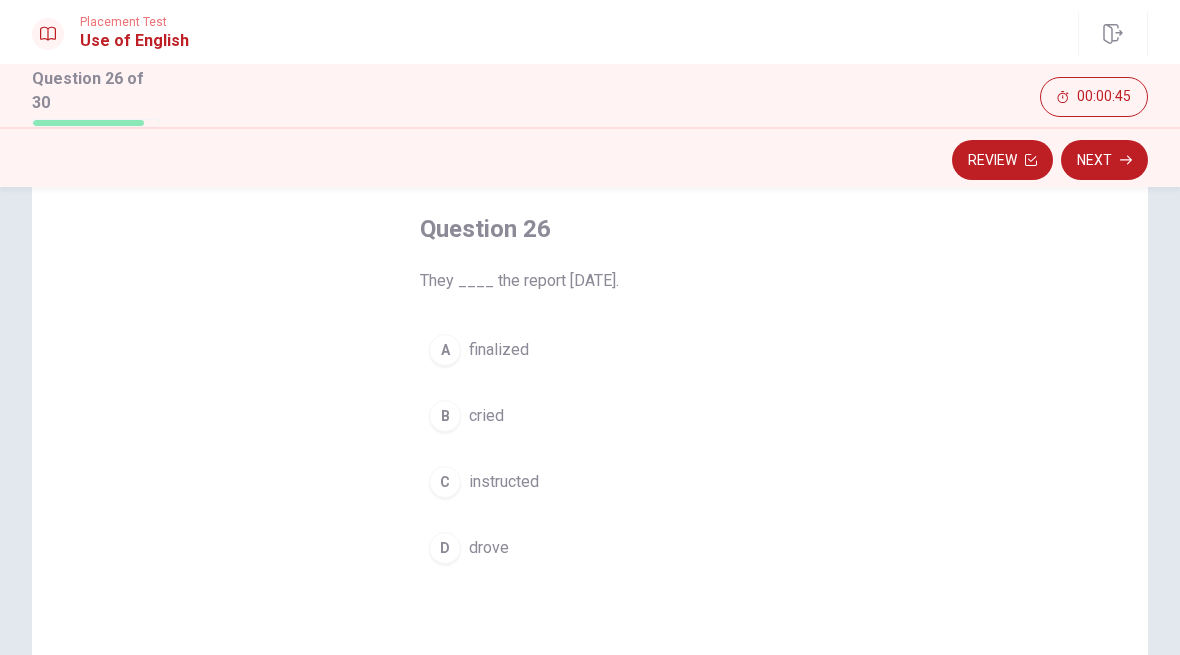 scroll, scrollTop: 101, scrollLeft: 0, axis: vertical 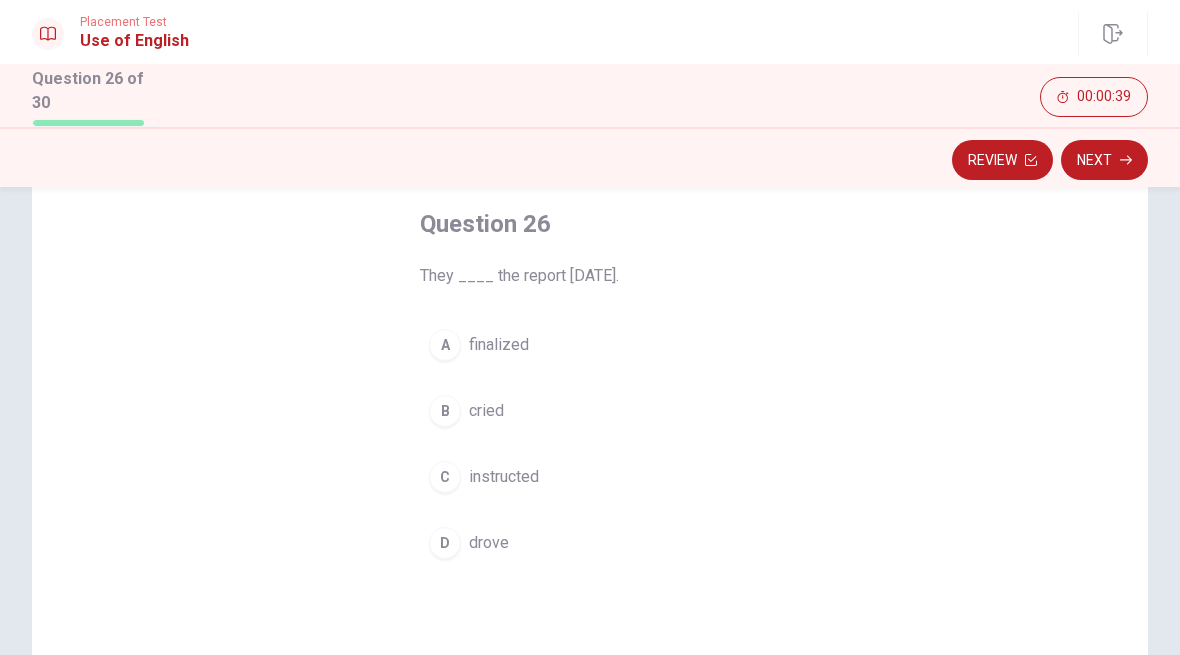 click on "A" at bounding box center [445, 345] 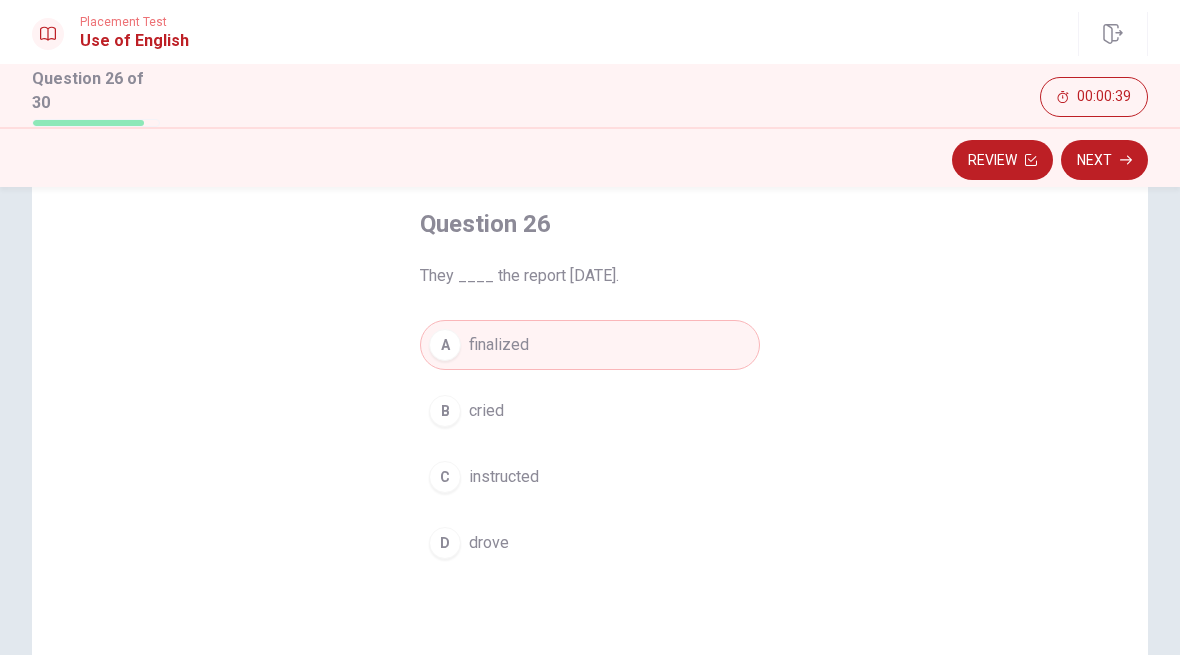 click on "Next" at bounding box center [1104, 160] 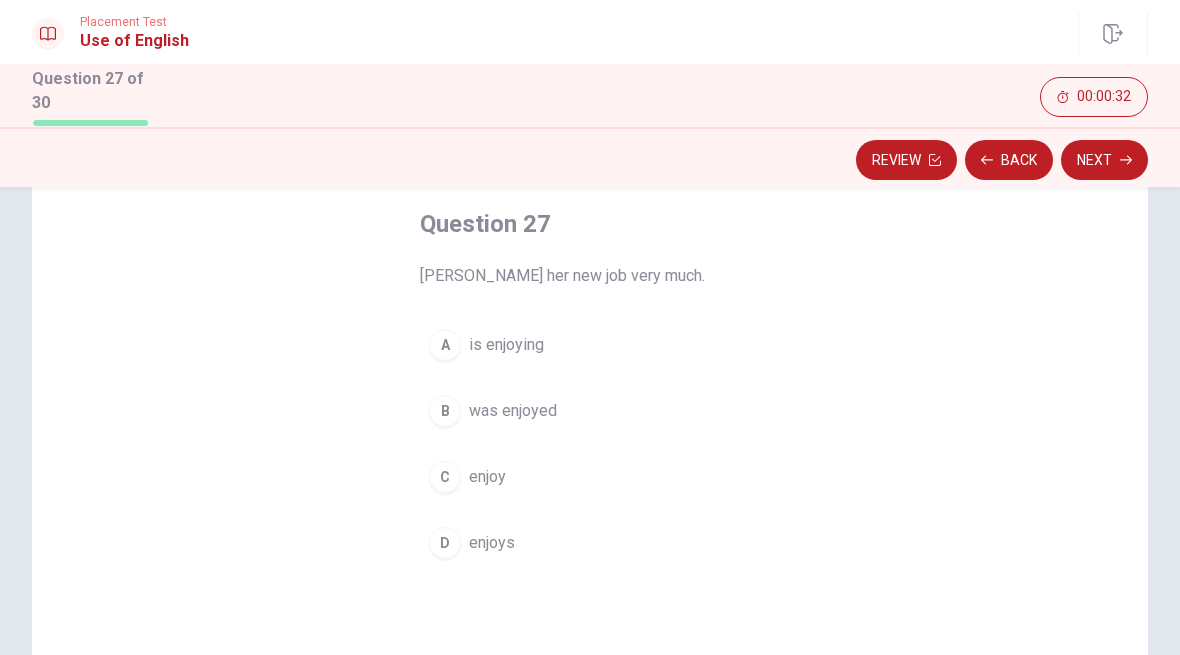 click on "D" at bounding box center [445, 543] 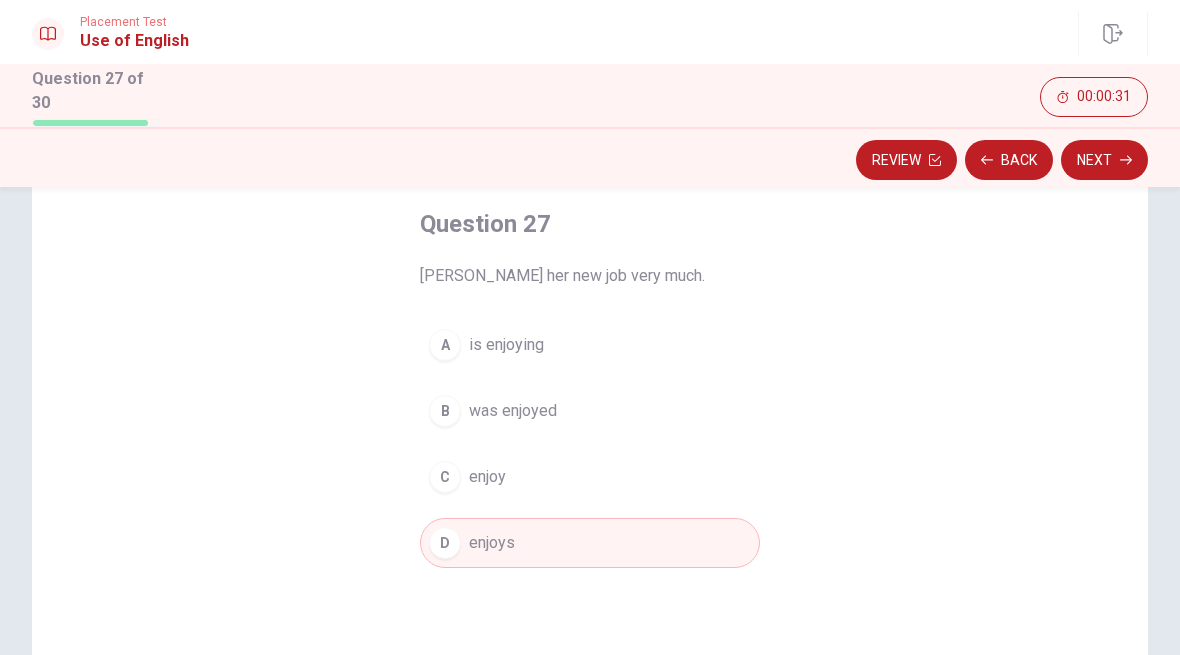 click on "Next" at bounding box center (1104, 160) 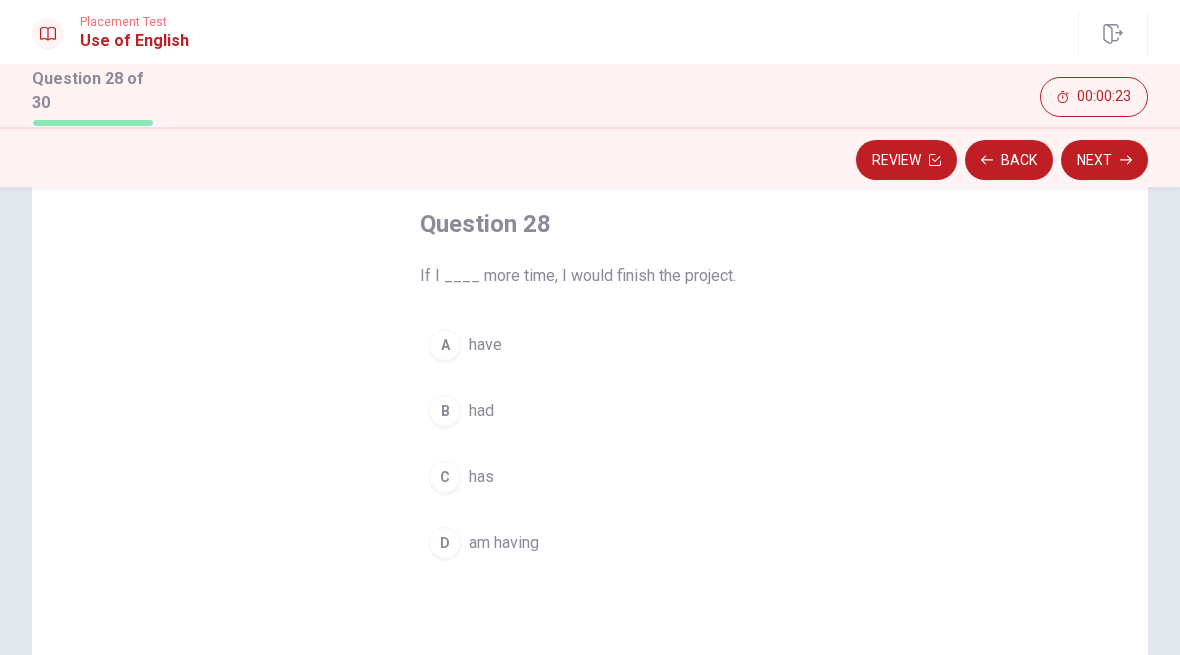 click on "B" at bounding box center (445, 411) 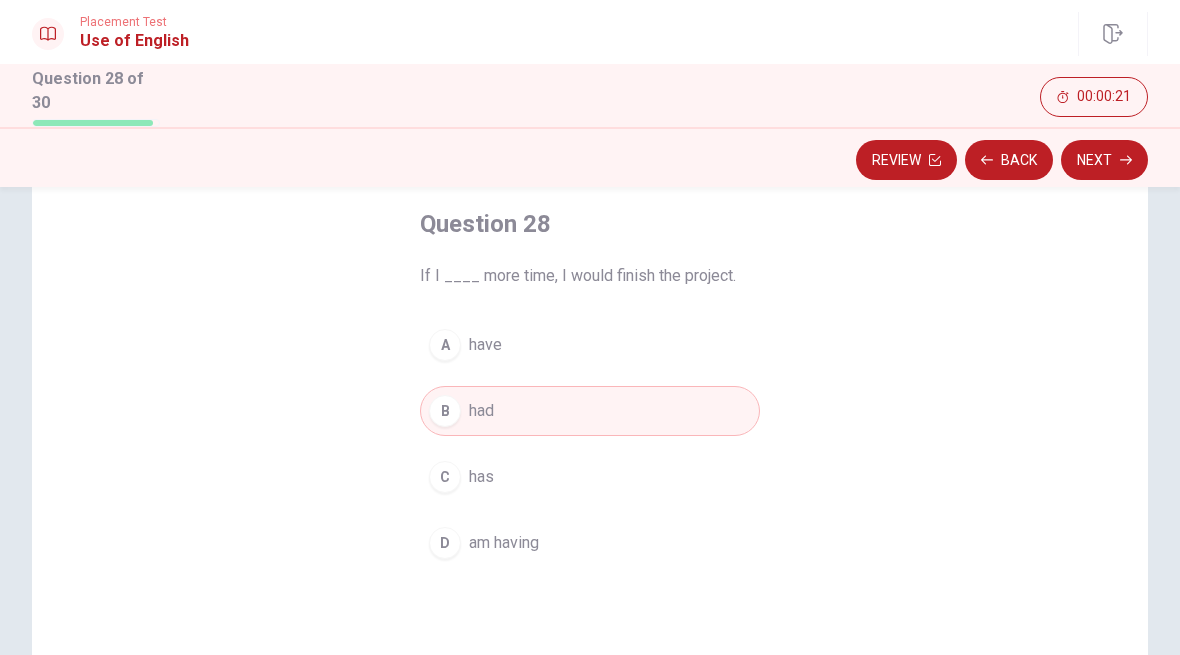 click on "Next" at bounding box center [1104, 160] 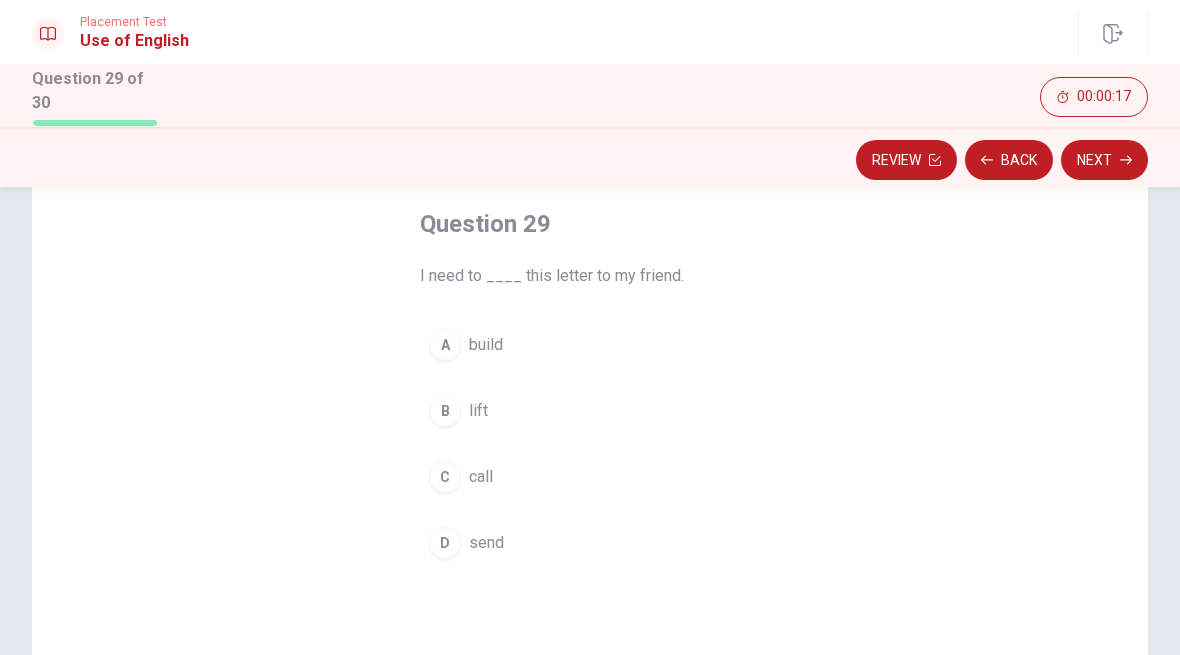 click on "D" at bounding box center [445, 543] 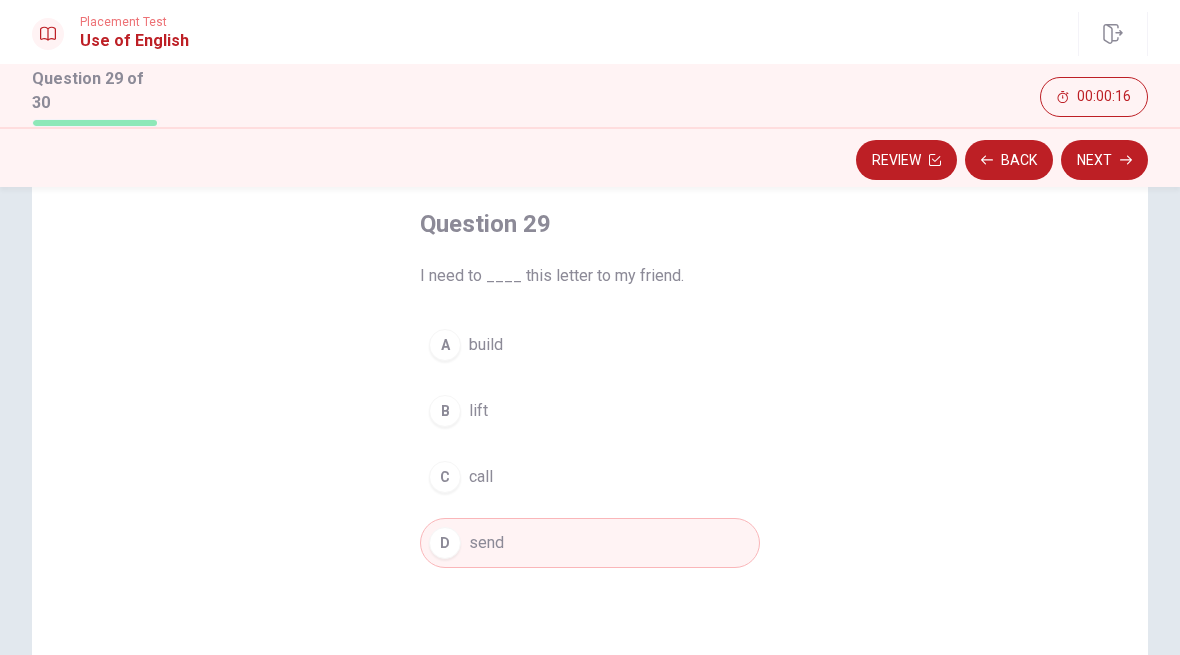 click 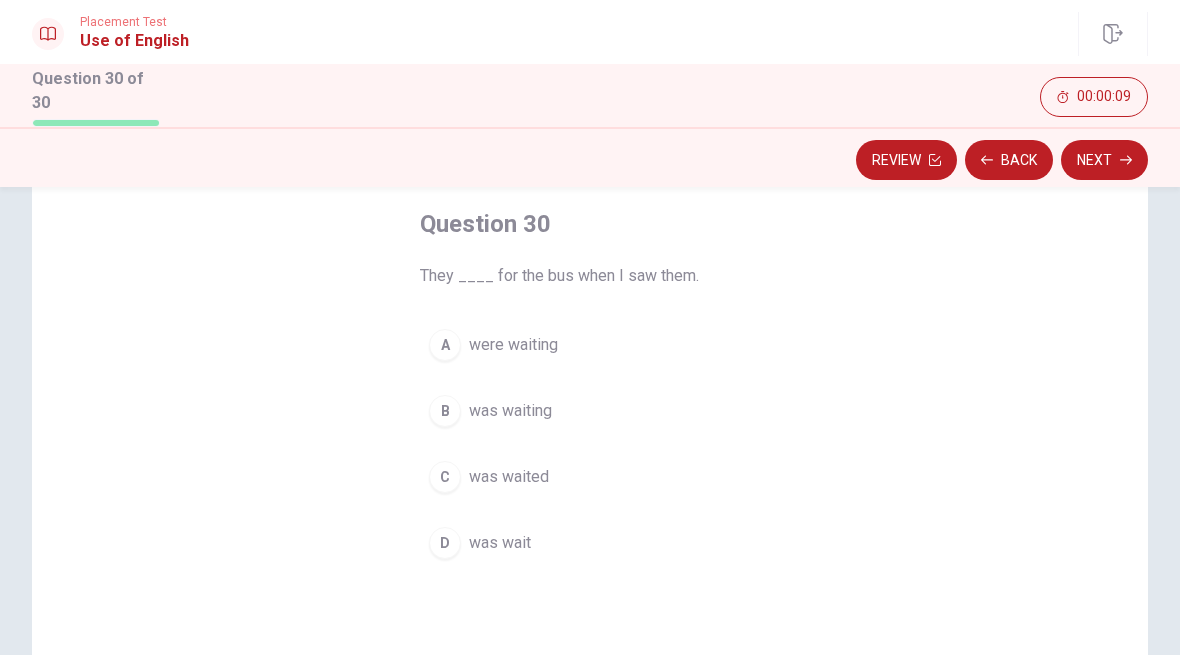click on "A" at bounding box center [445, 345] 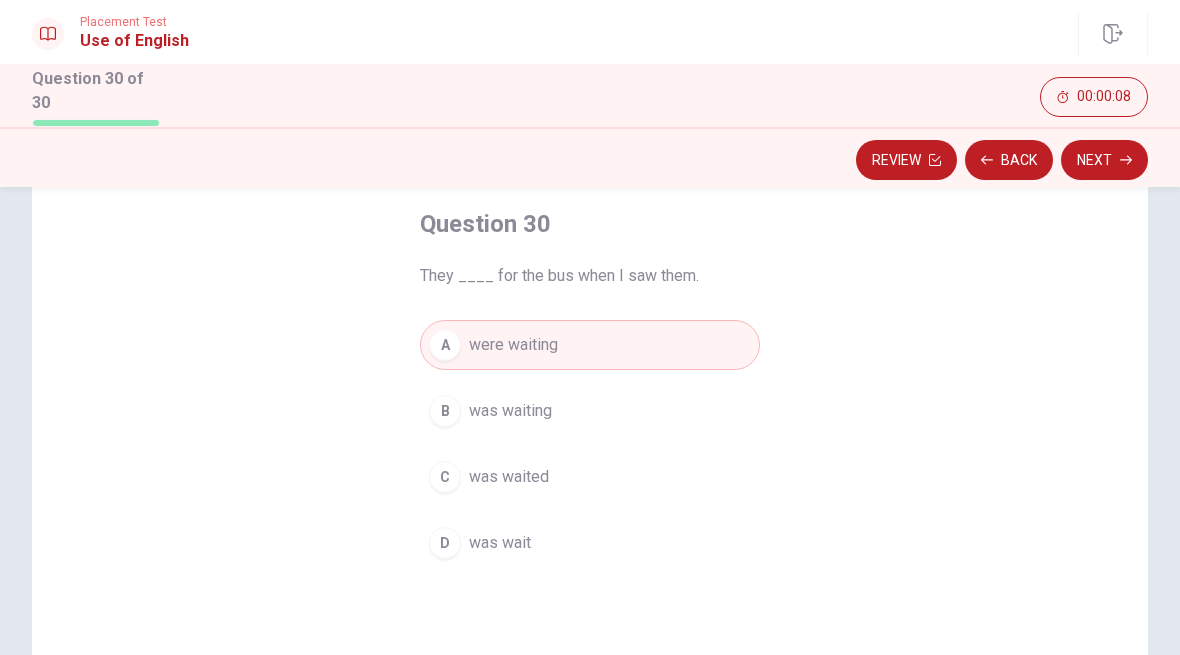 click 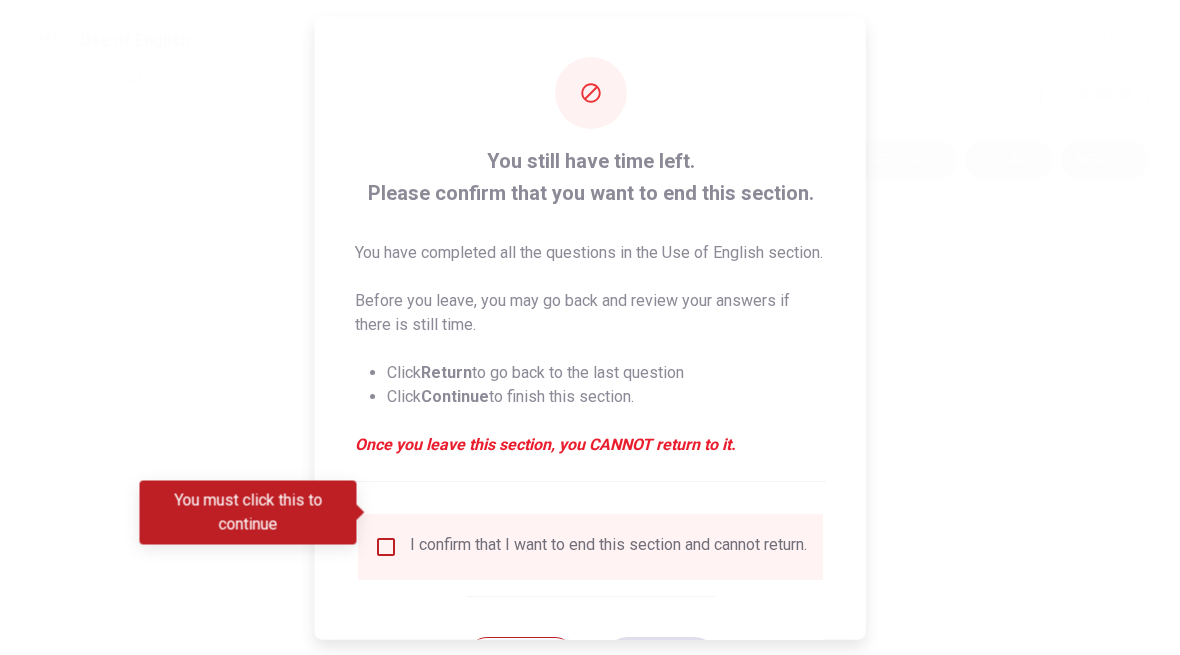 click at bounding box center [386, 546] 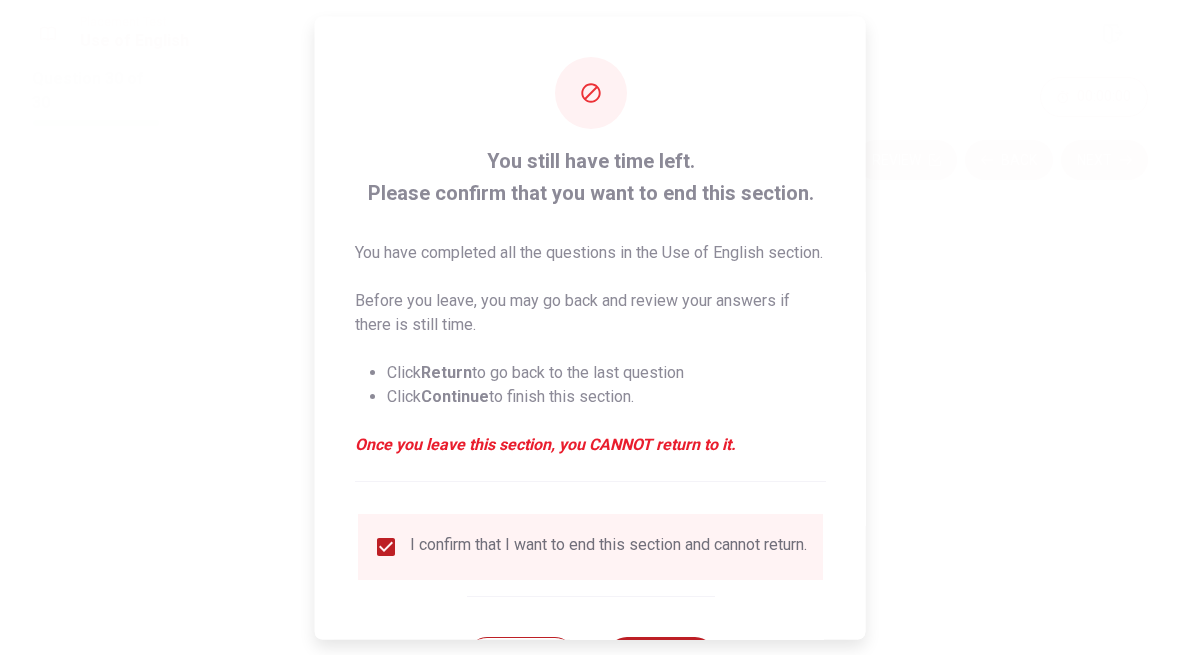 click on "Continue" at bounding box center (660, 656) 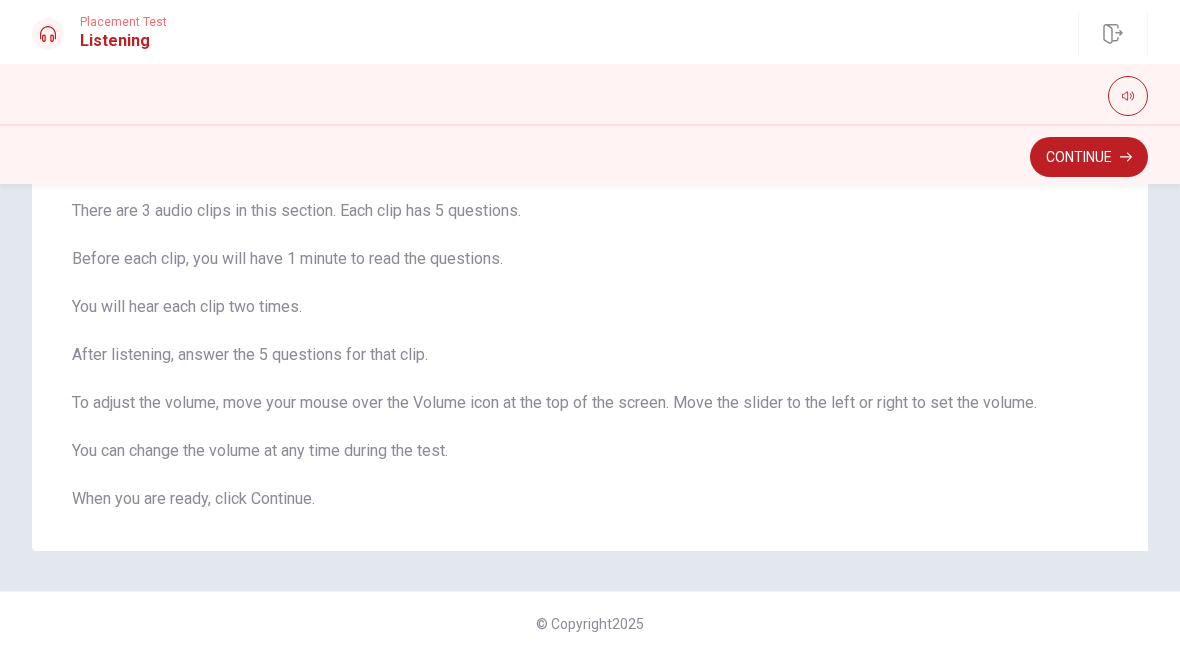 scroll, scrollTop: 137, scrollLeft: 0, axis: vertical 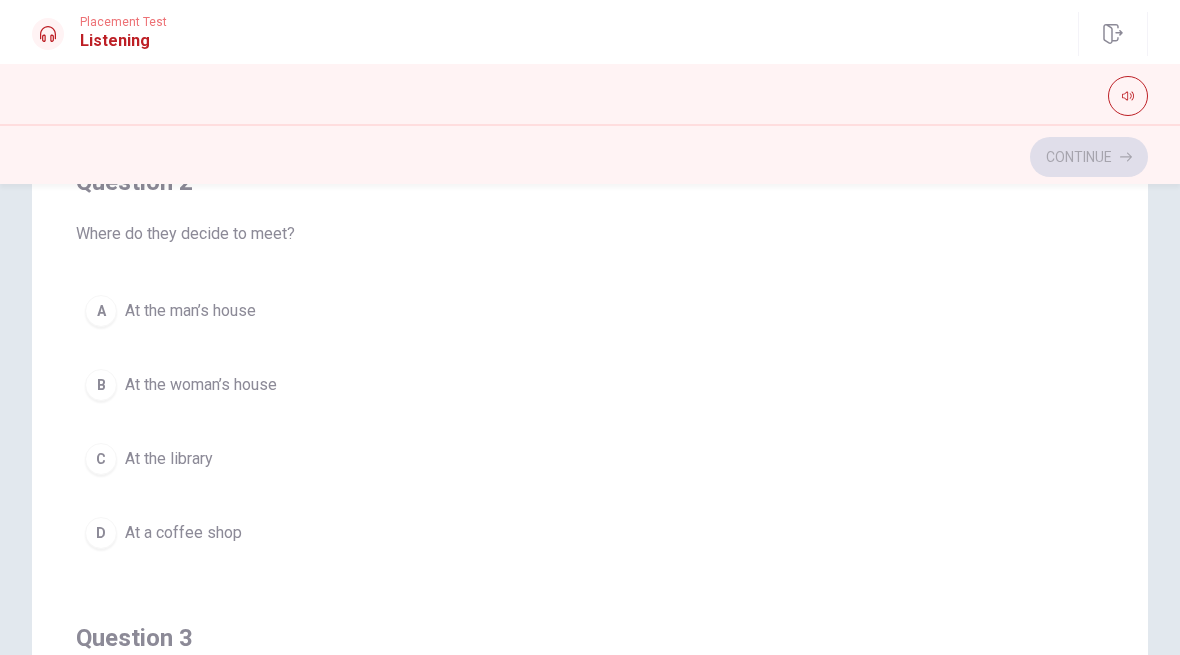 click on "C At the library" at bounding box center [590, 459] 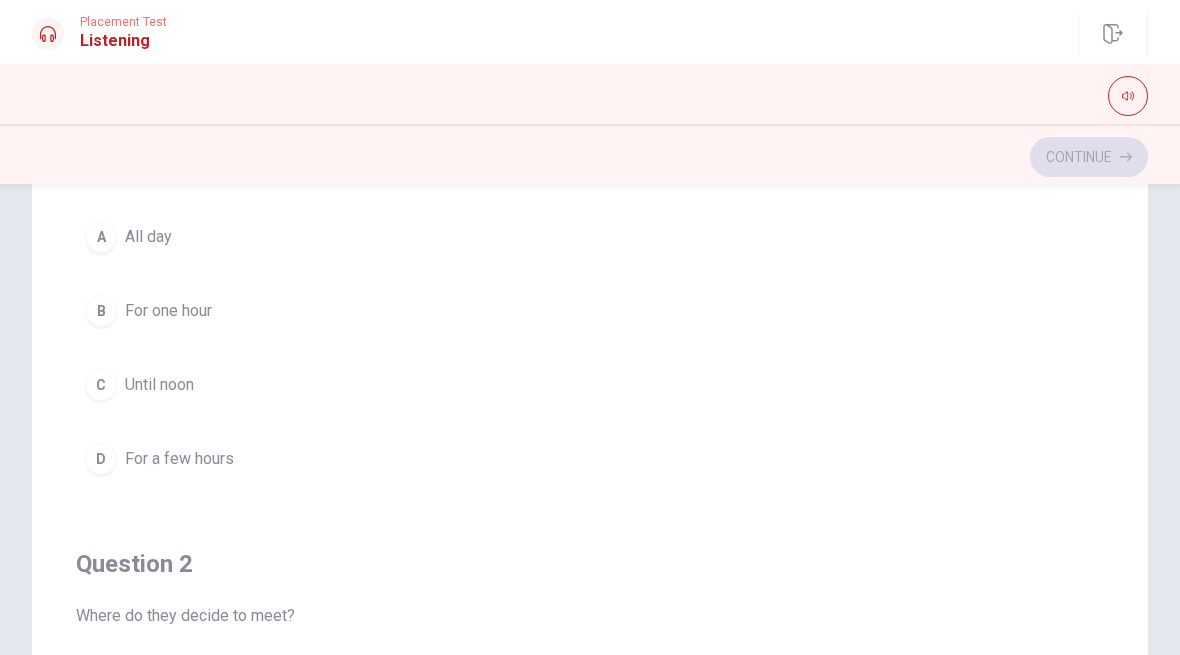 scroll, scrollTop: 118, scrollLeft: 0, axis: vertical 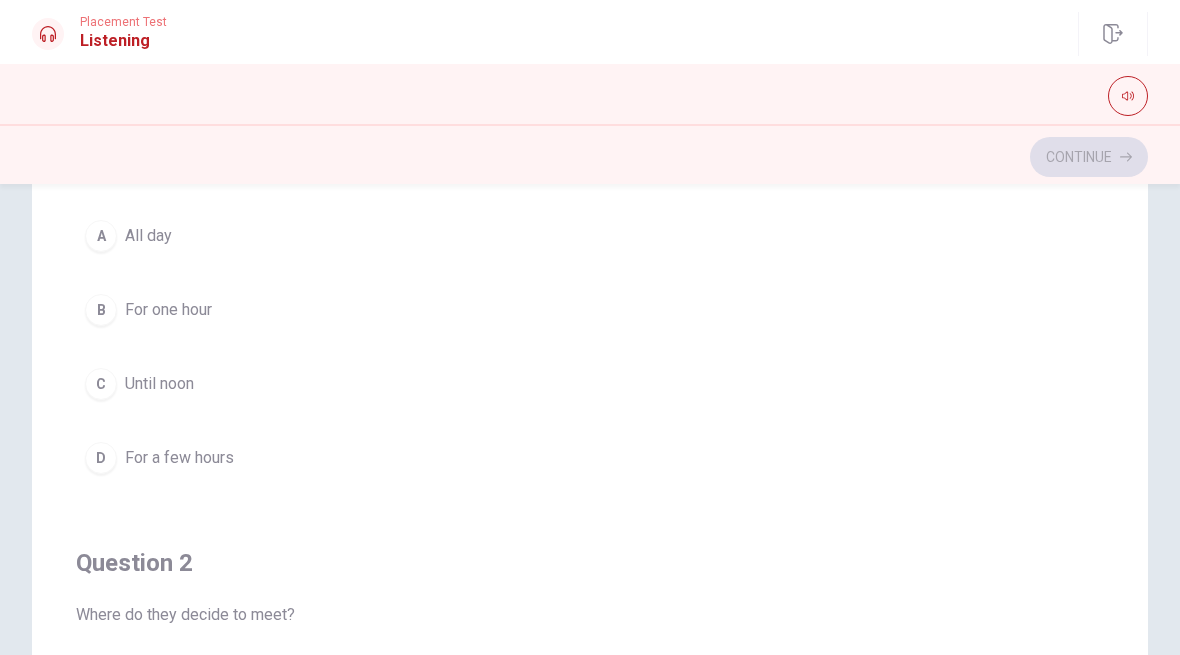 click on "D" at bounding box center [101, 458] 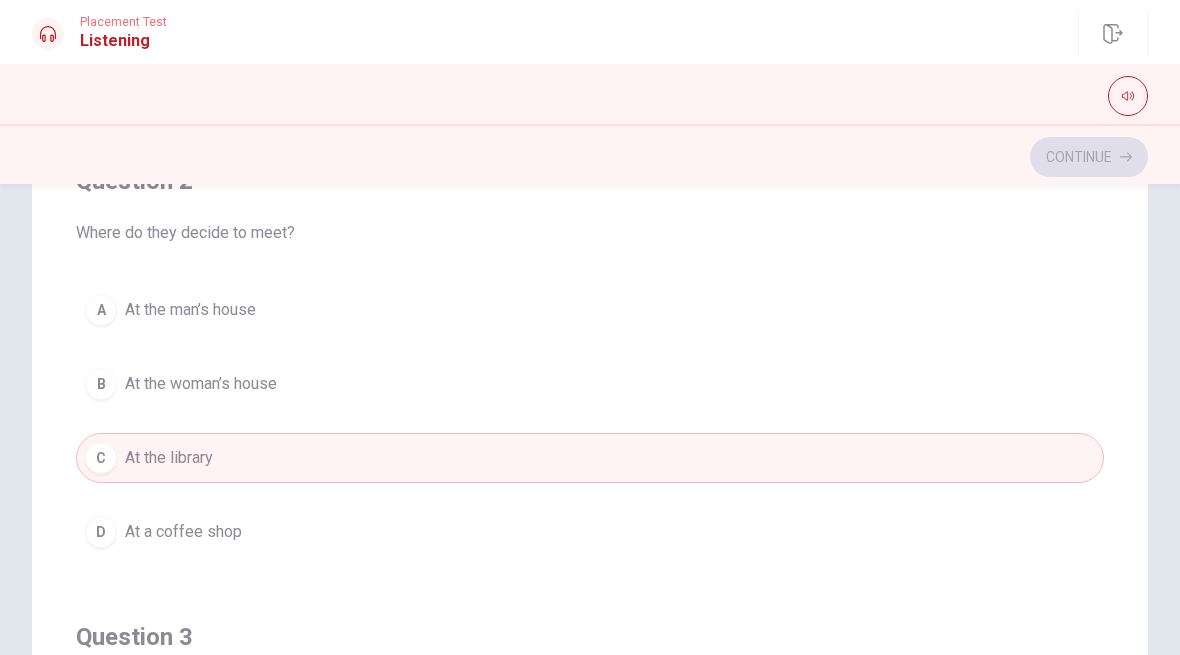 scroll, scrollTop: 537, scrollLeft: 0, axis: vertical 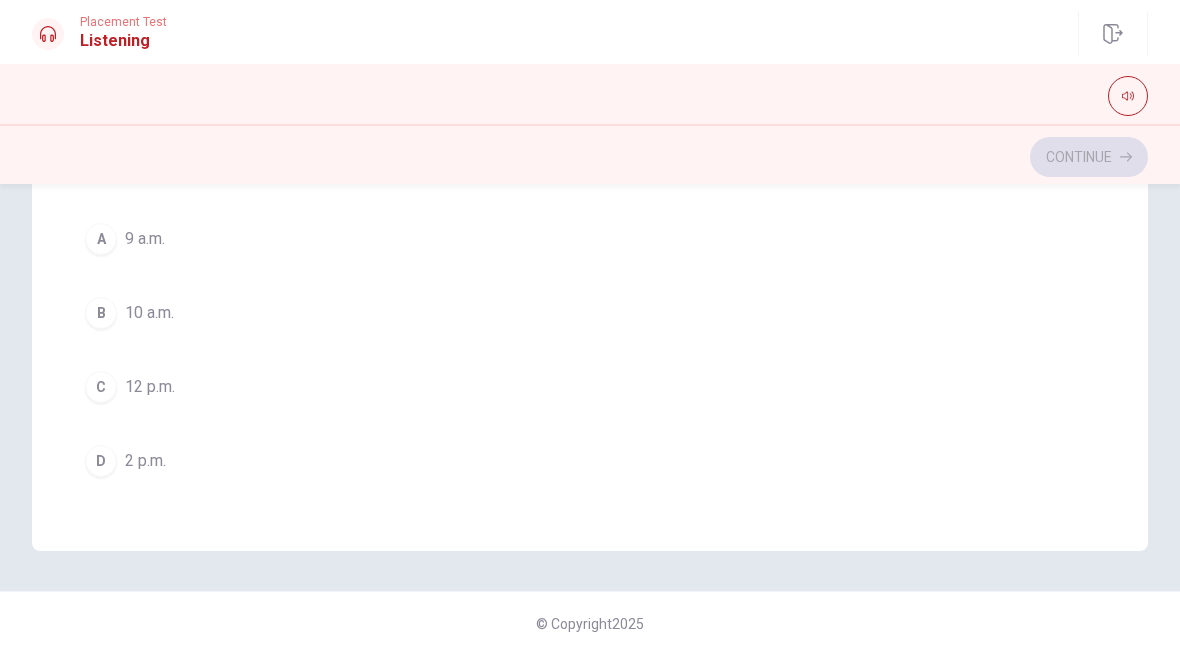 click on "B" at bounding box center [101, 313] 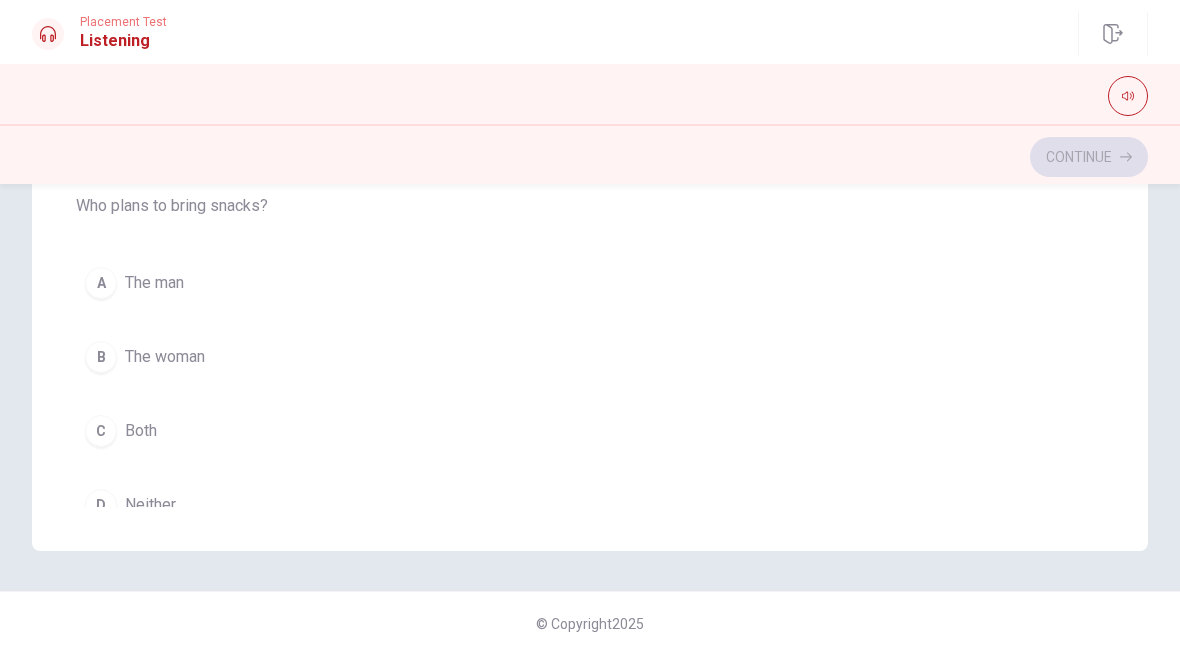 scroll, scrollTop: 1110, scrollLeft: 0, axis: vertical 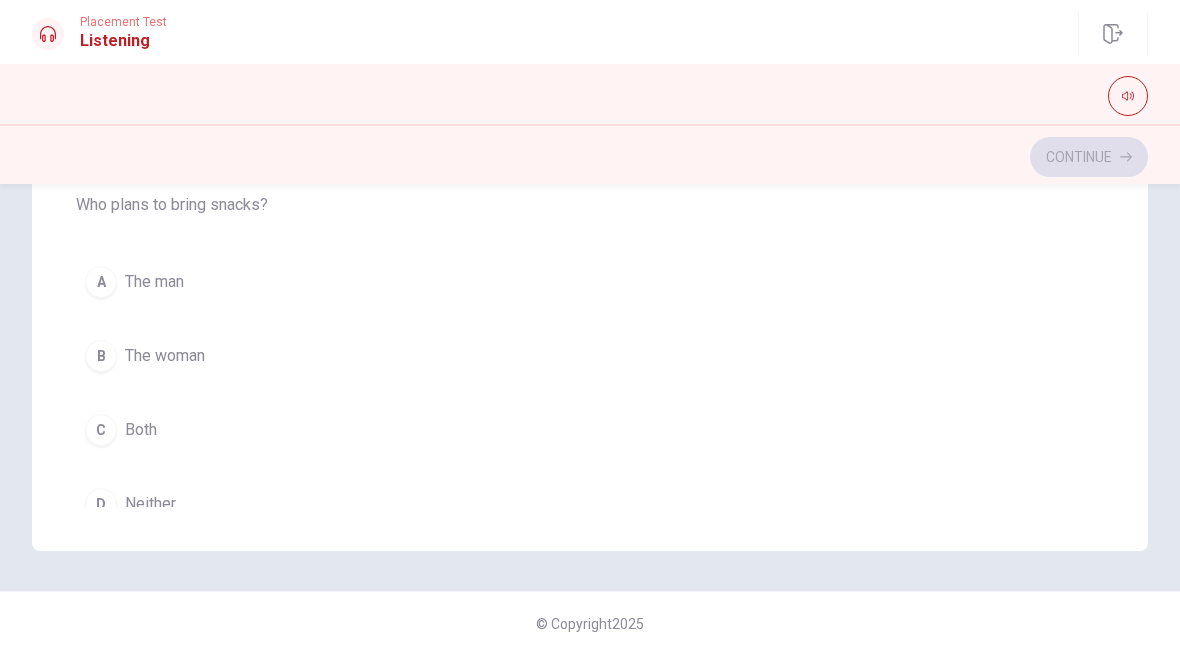 click on "B" at bounding box center [101, 356] 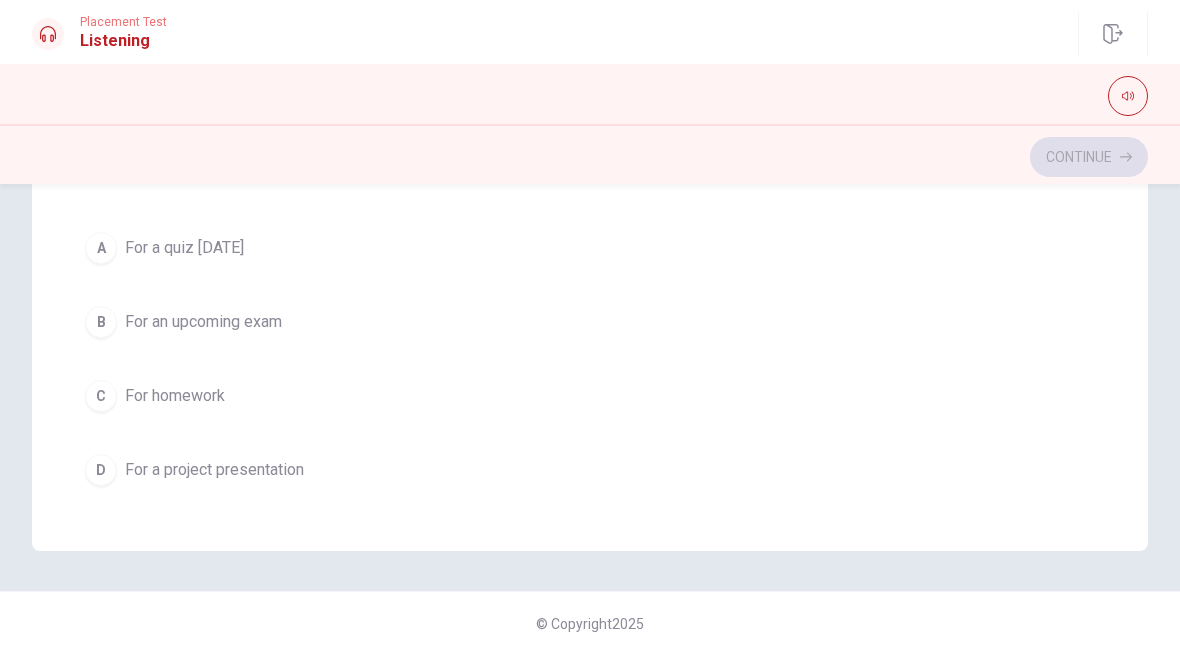 scroll, scrollTop: 1601, scrollLeft: 0, axis: vertical 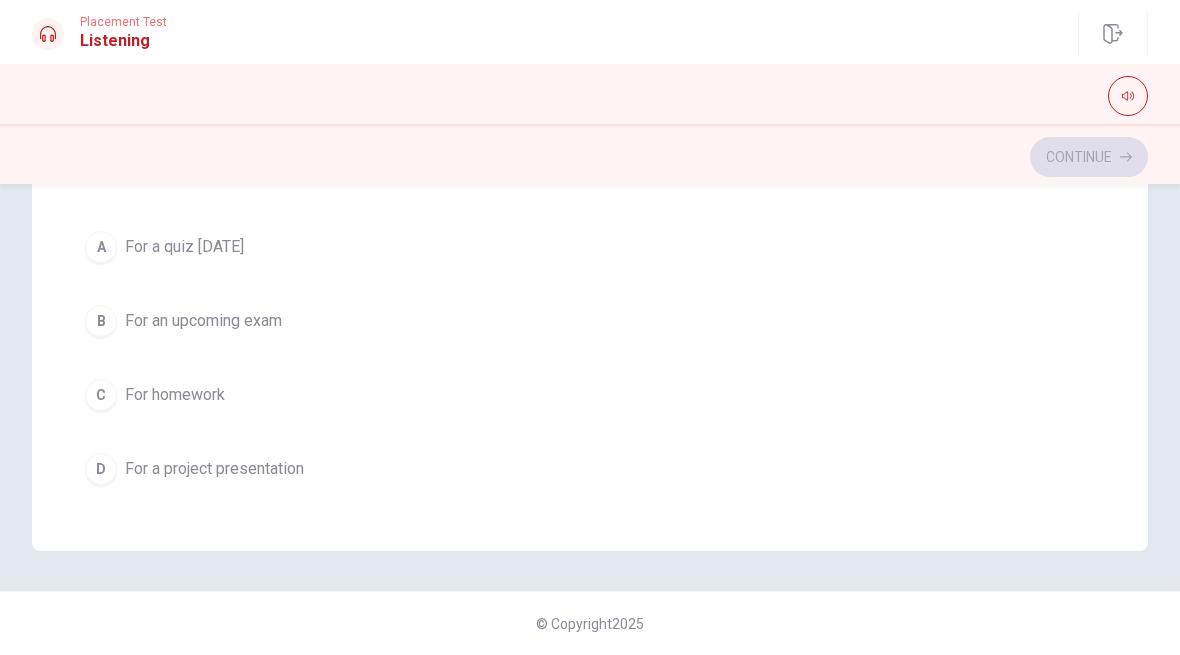 click on "B For an upcoming exam" at bounding box center (590, 321) 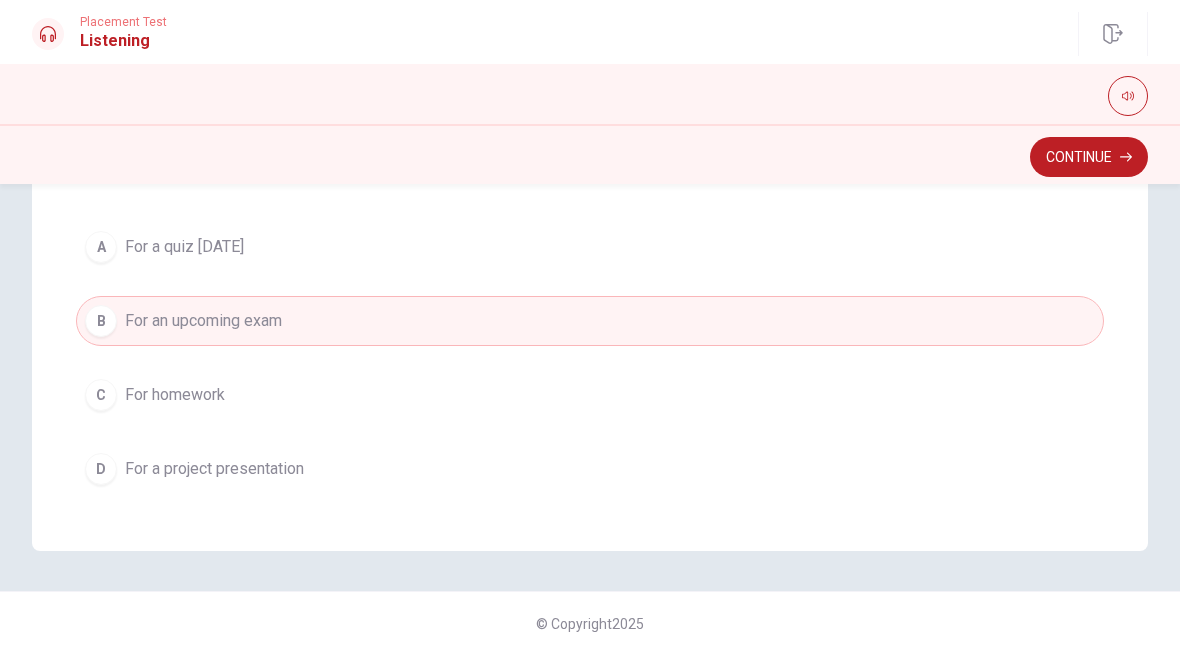 click on "A" at bounding box center (101, 247) 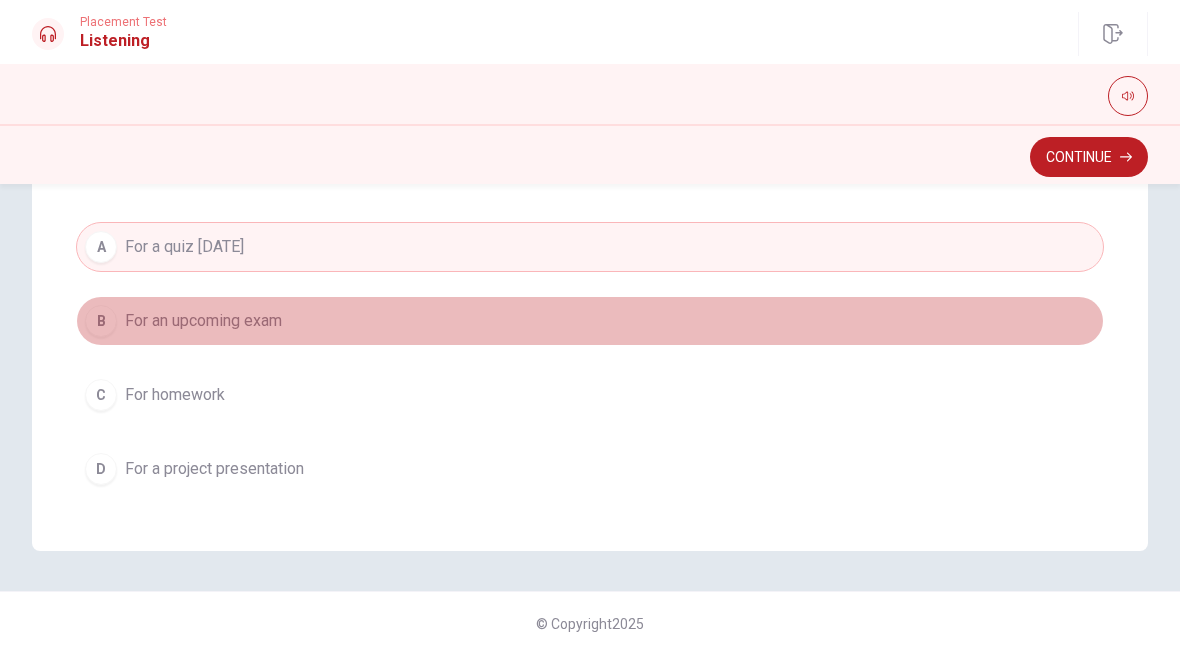 click on "B" at bounding box center (101, 321) 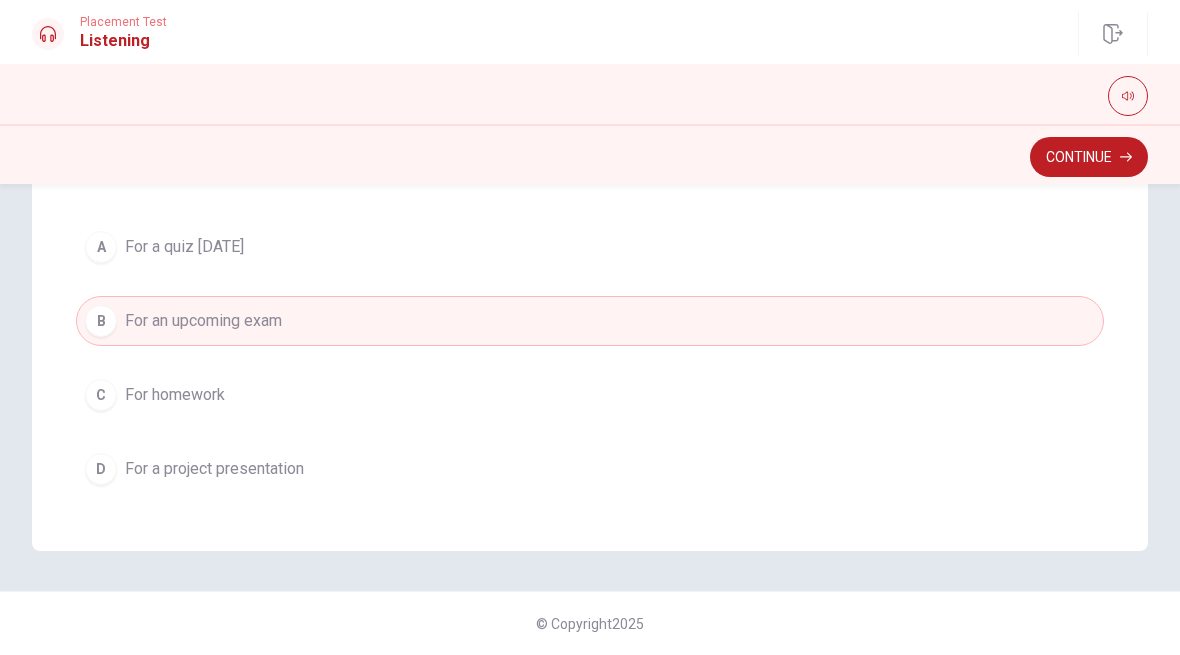 click on "Continue" at bounding box center [1089, 157] 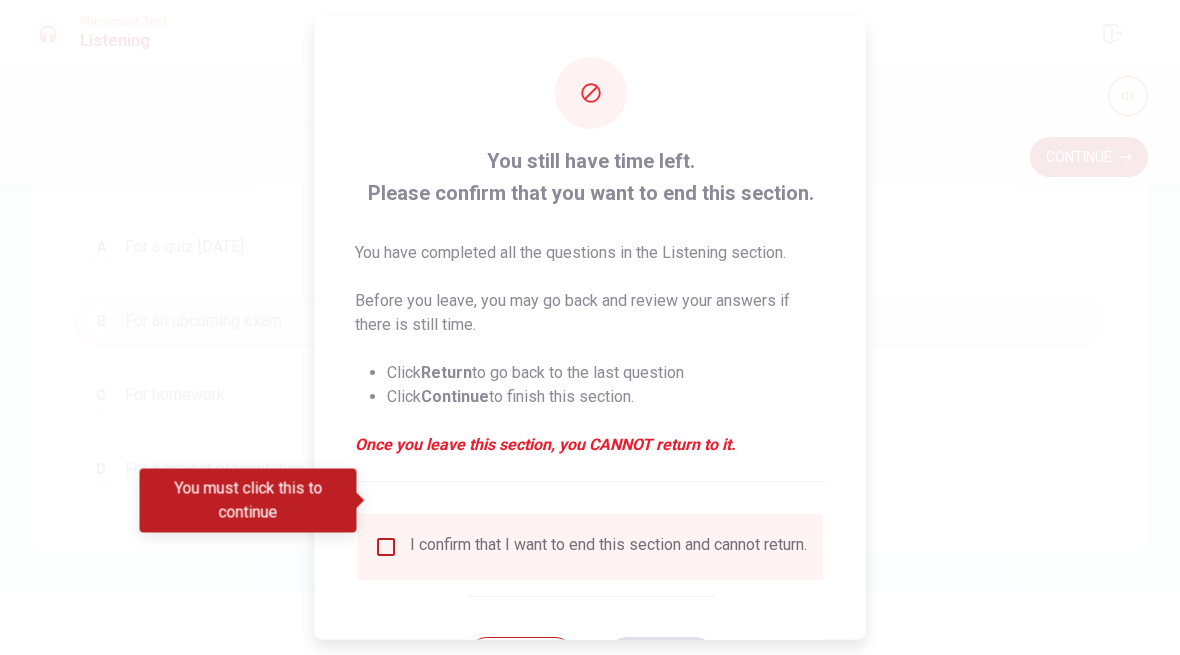 click at bounding box center [386, 546] 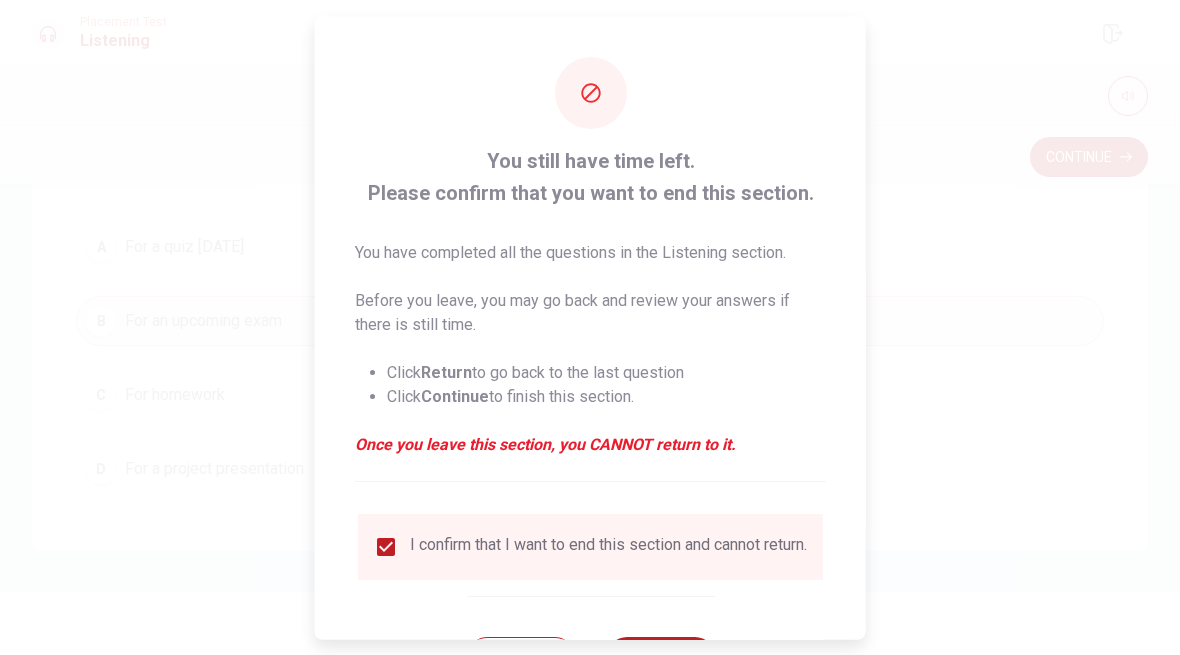 click on "Continue" at bounding box center (660, 656) 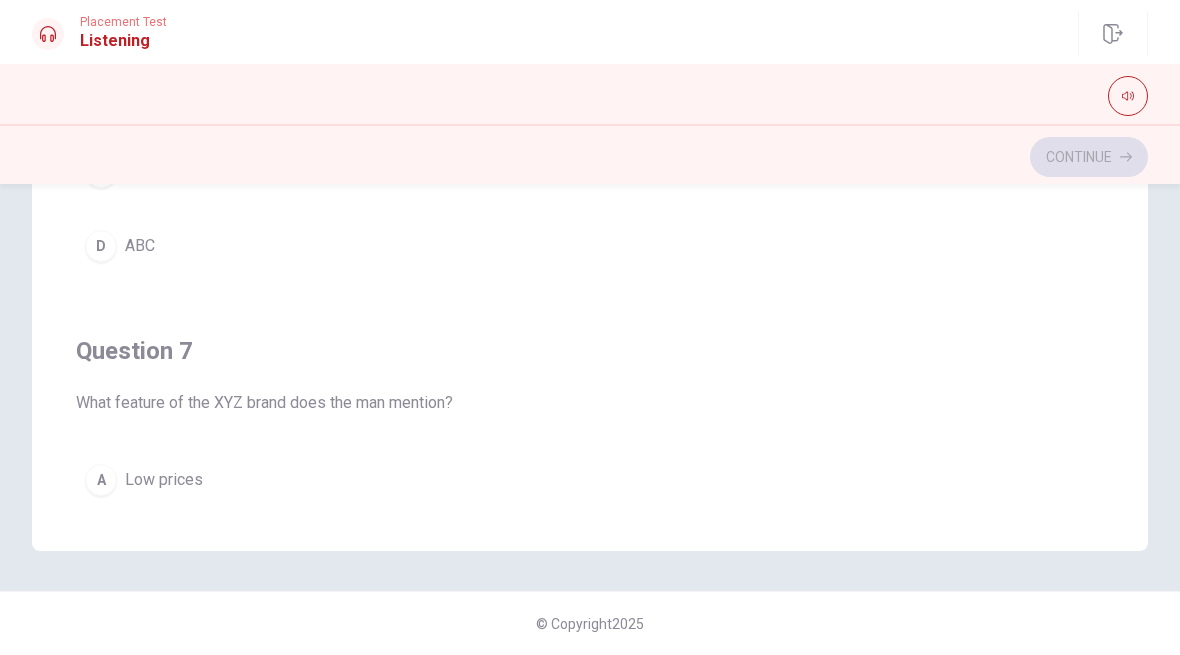 scroll, scrollTop: 477, scrollLeft: 0, axis: vertical 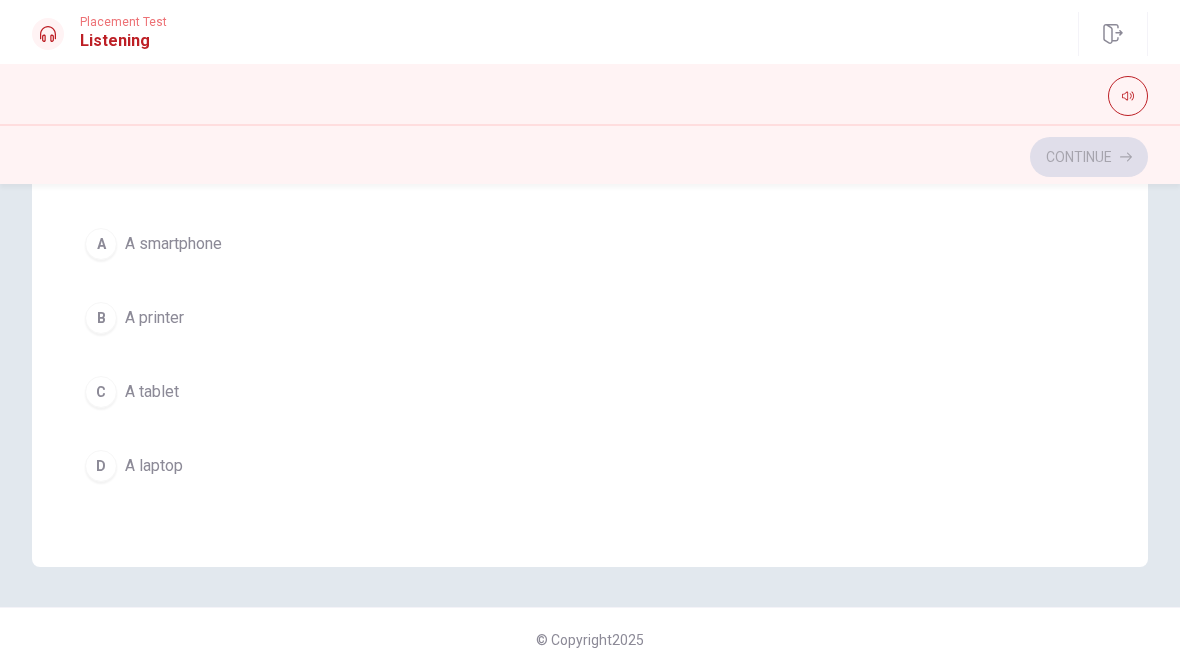 click on "D" at bounding box center (101, 466) 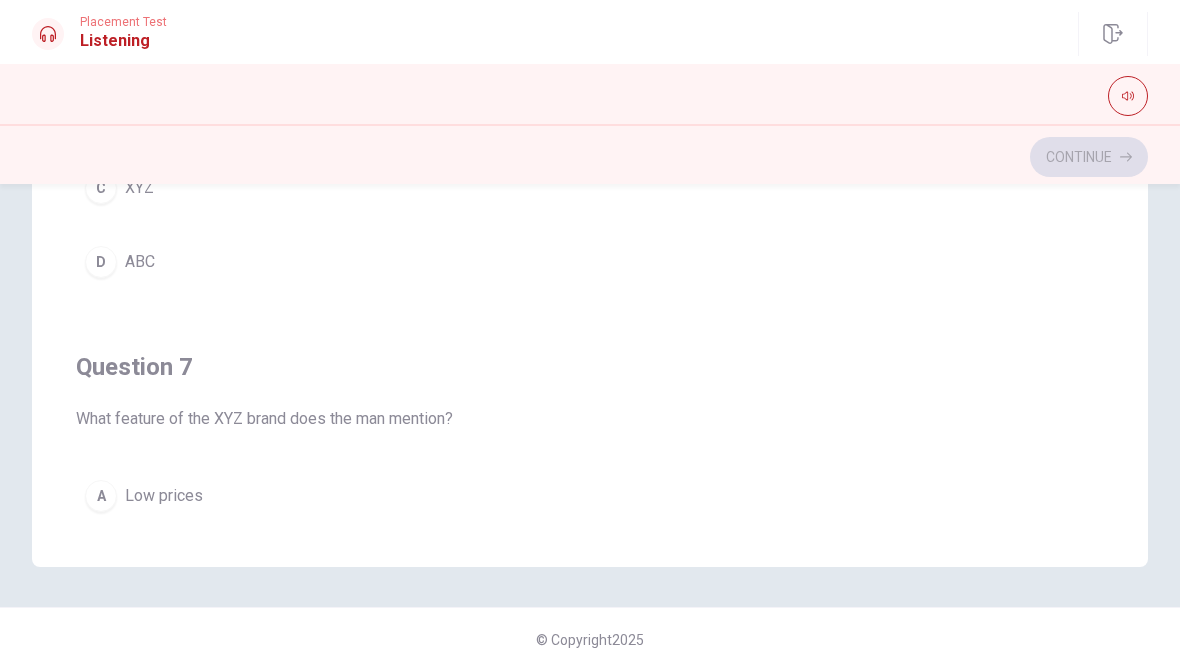 scroll, scrollTop: 0, scrollLeft: 0, axis: both 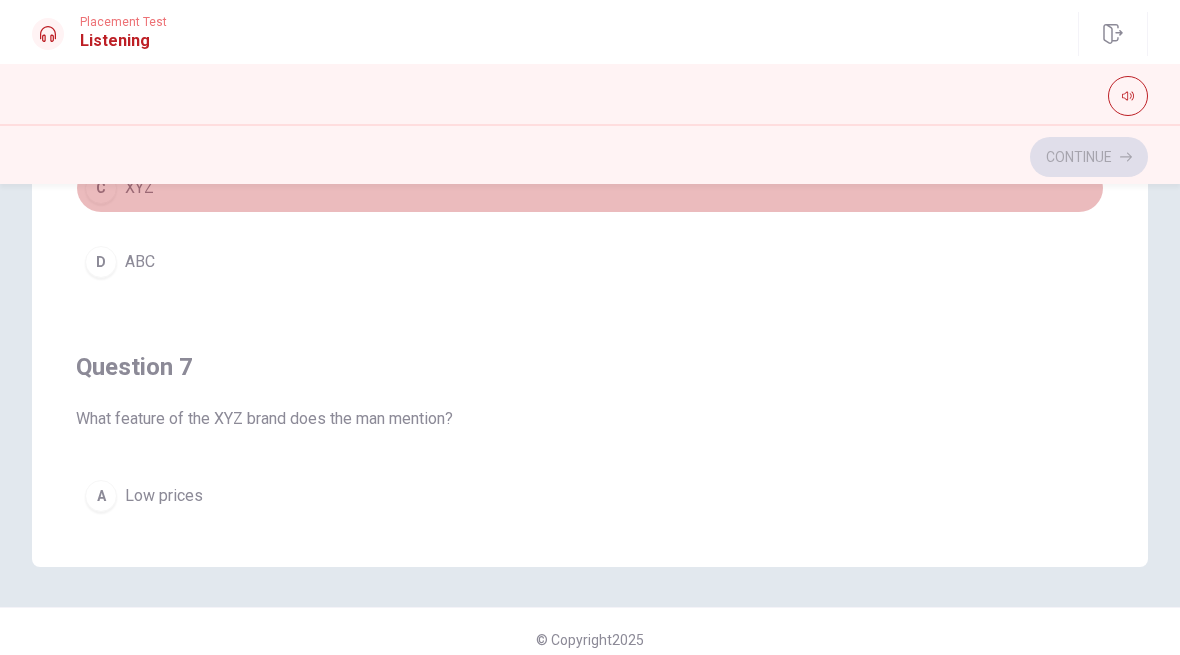click on "C" at bounding box center [101, 188] 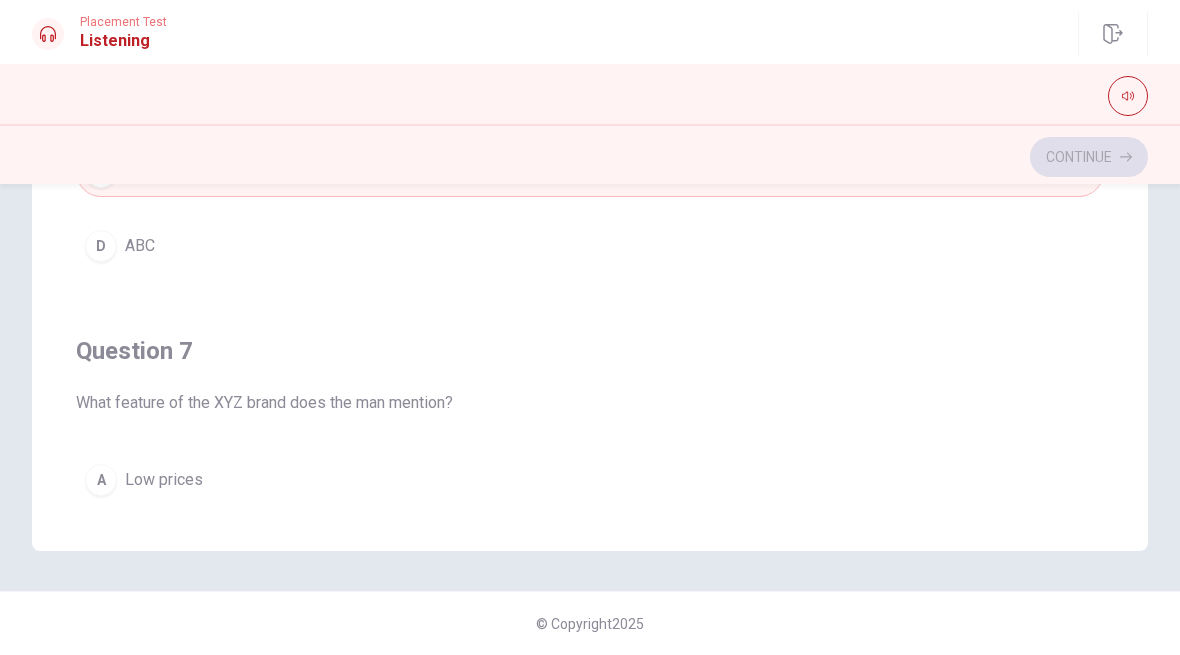 scroll, scrollTop: 477, scrollLeft: 0, axis: vertical 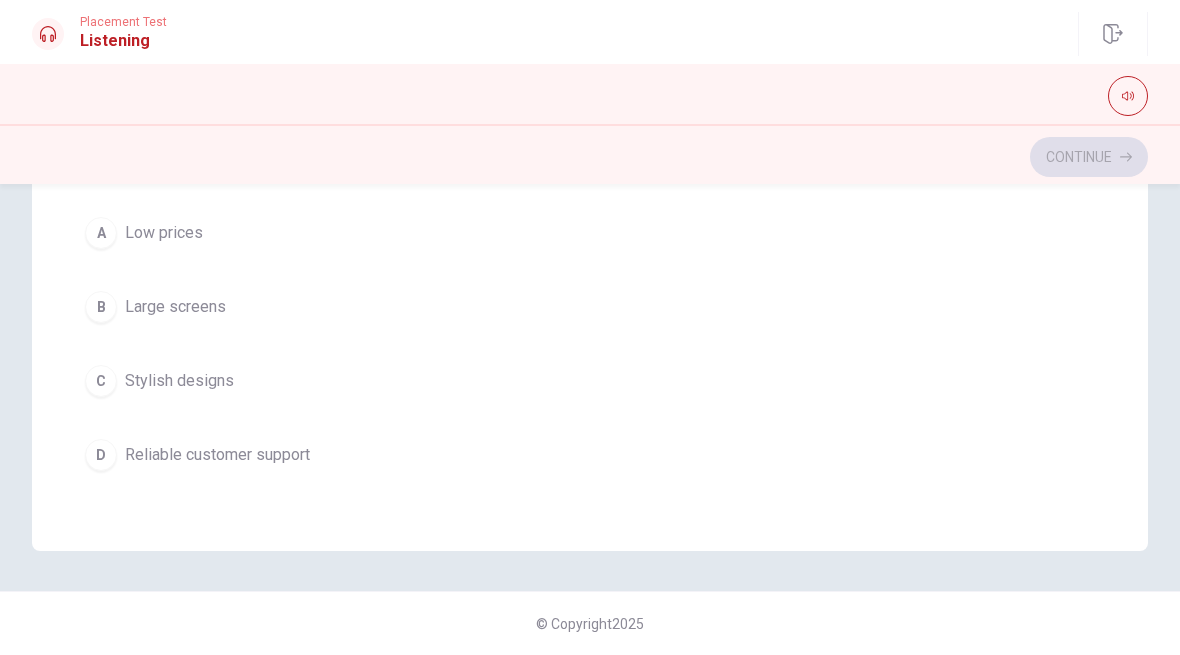 click on "D" at bounding box center (101, 455) 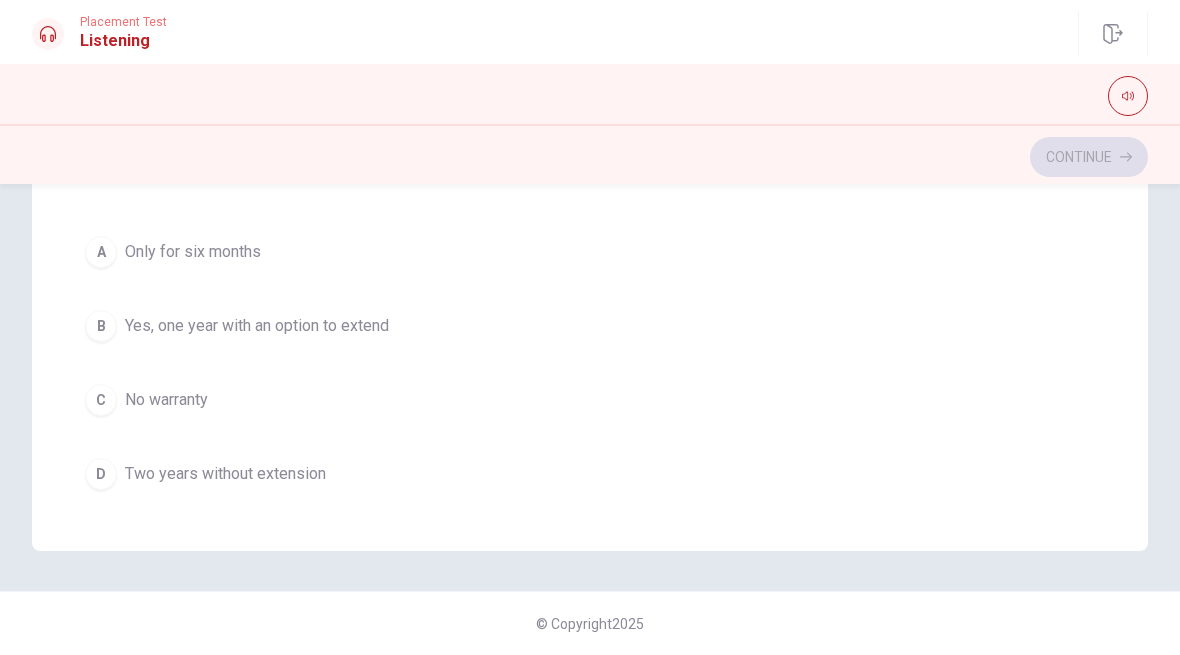 scroll, scrollTop: 1144, scrollLeft: 0, axis: vertical 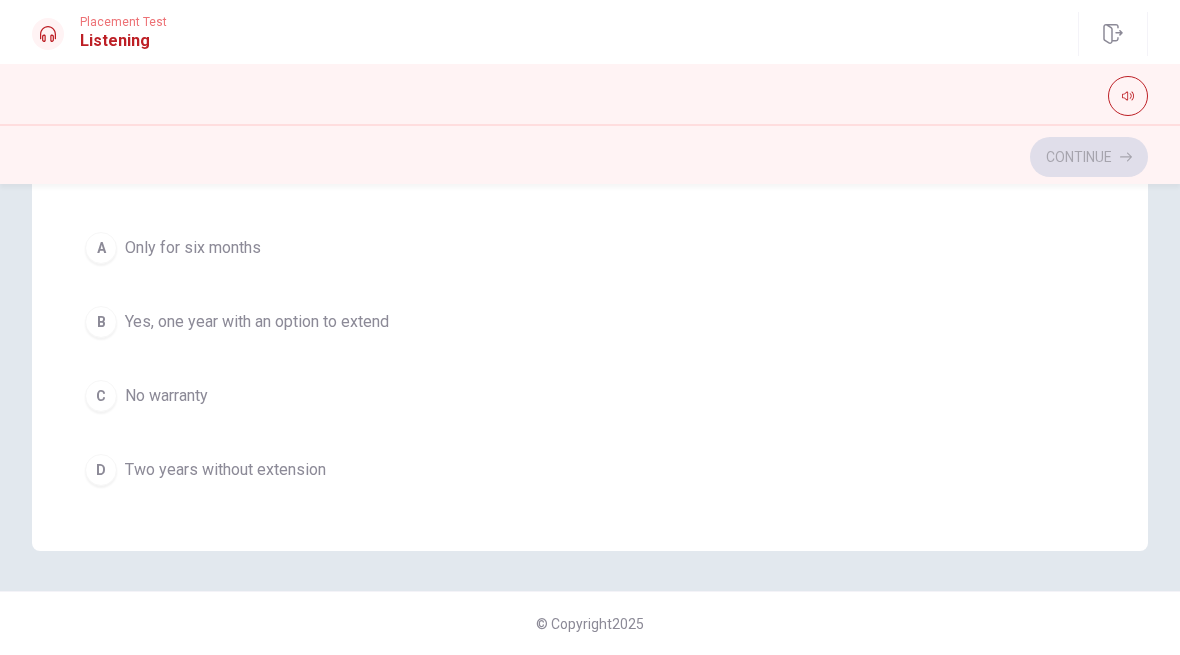 click on "B" at bounding box center (101, 322) 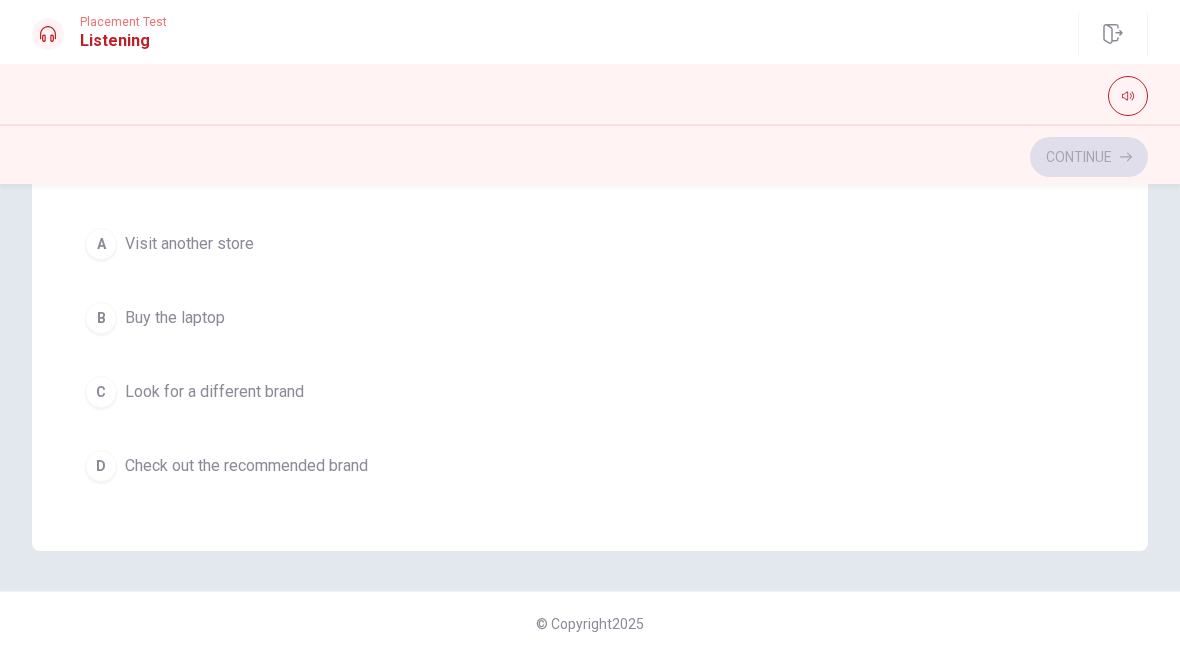 scroll, scrollTop: 693, scrollLeft: 0, axis: vertical 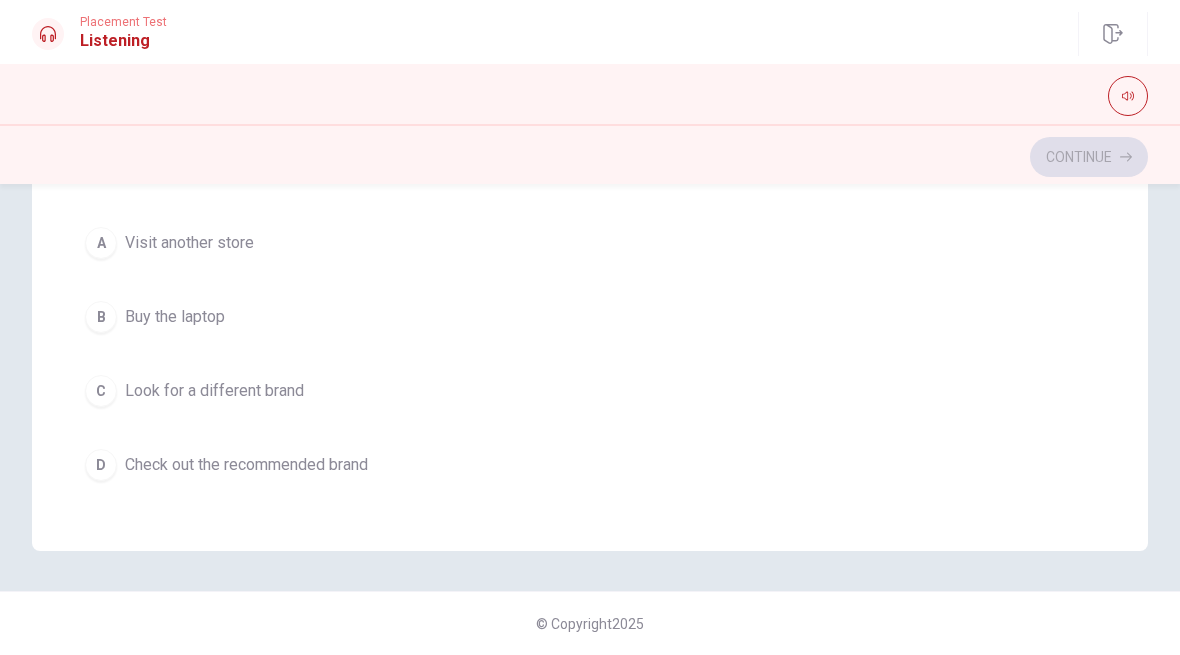 click on "B Buy the laptop" at bounding box center (590, 317) 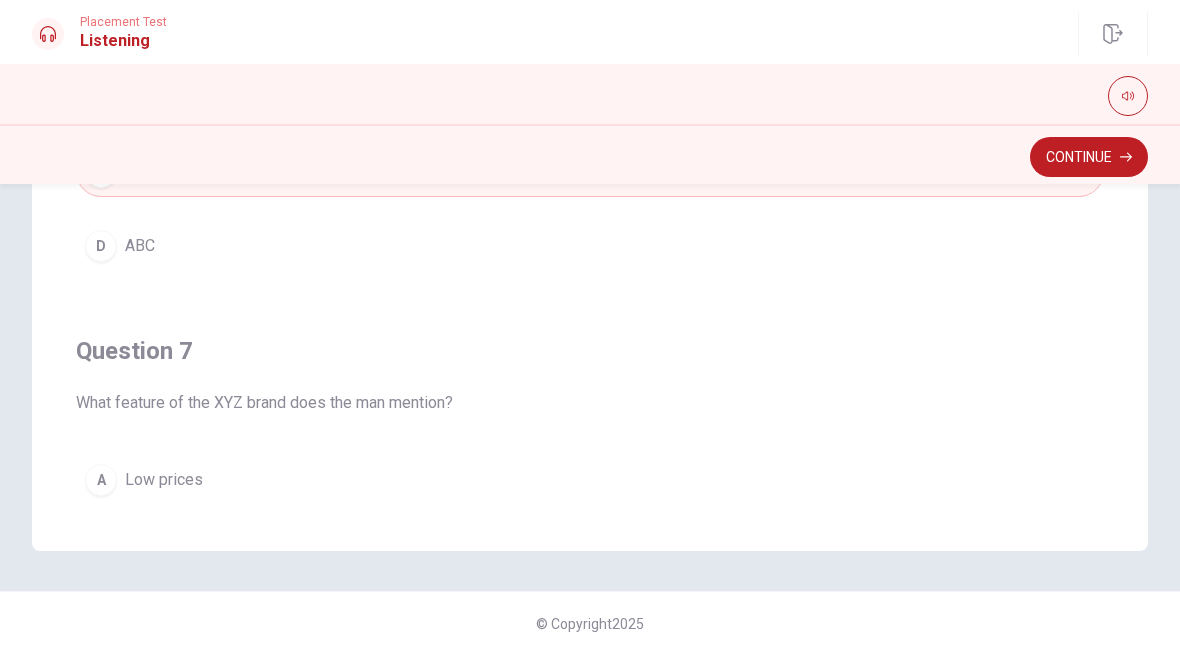 scroll, scrollTop: 0, scrollLeft: 0, axis: both 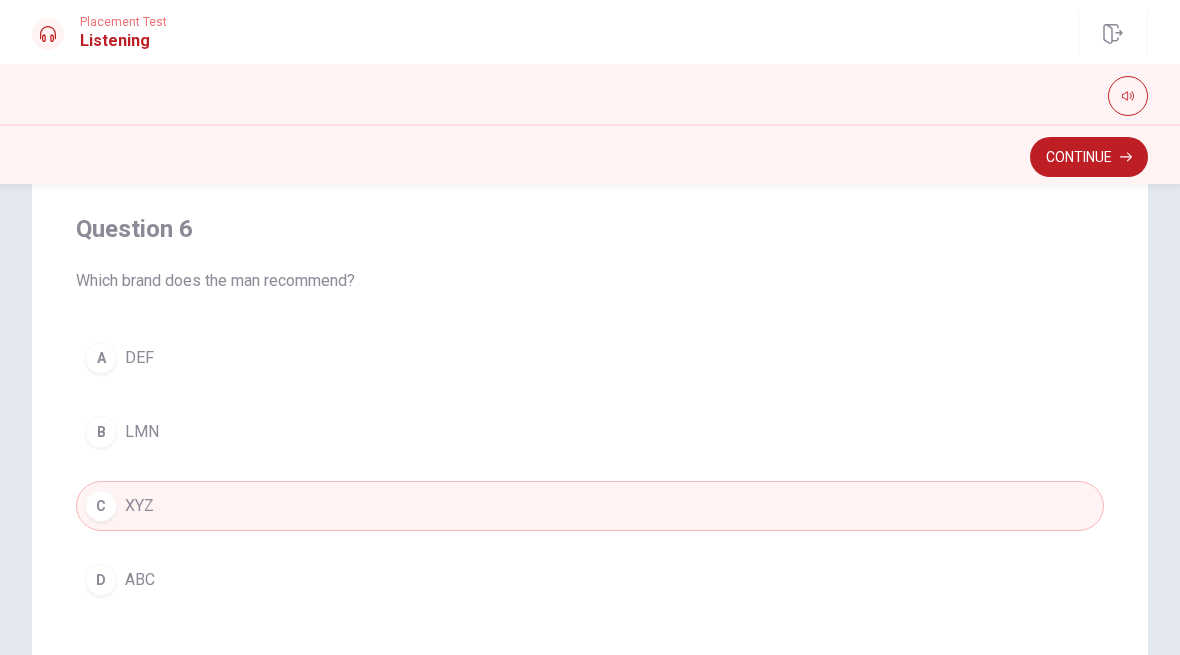 click on "B LMN" at bounding box center [590, 432] 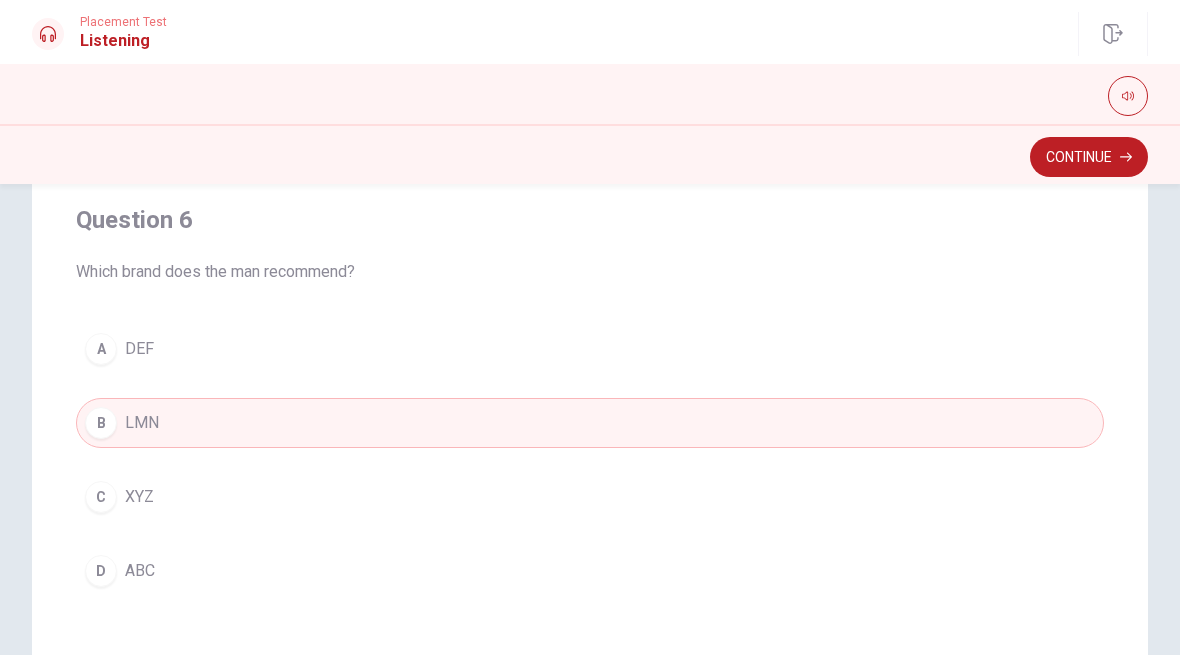 click on "C" at bounding box center (101, 497) 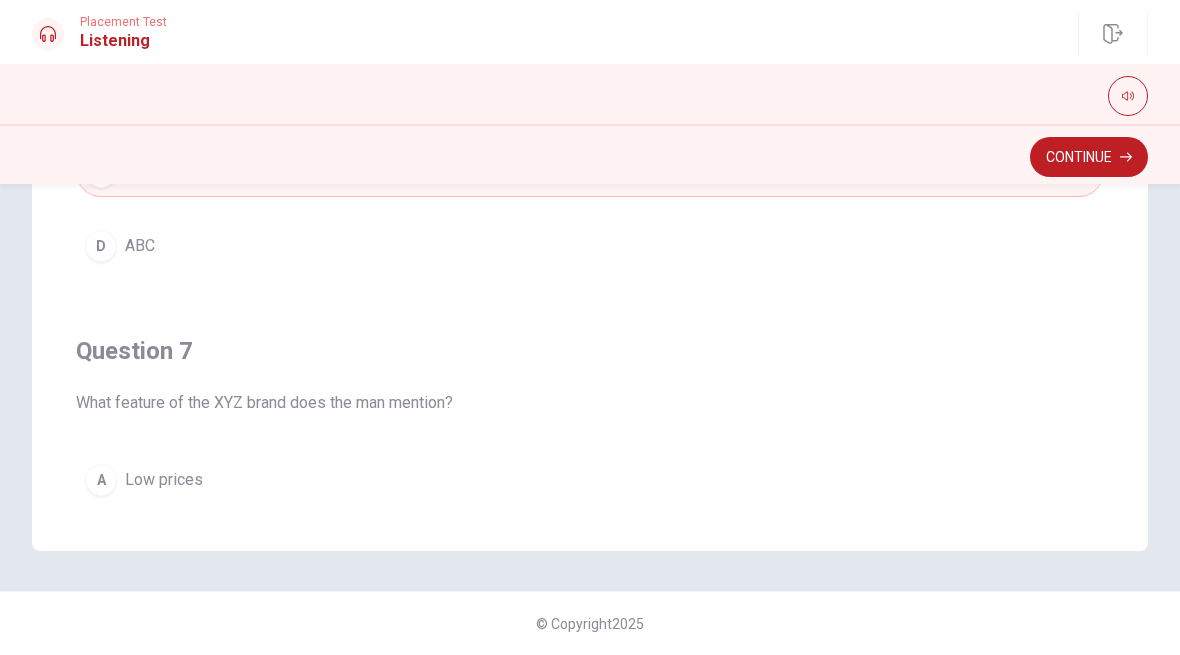scroll, scrollTop: 477, scrollLeft: 0, axis: vertical 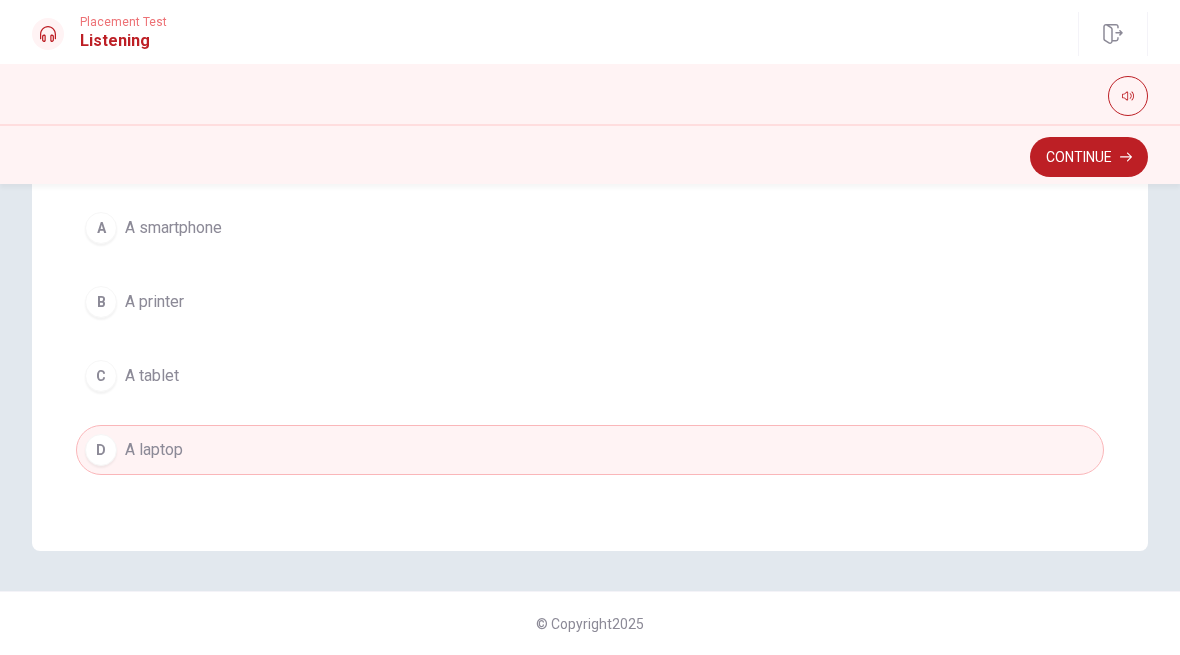 click on "Continue" at bounding box center [1089, 157] 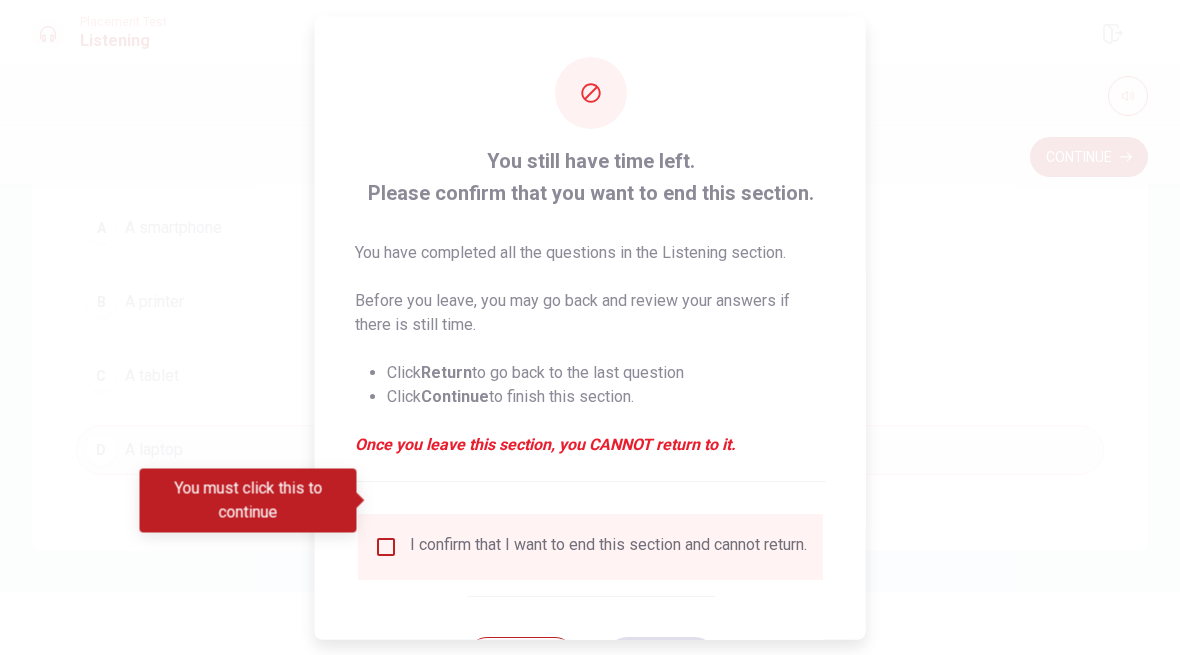 click at bounding box center (386, 546) 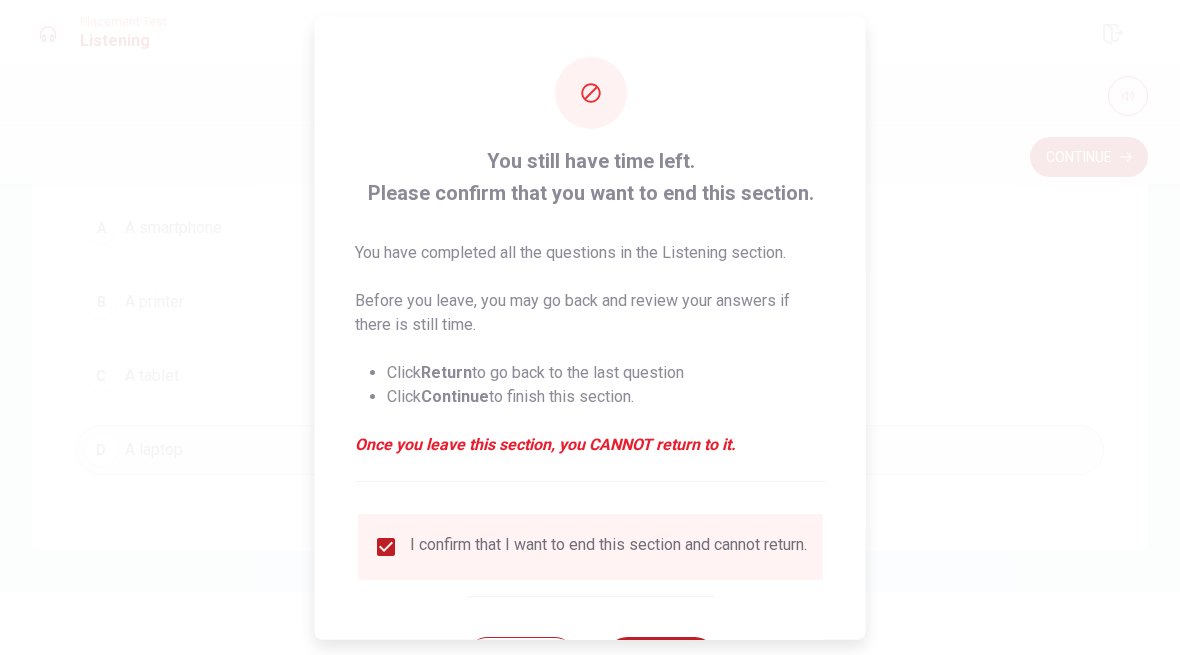 click on "Continue" at bounding box center [660, 656] 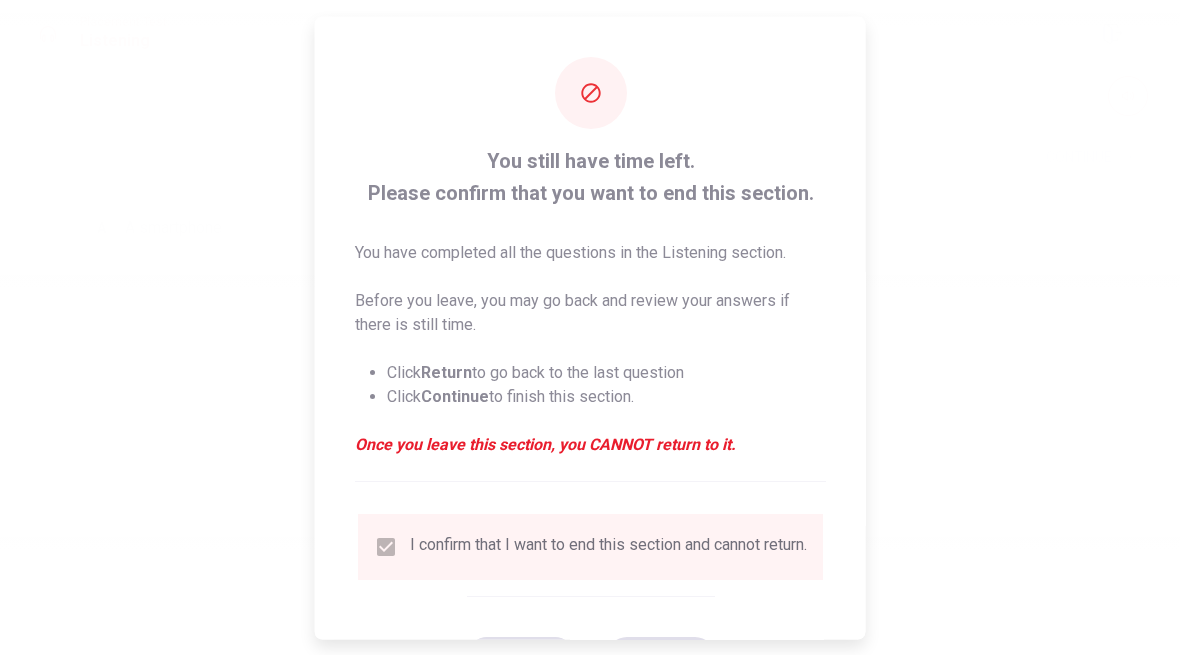 scroll, scrollTop: 0, scrollLeft: 0, axis: both 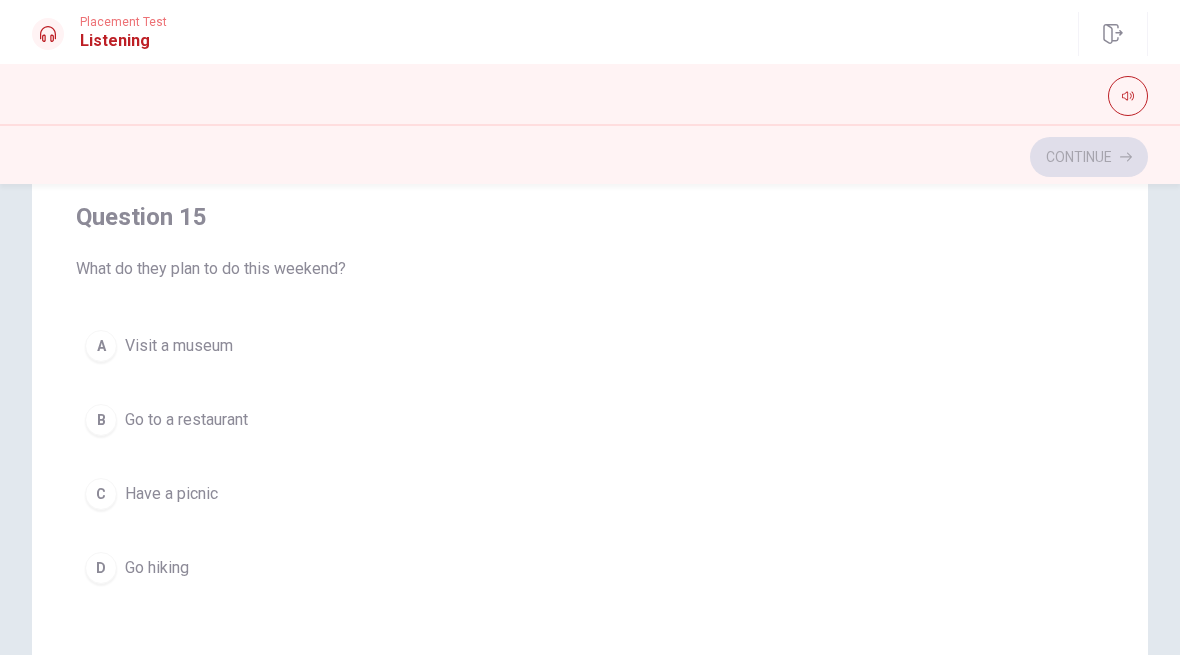 click on "C" at bounding box center [101, 494] 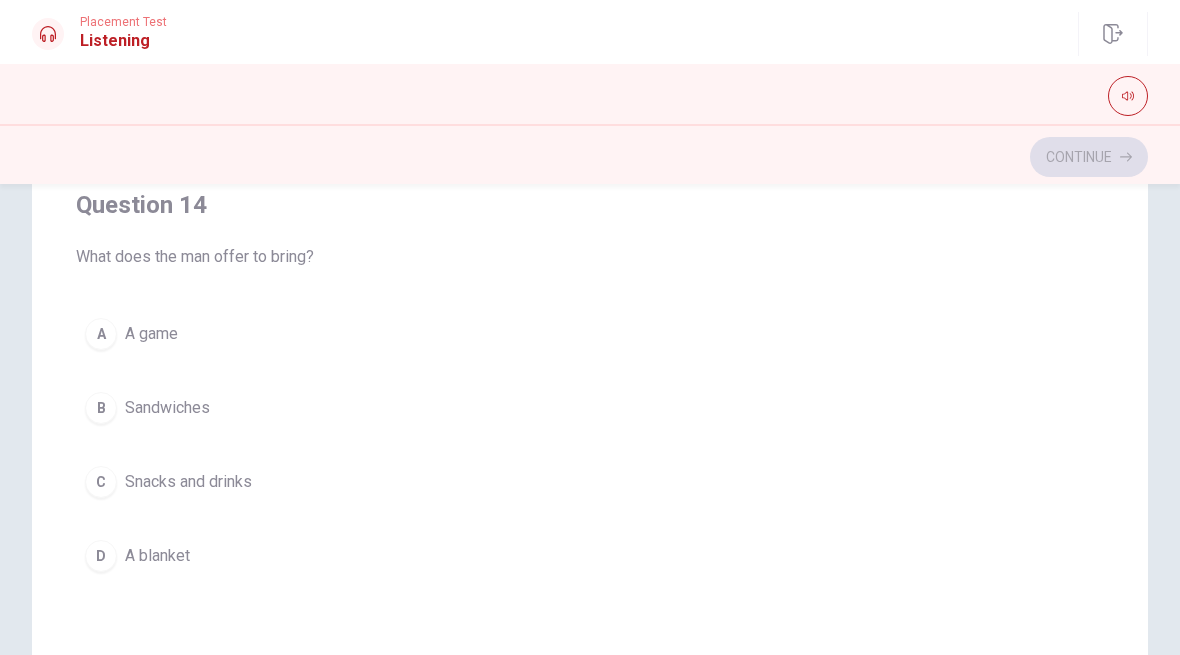 scroll, scrollTop: 1177, scrollLeft: 0, axis: vertical 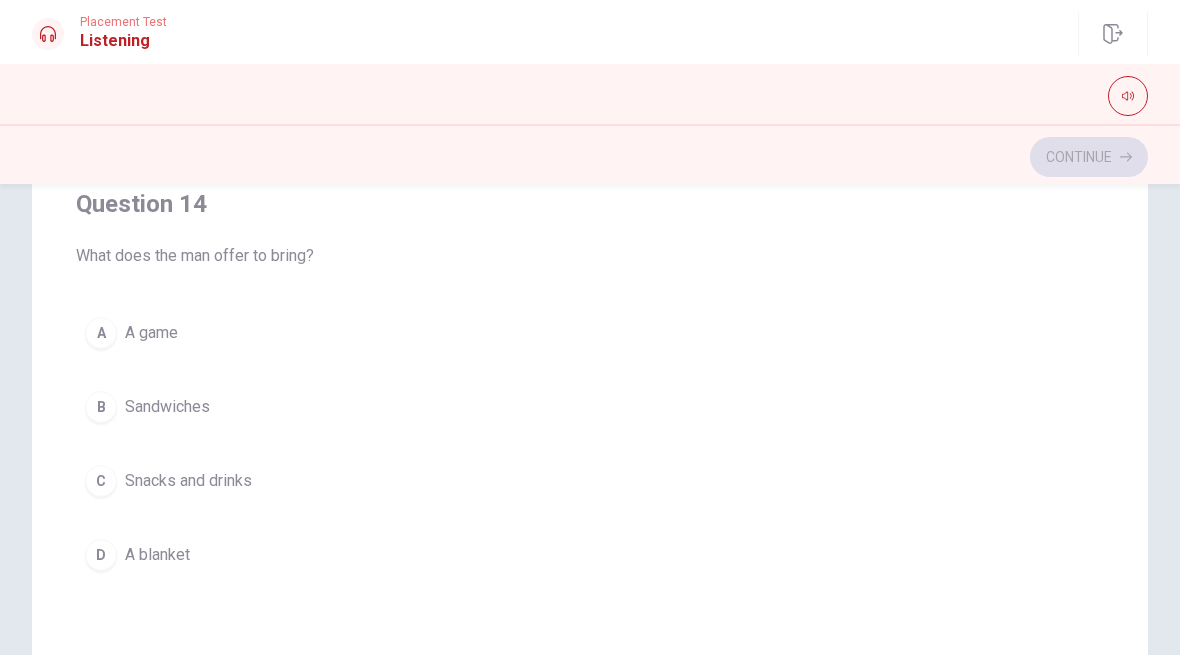 click on "C" at bounding box center (101, 481) 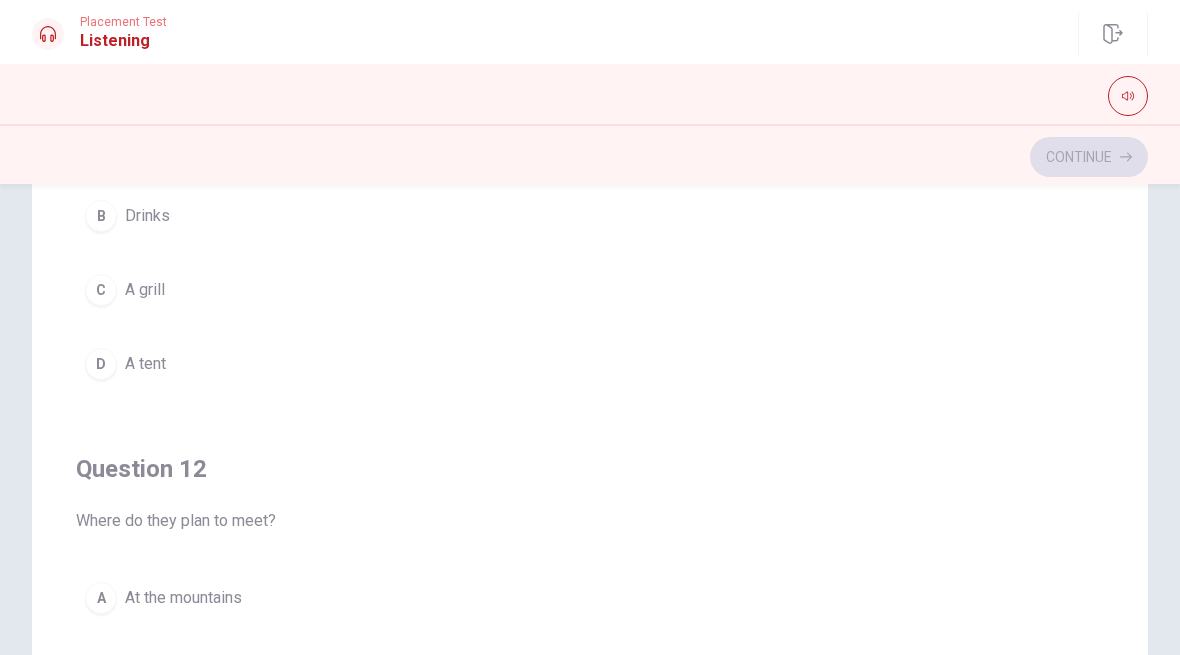 scroll, scrollTop: 0, scrollLeft: 0, axis: both 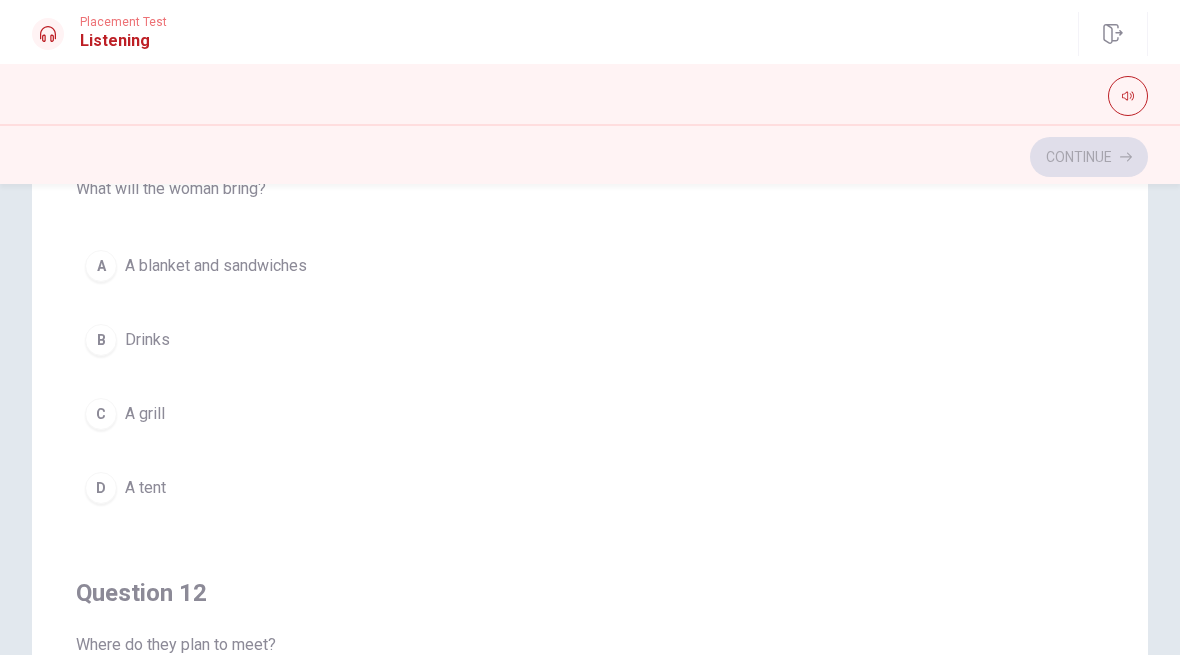 click on "A" at bounding box center (101, 266) 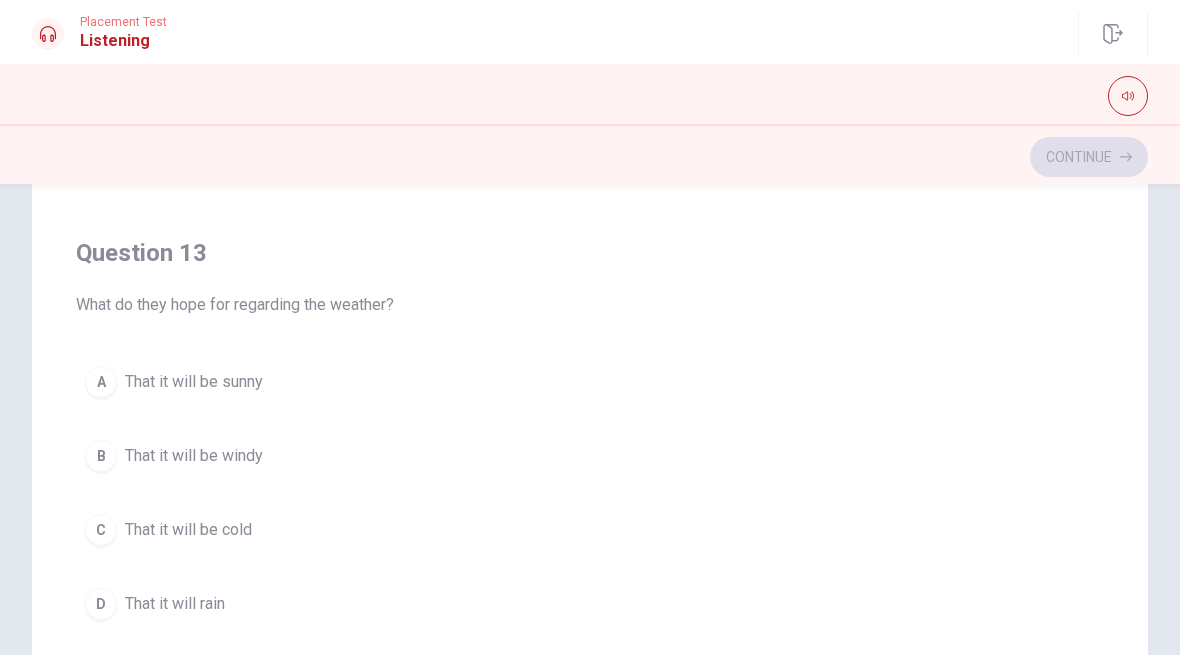 scroll, scrollTop: 797, scrollLeft: 0, axis: vertical 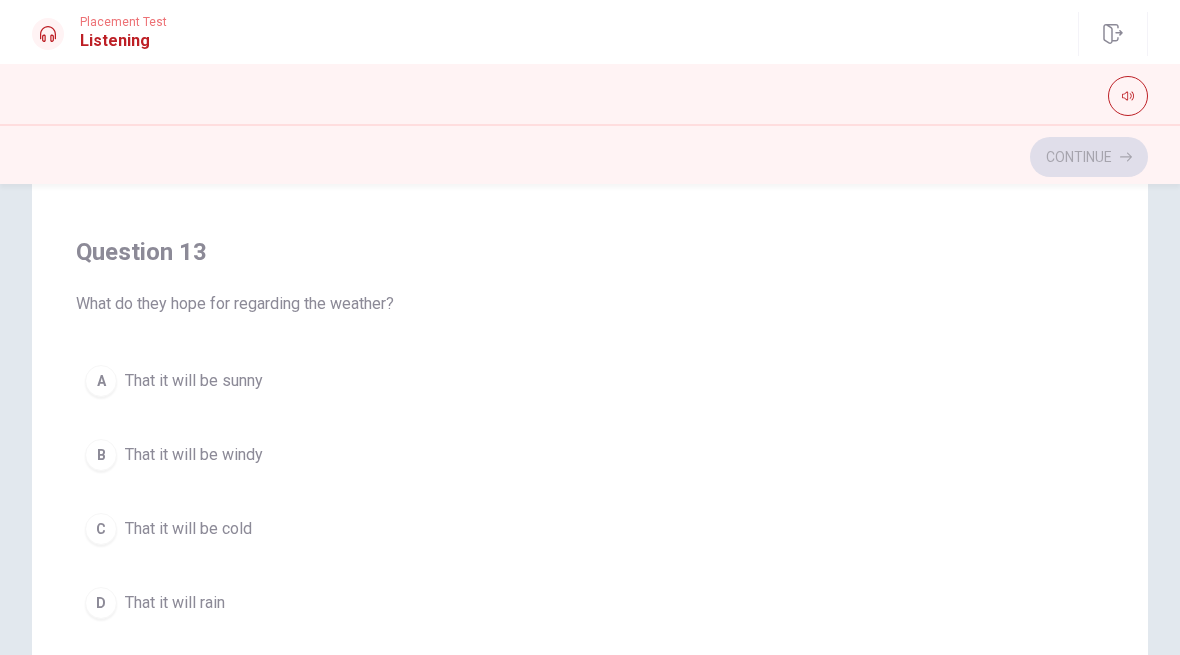 click on "A" at bounding box center [101, 381] 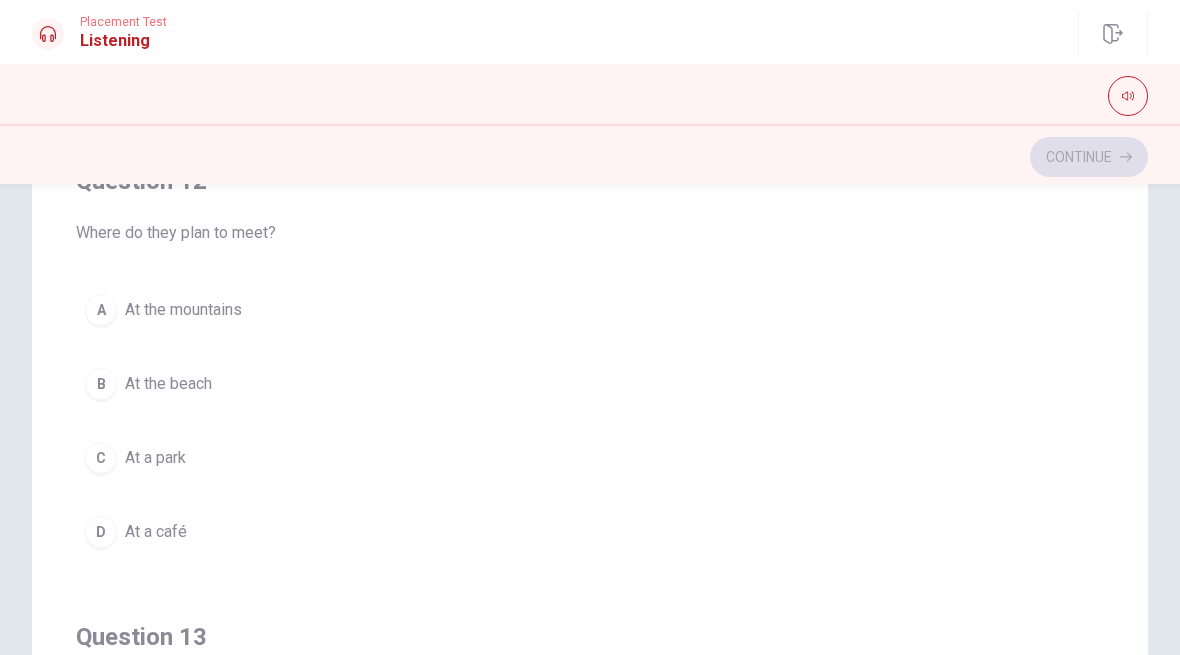 scroll, scrollTop: 415, scrollLeft: 0, axis: vertical 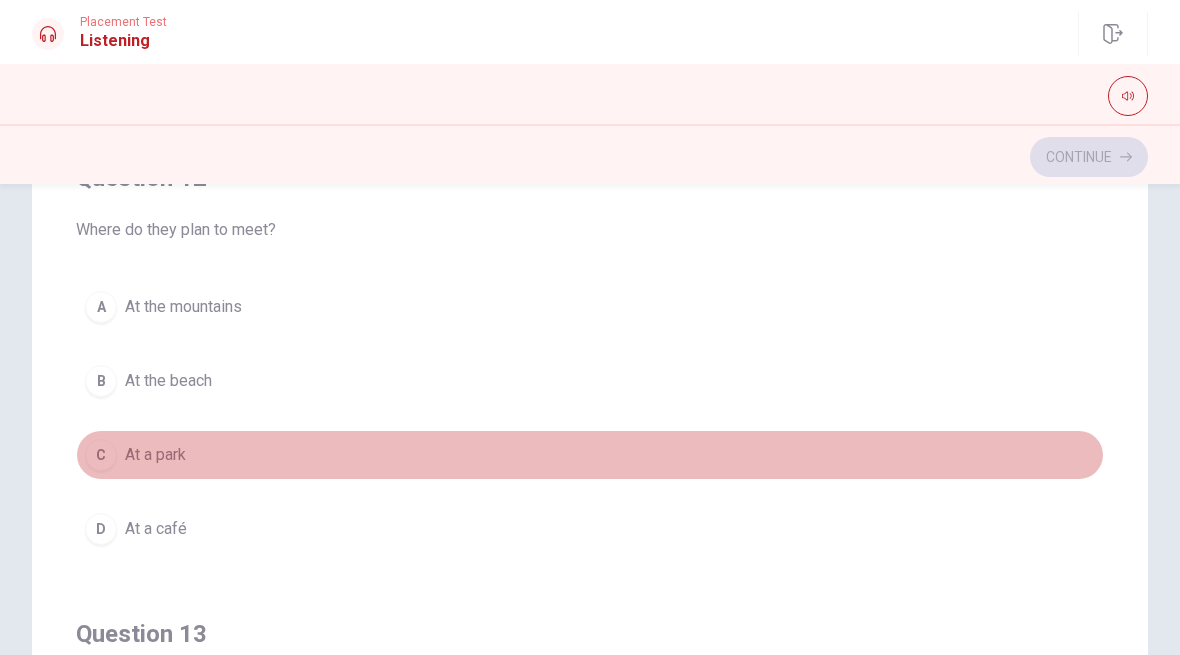 click on "C" at bounding box center (101, 455) 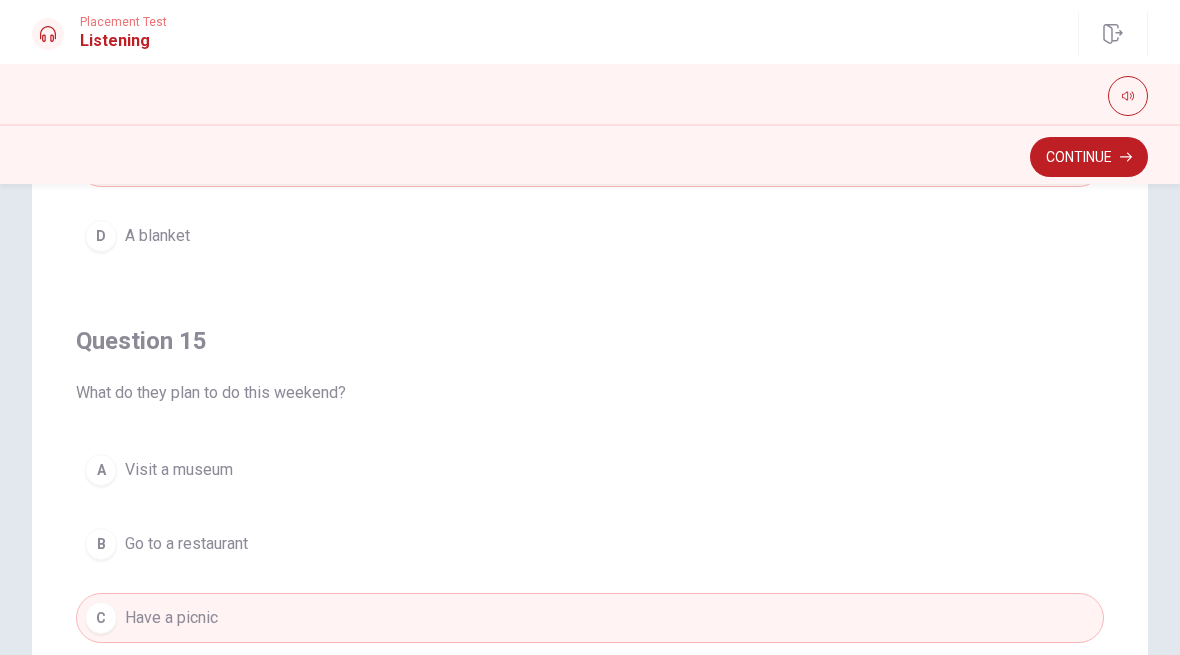 scroll, scrollTop: 1620, scrollLeft: 0, axis: vertical 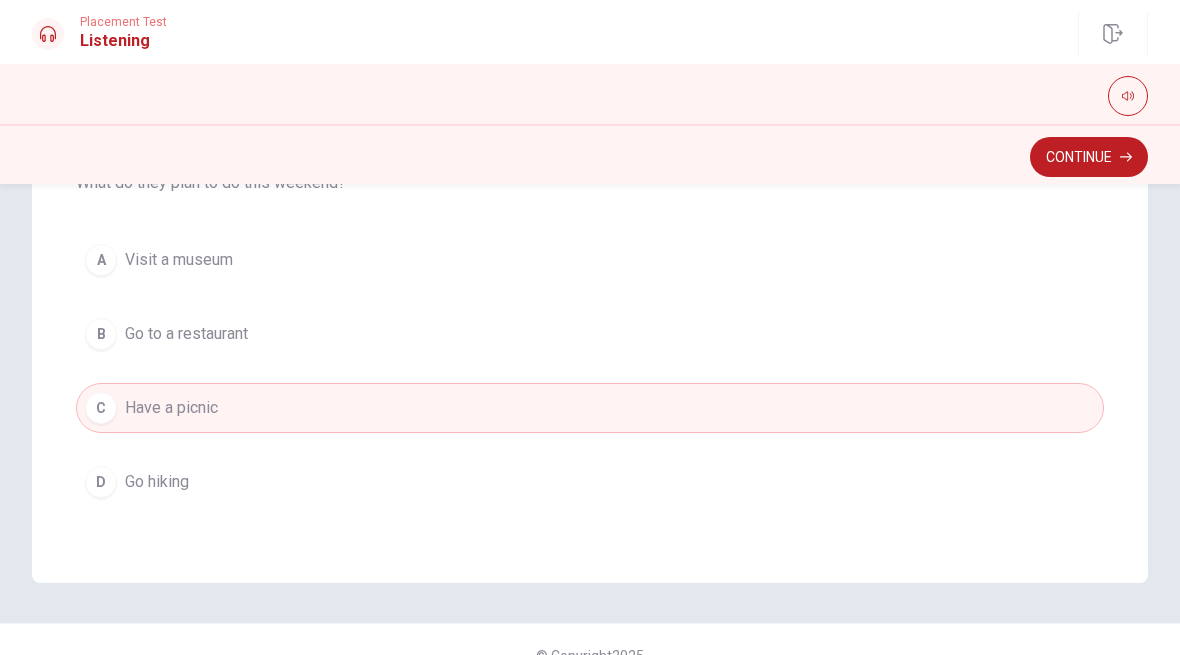 click on "Continue" at bounding box center (1089, 157) 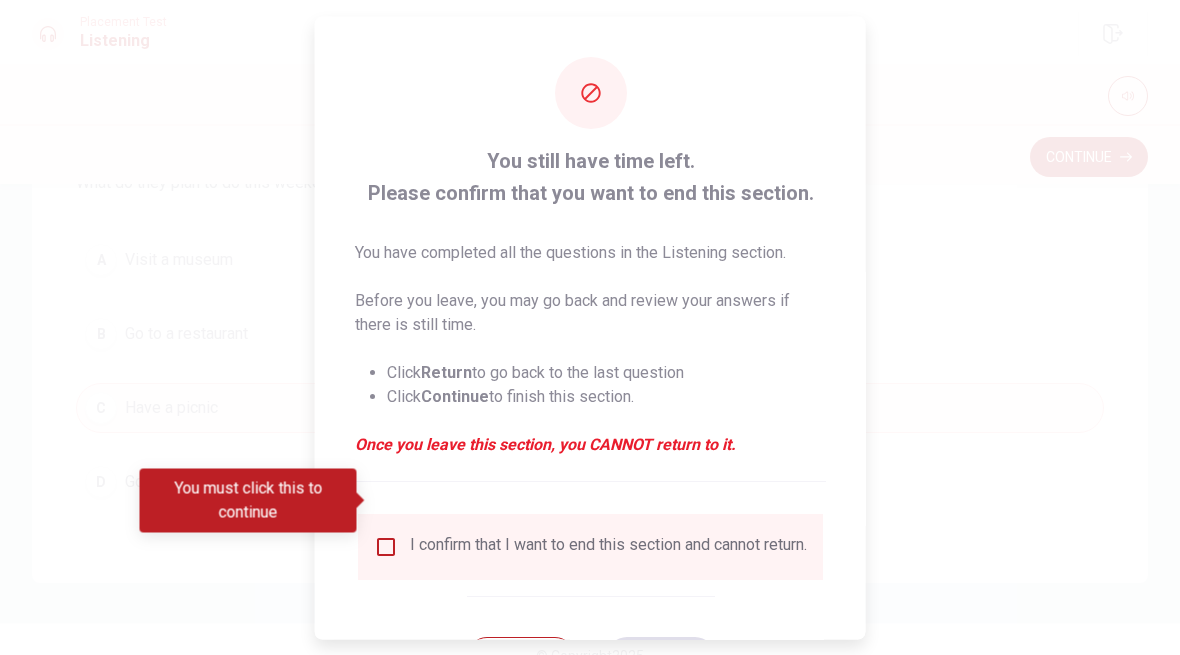 click on "I confirm that I want to end this section and cannot return." at bounding box center (608, 546) 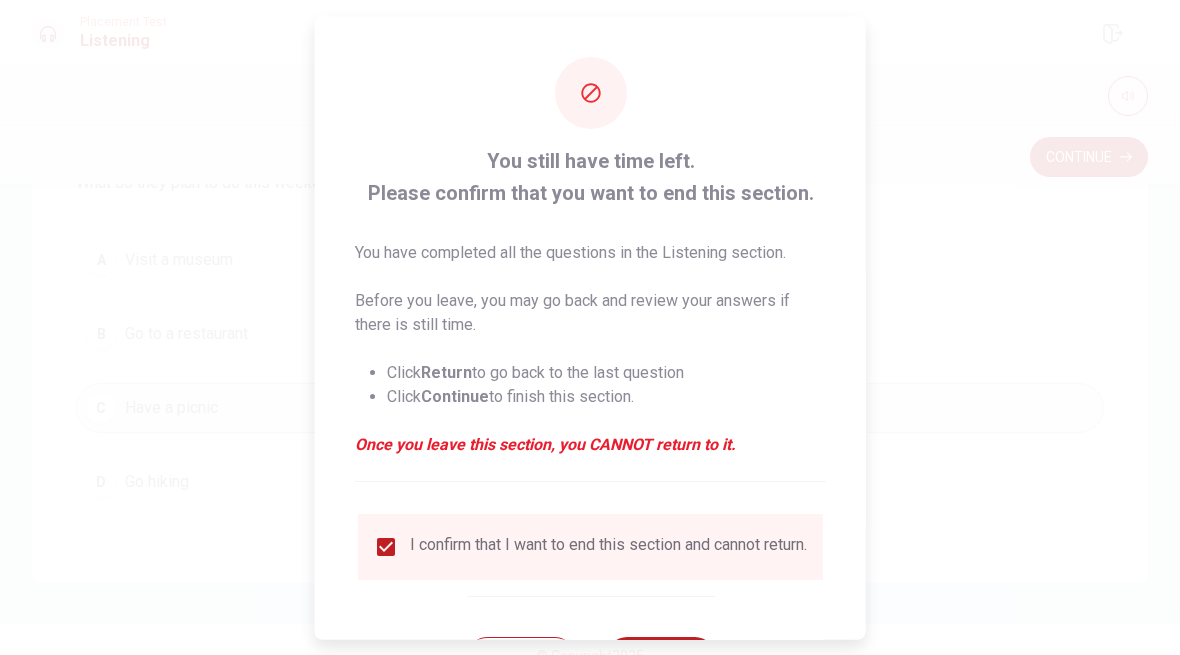 click on "Continue" at bounding box center (660, 656) 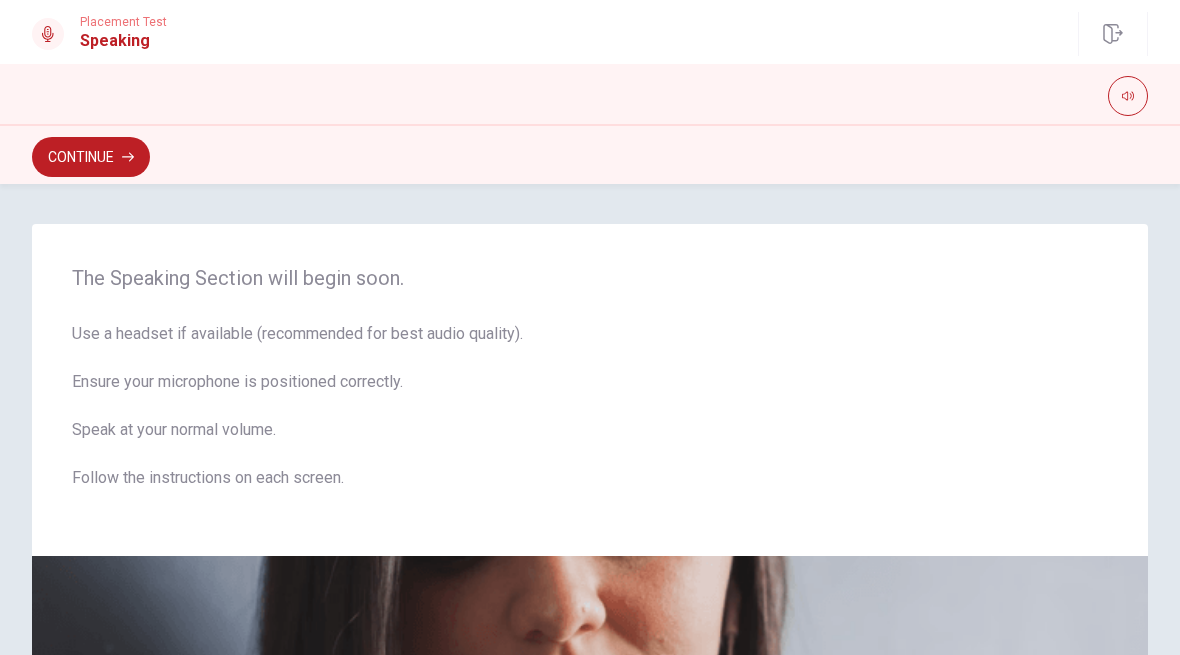 scroll, scrollTop: 23, scrollLeft: 0, axis: vertical 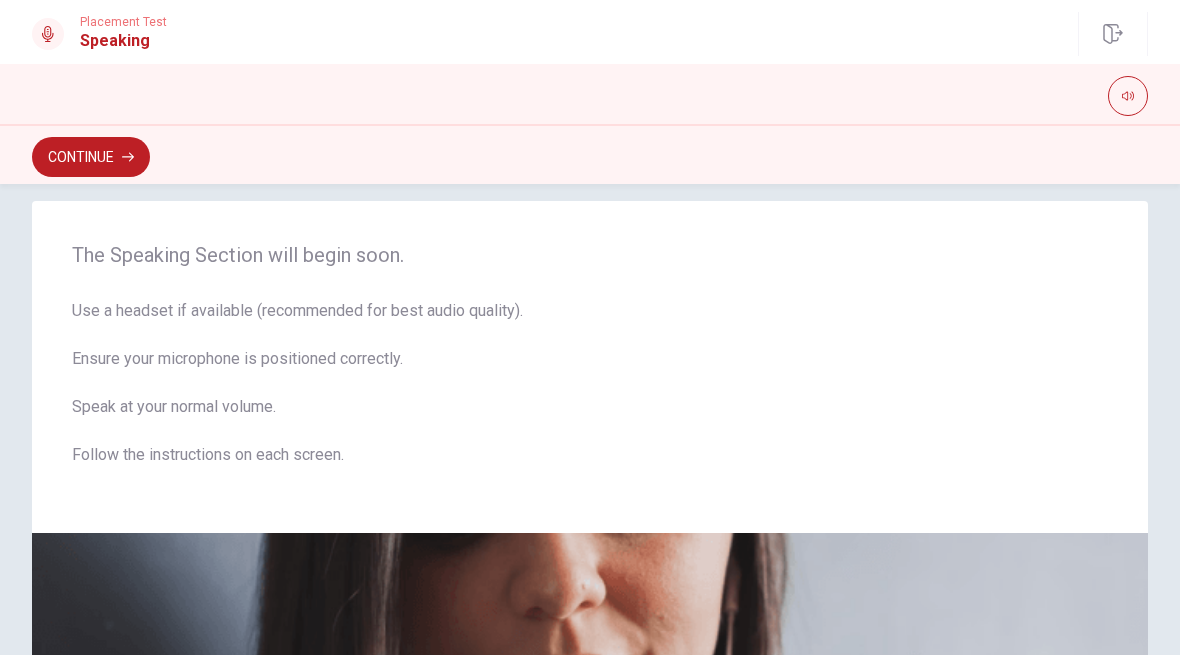click on "Continue" at bounding box center [91, 157] 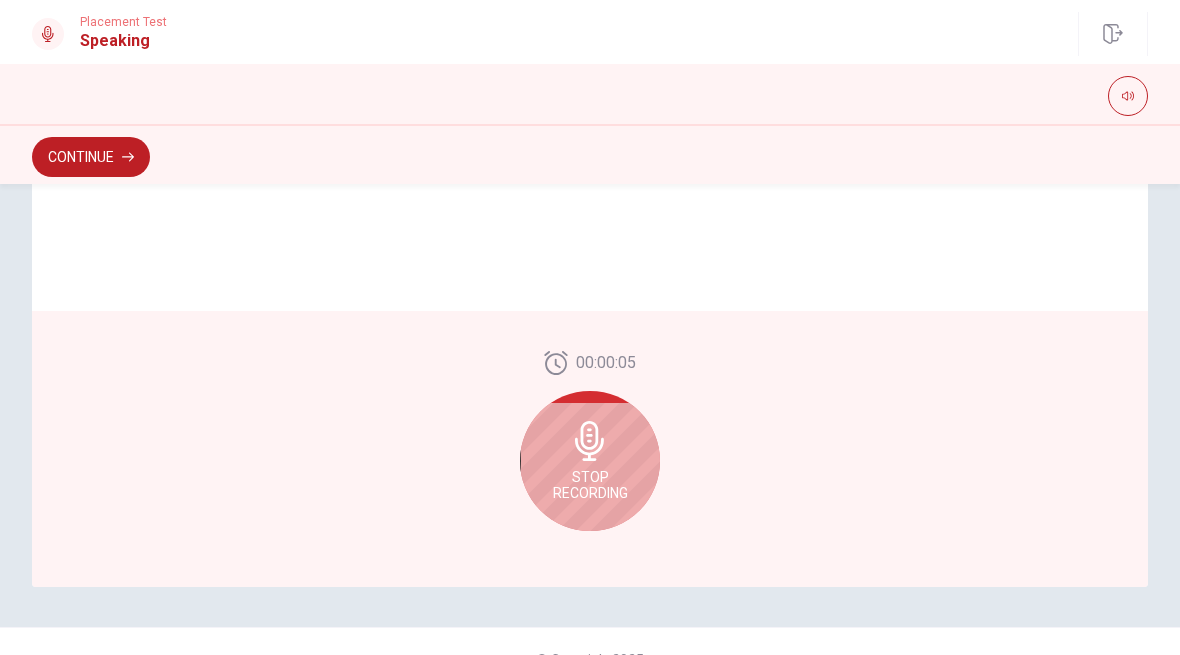 scroll, scrollTop: 542, scrollLeft: 0, axis: vertical 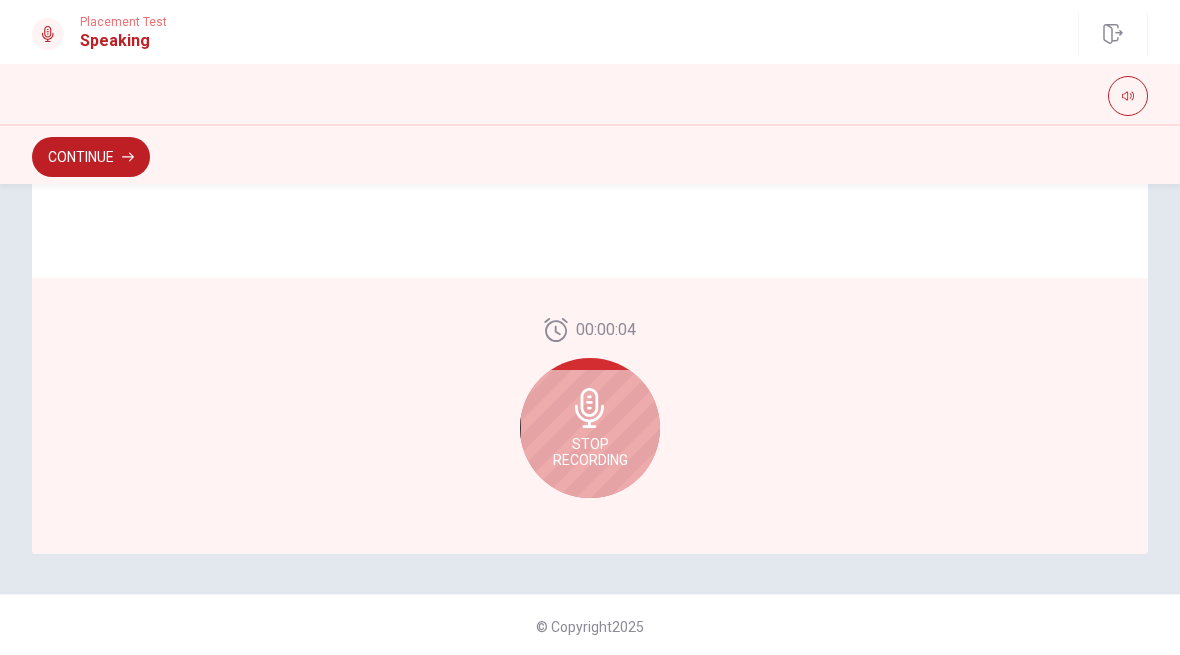 click 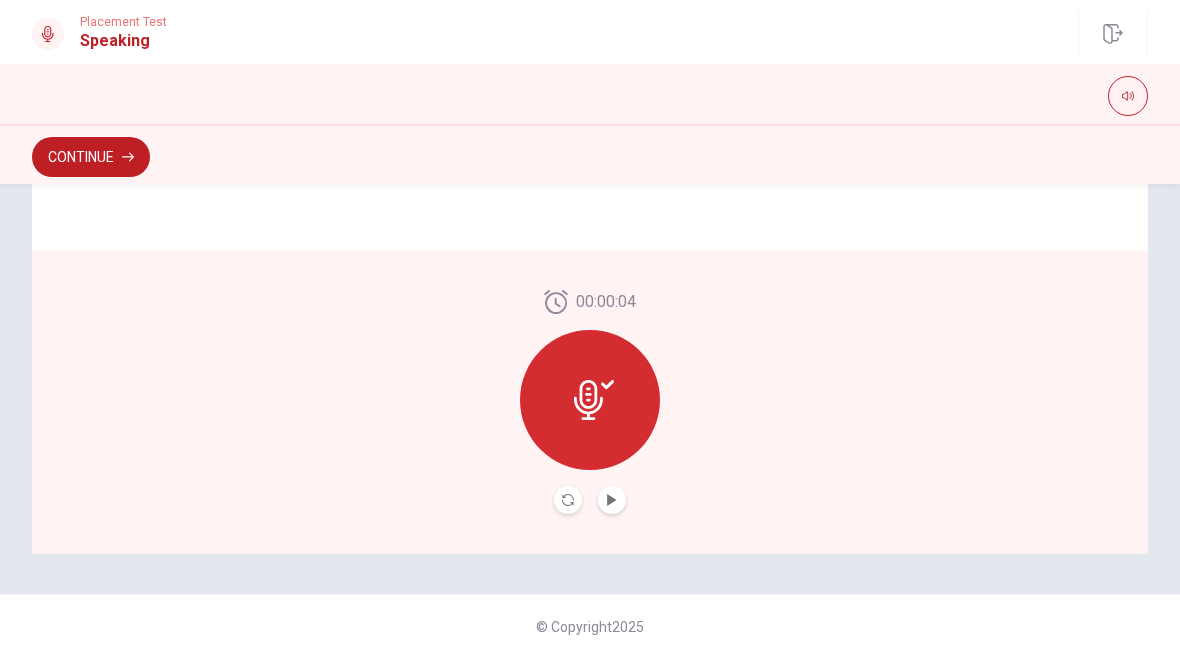 click at bounding box center [612, 500] 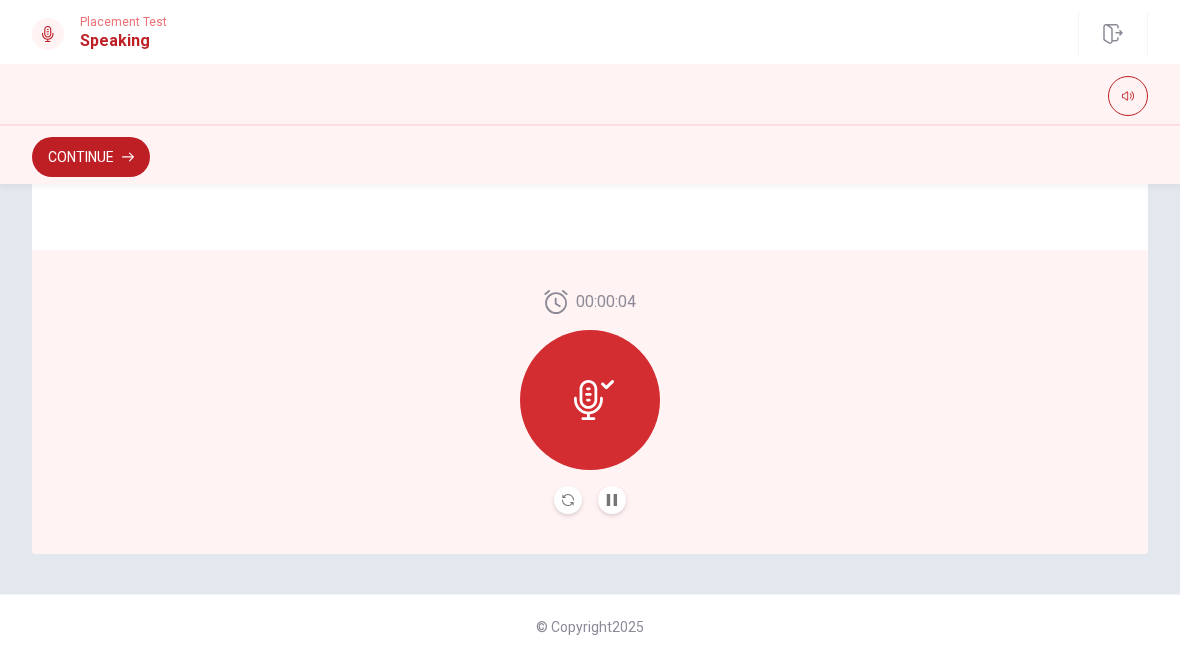 click at bounding box center [612, 500] 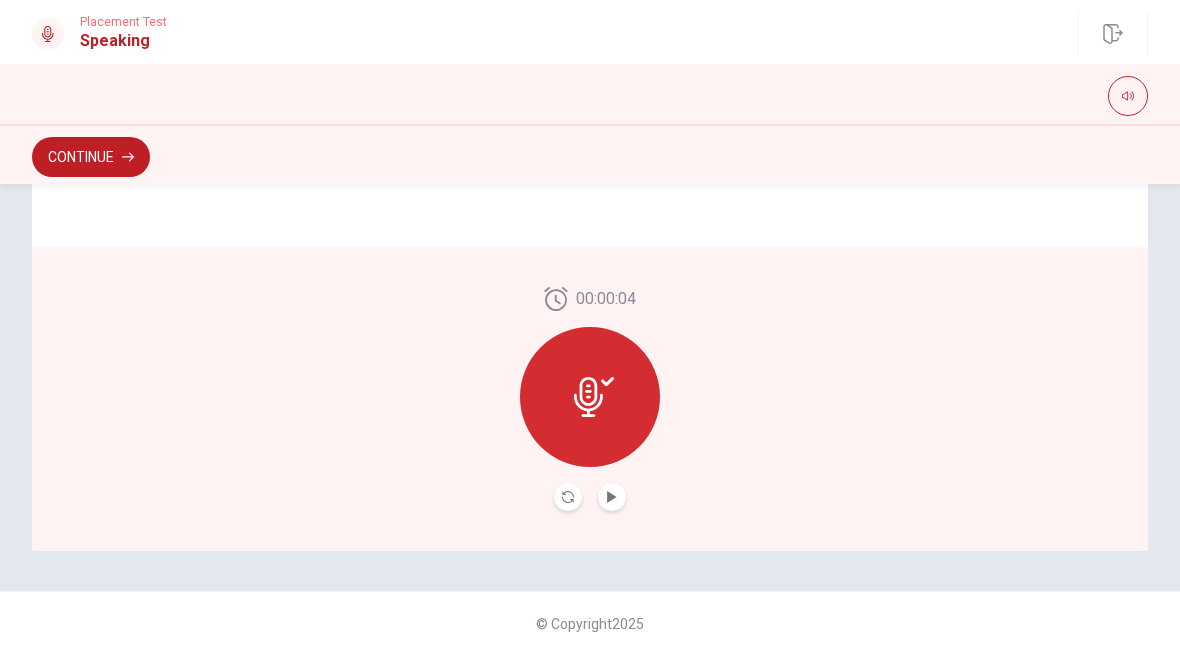 scroll, scrollTop: 545, scrollLeft: 0, axis: vertical 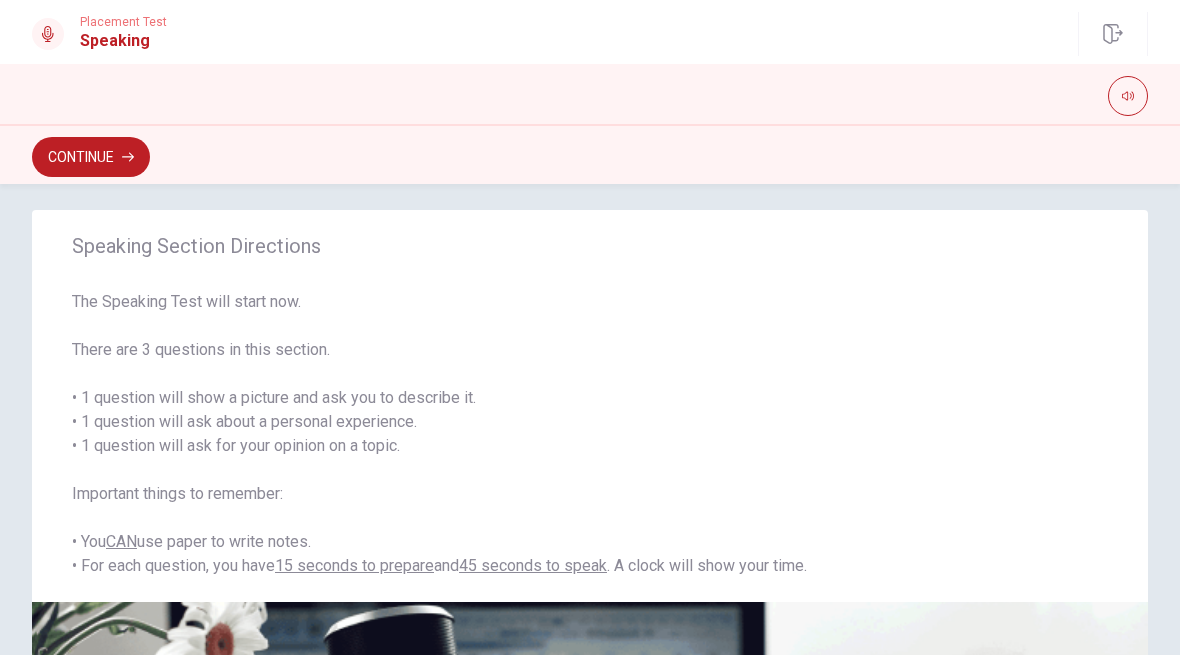 click on "Continue" at bounding box center [91, 157] 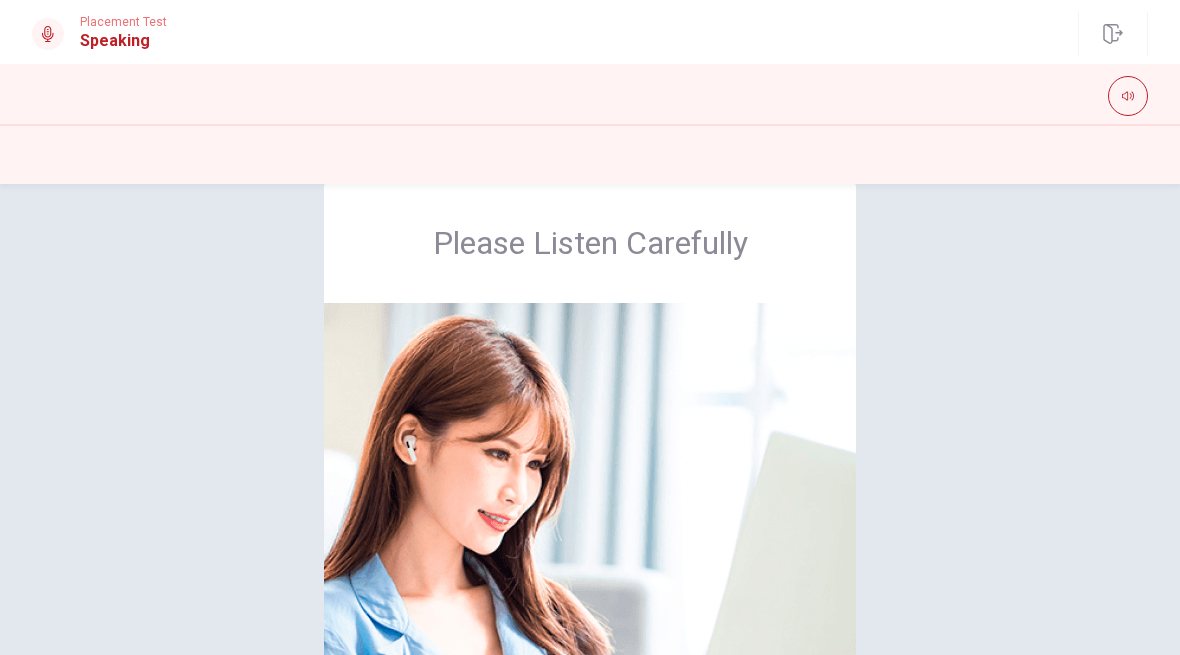 scroll, scrollTop: 37, scrollLeft: 0, axis: vertical 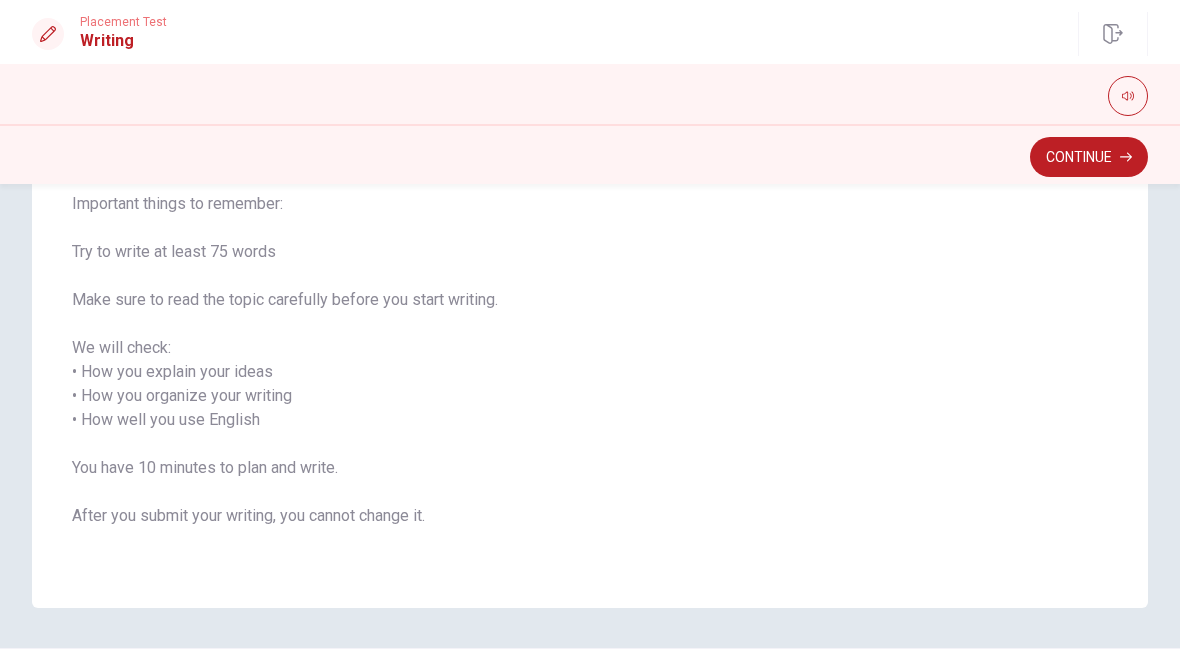 click on "Continue" at bounding box center [1089, 157] 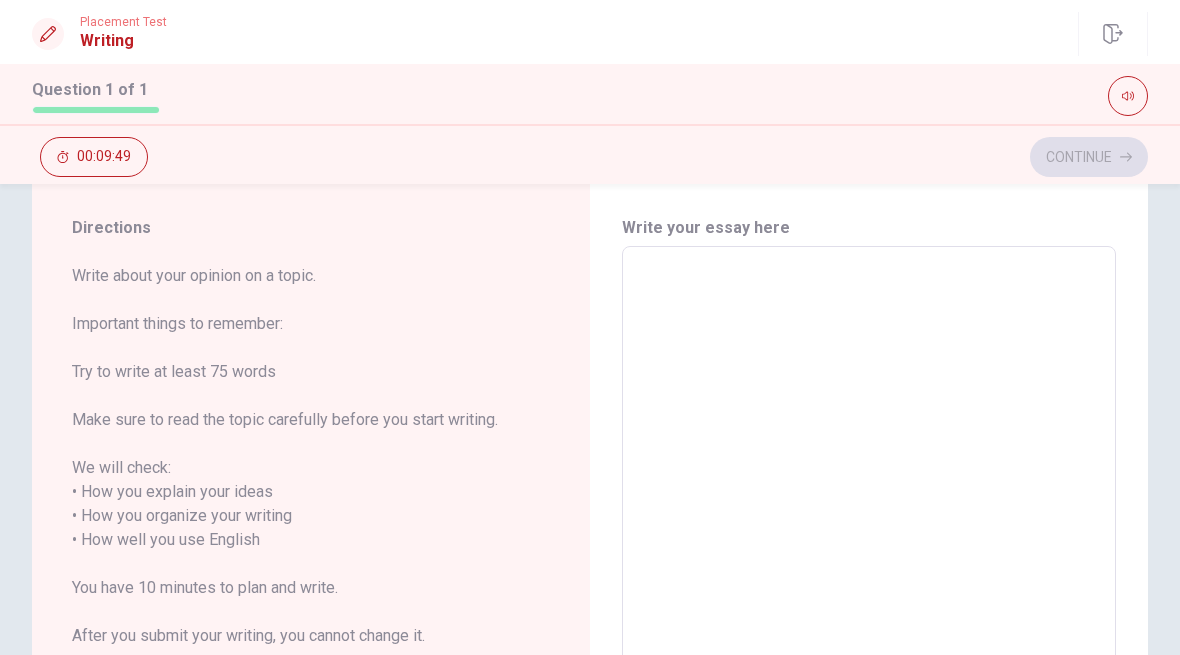 scroll, scrollTop: 50, scrollLeft: 0, axis: vertical 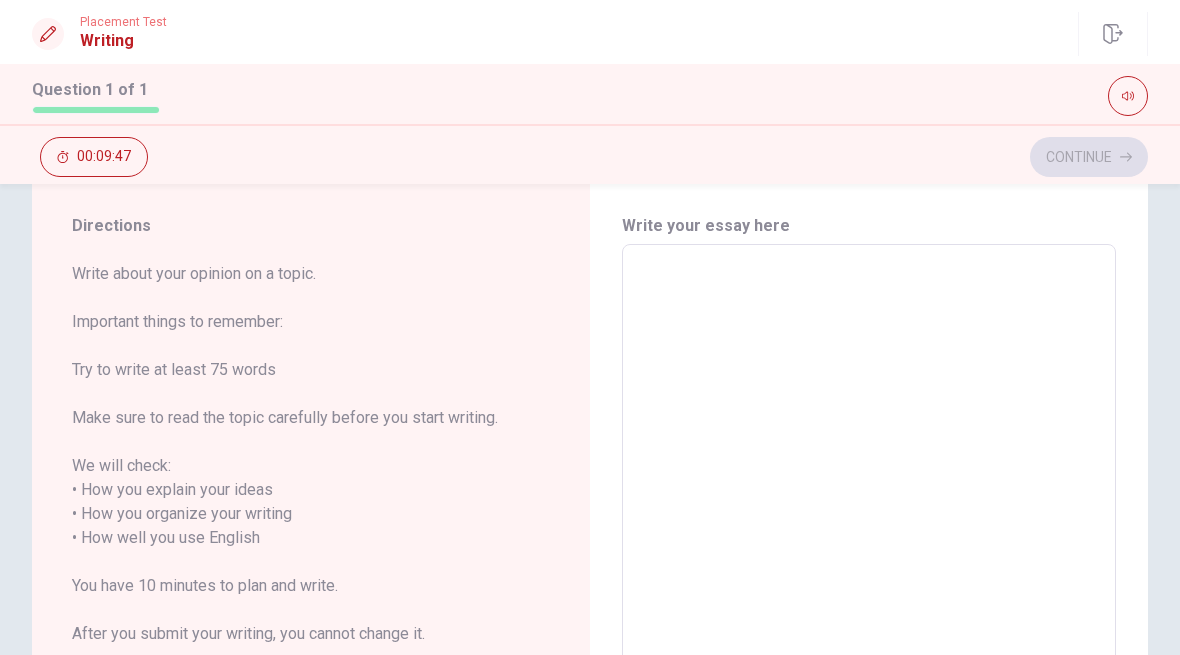 click at bounding box center (869, 526) 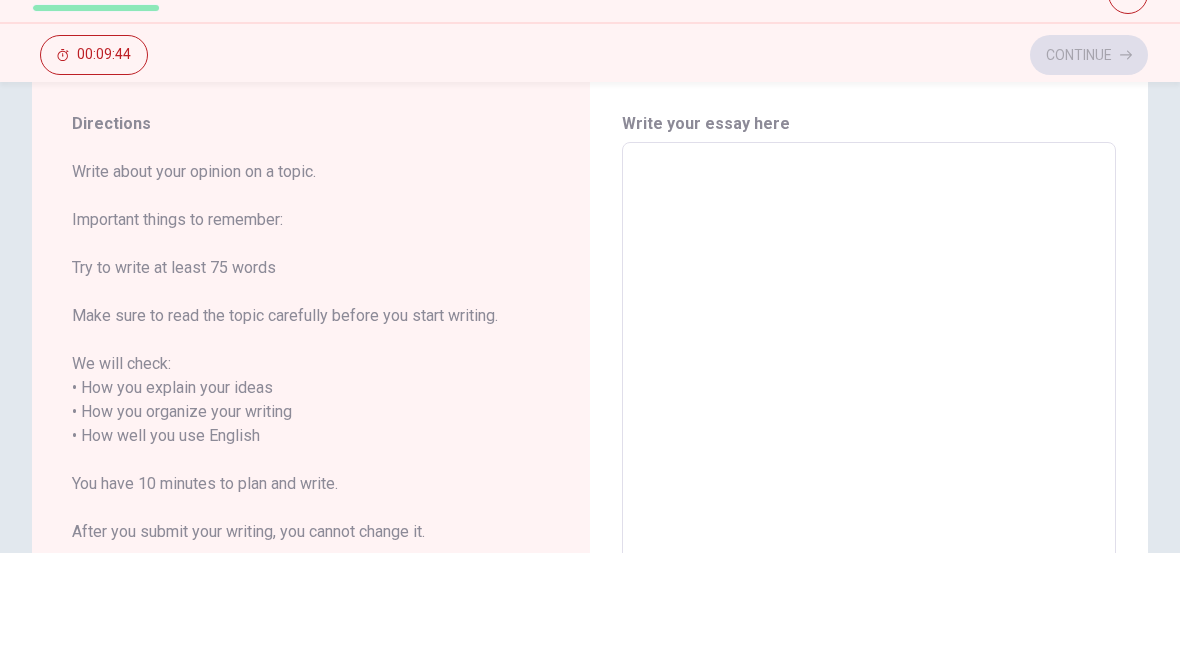 type on "I" 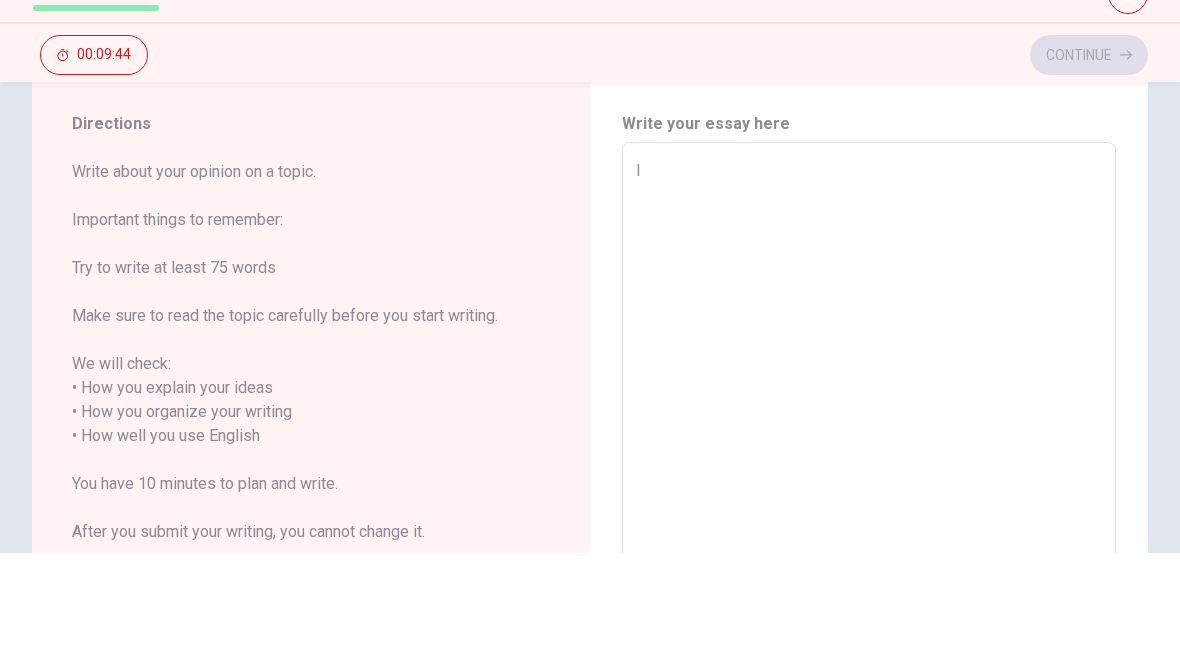 type on "x" 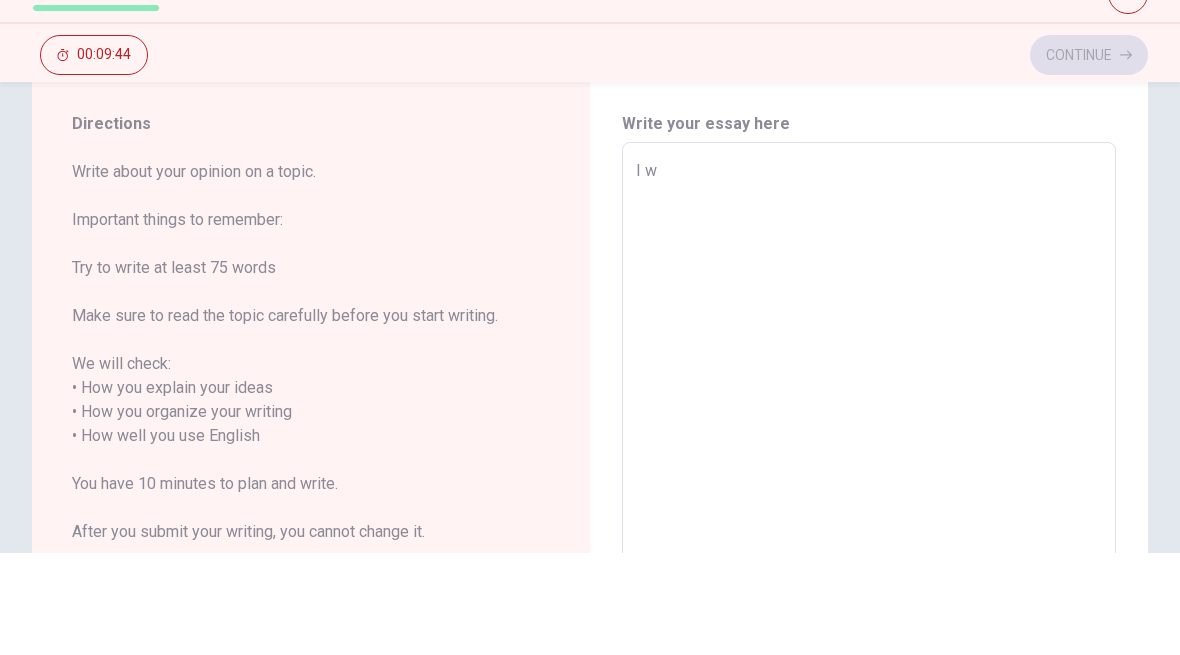 type on "x" 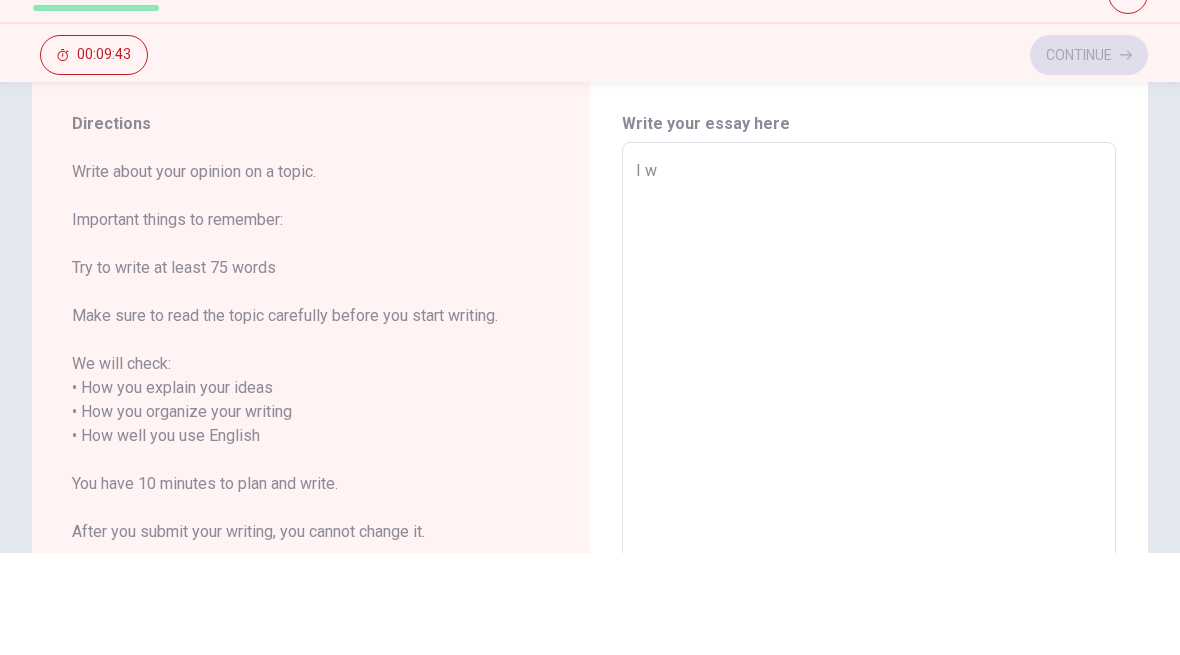 type on "I wo" 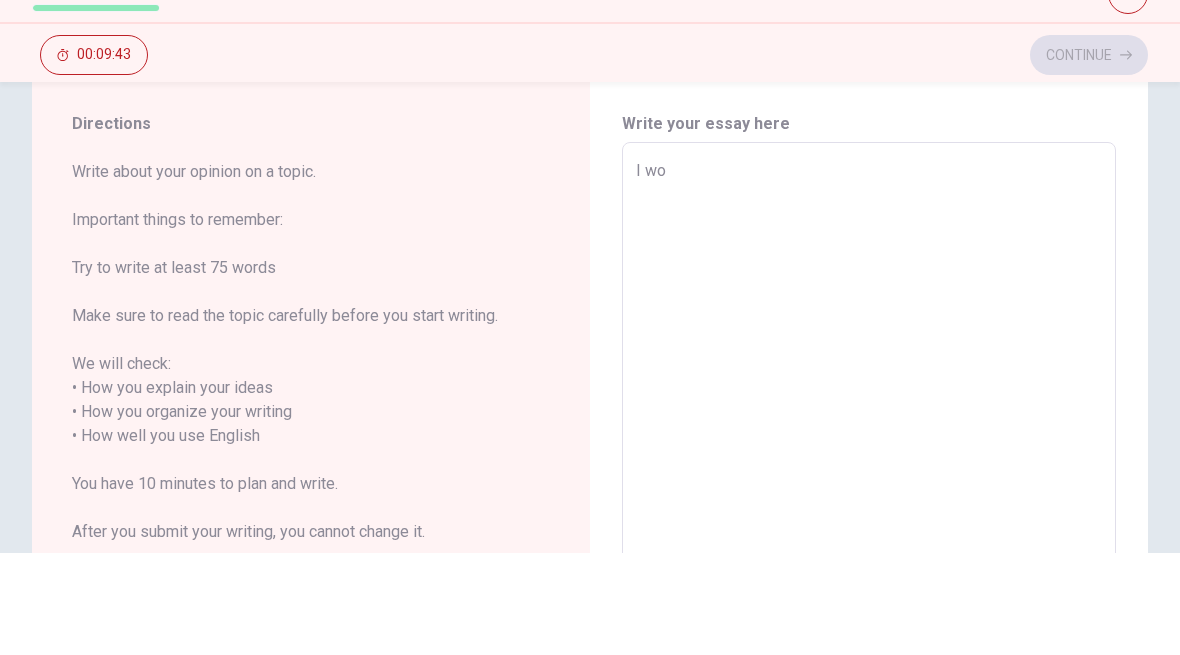 type on "x" 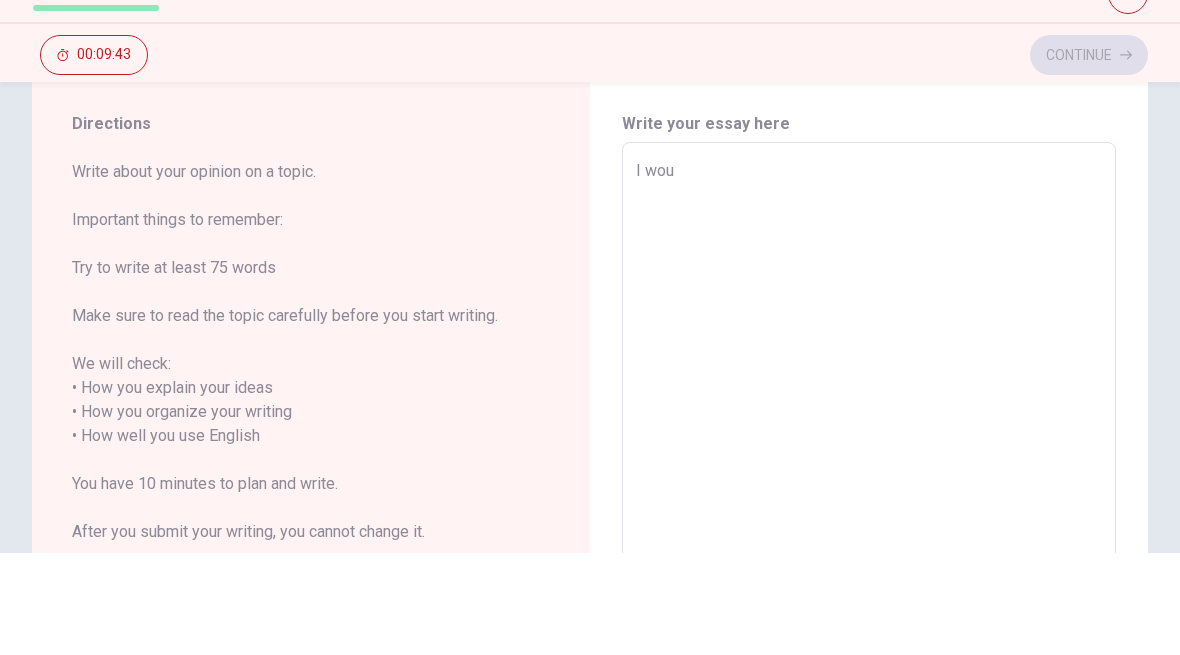 type on "x" 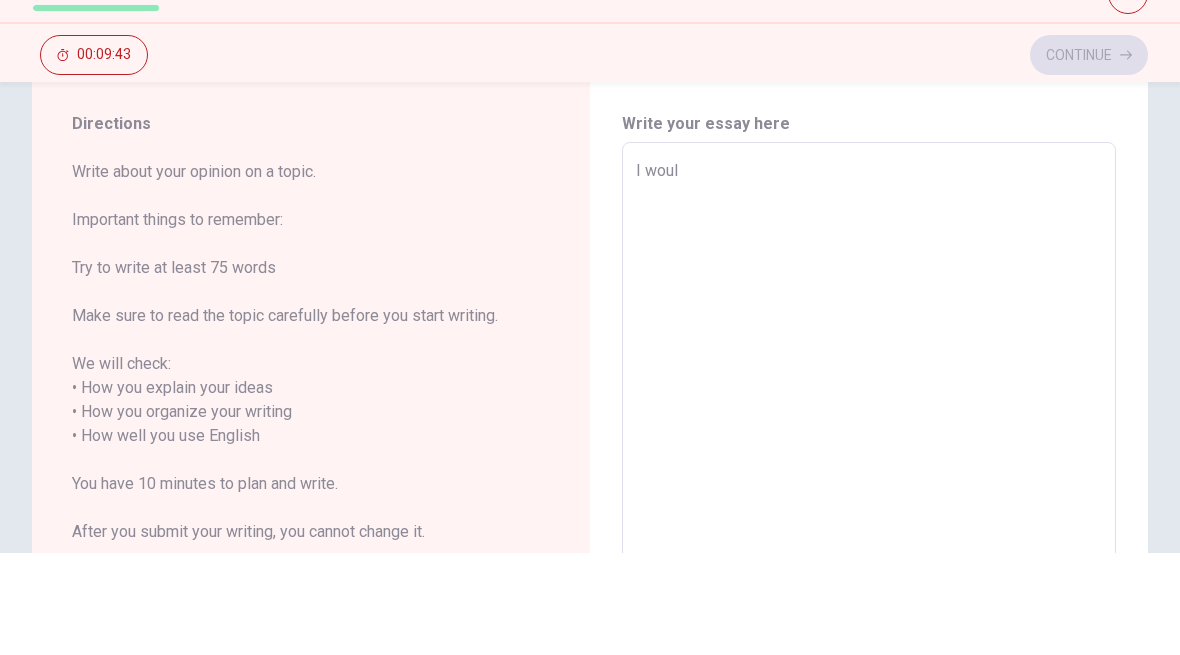 type on "x" 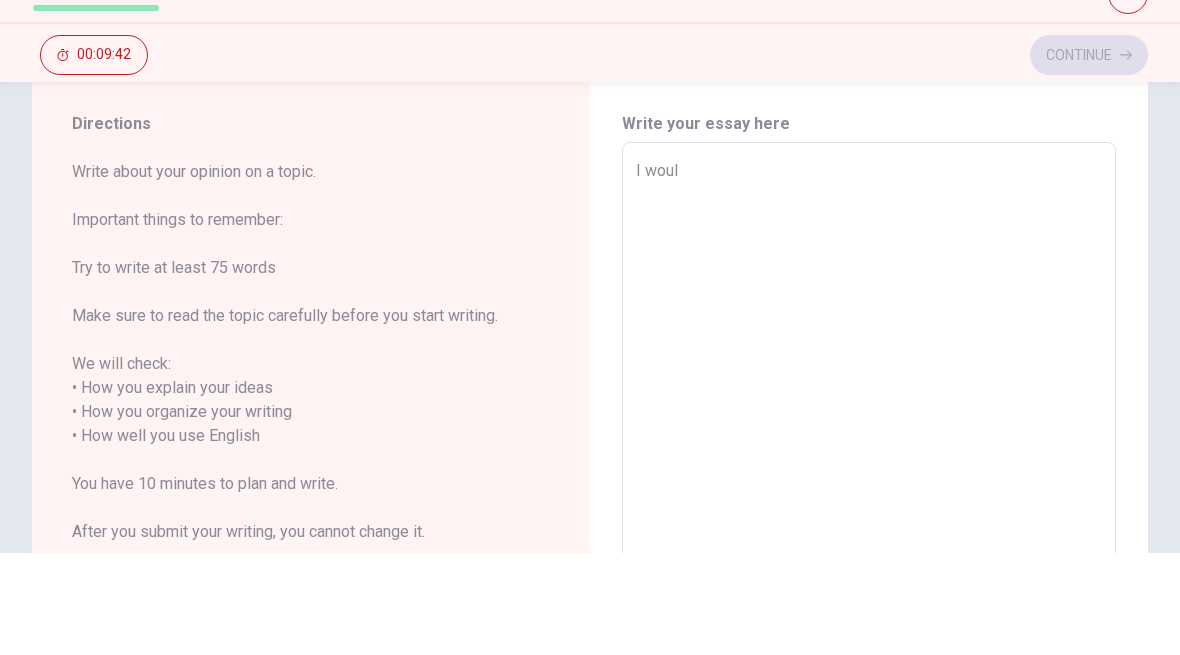 type on "I woul" 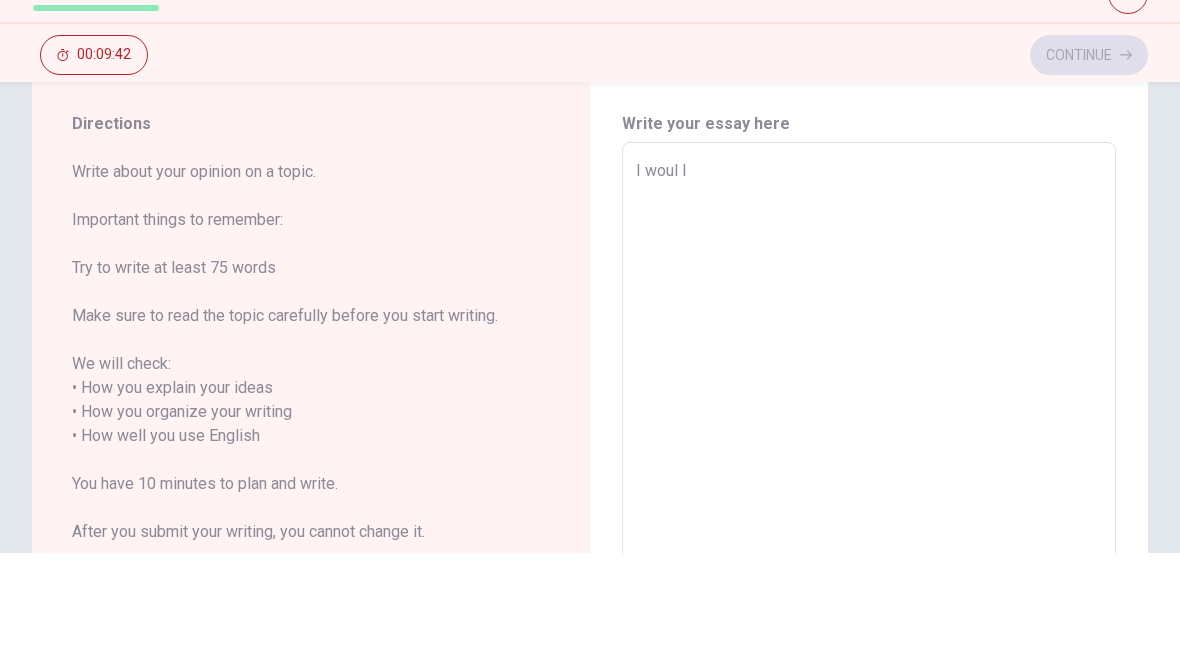 type on "x" 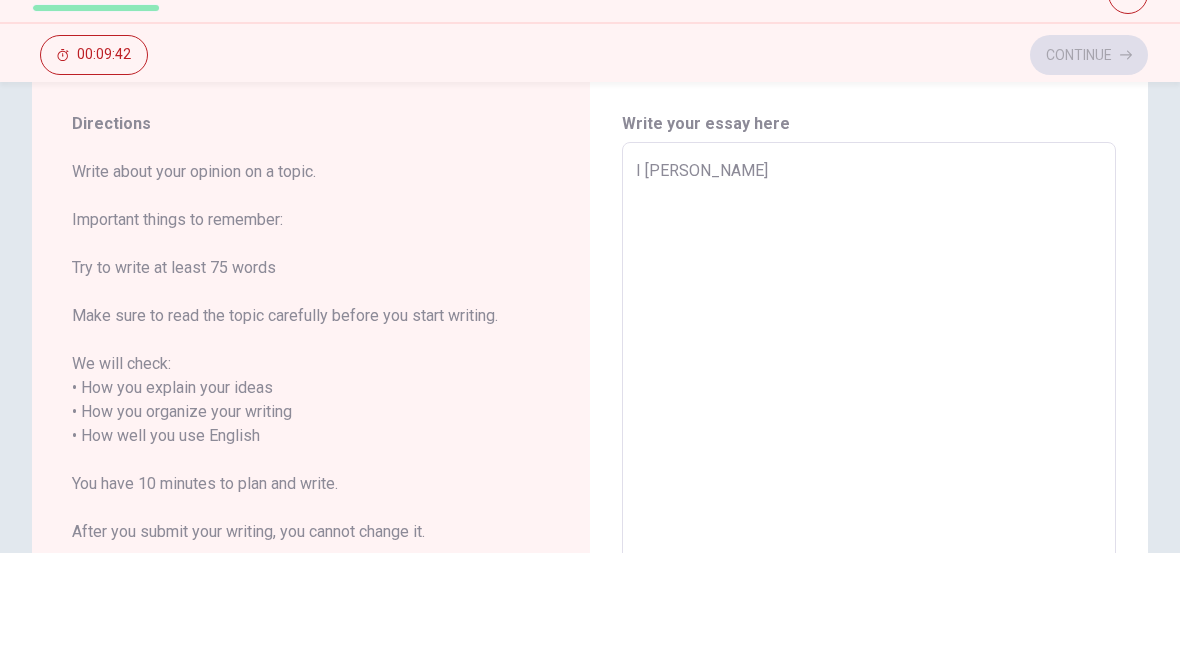 type on "x" 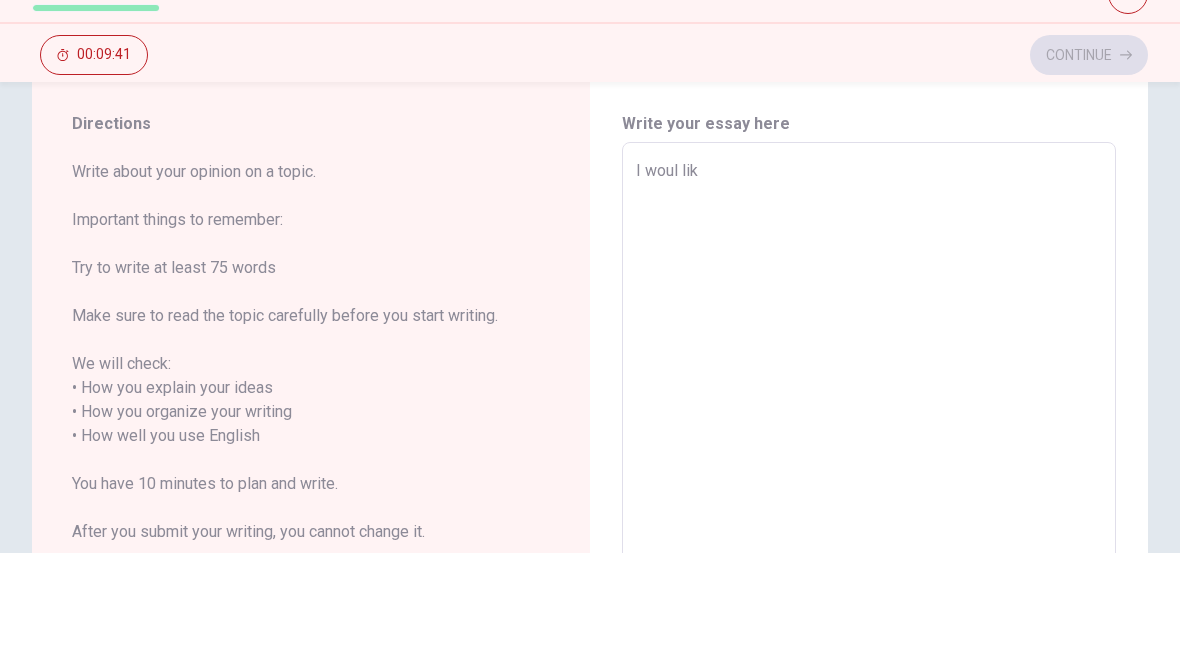 type on "x" 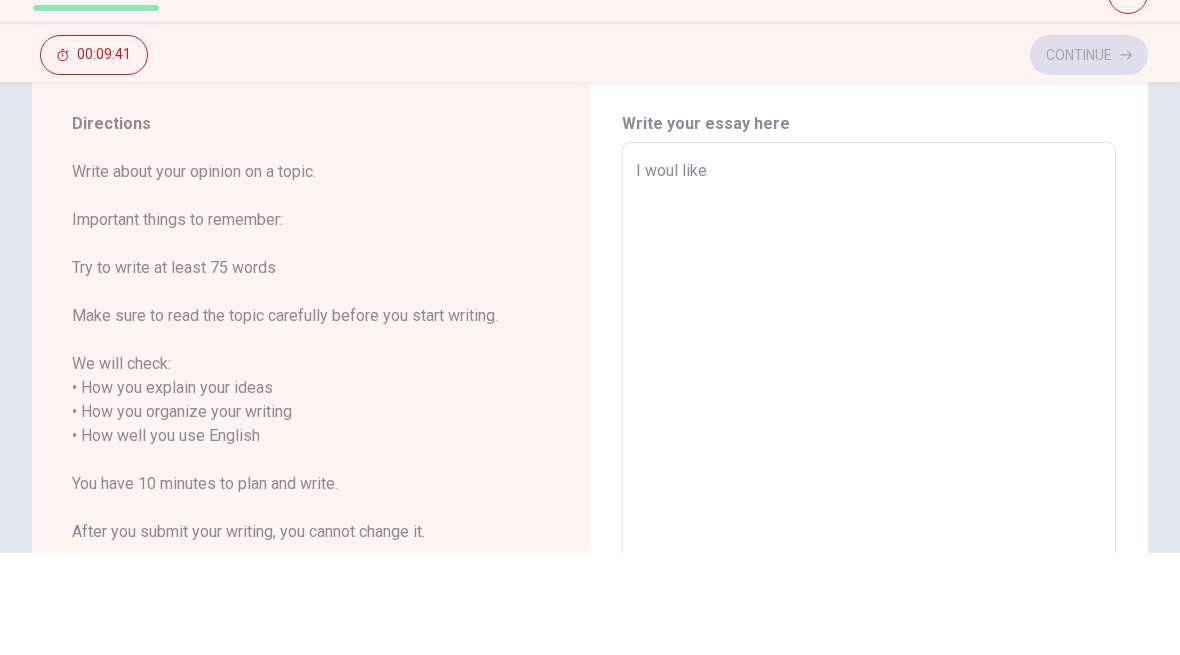 type on "x" 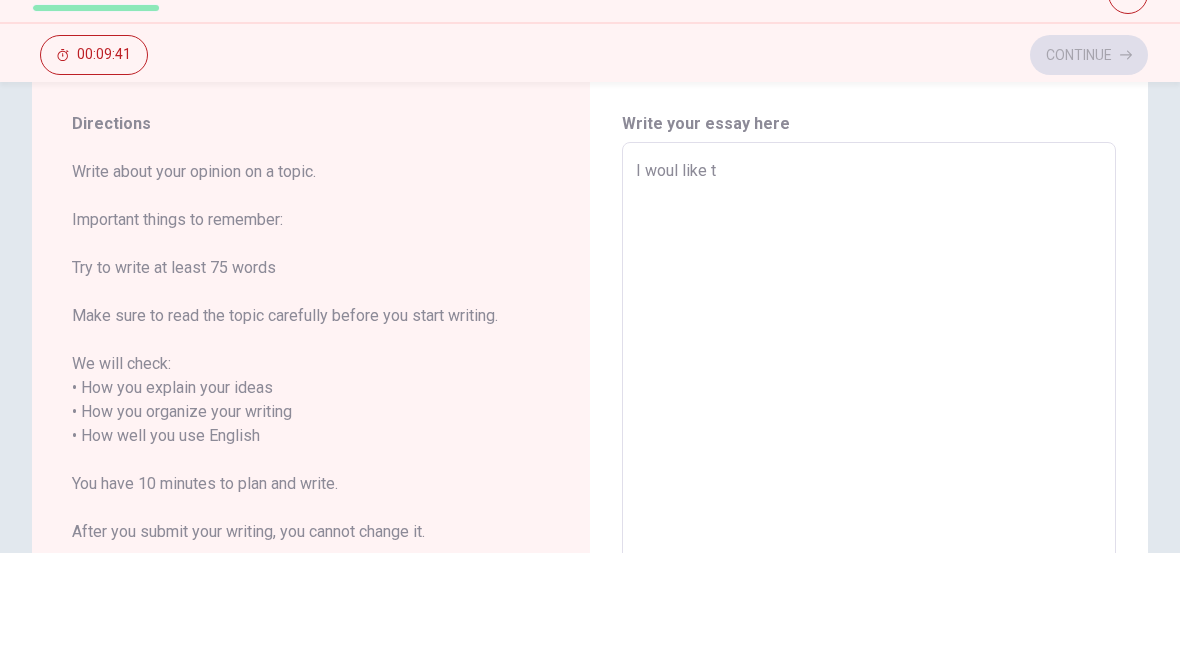 type on "x" 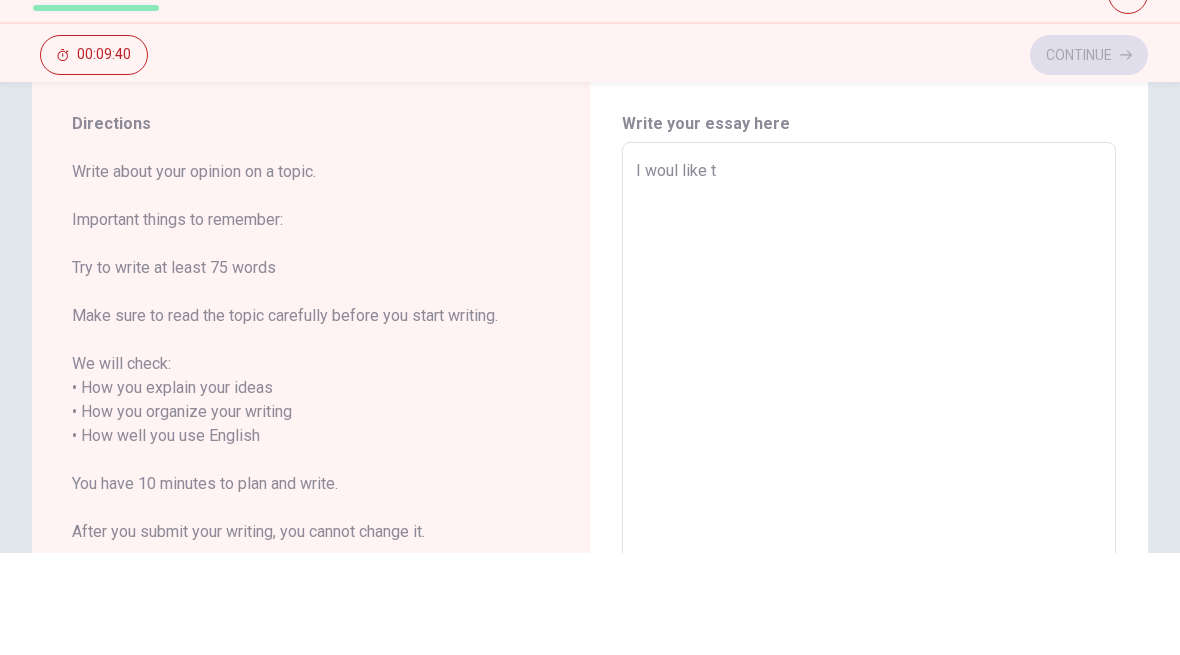 type on "I woul like to" 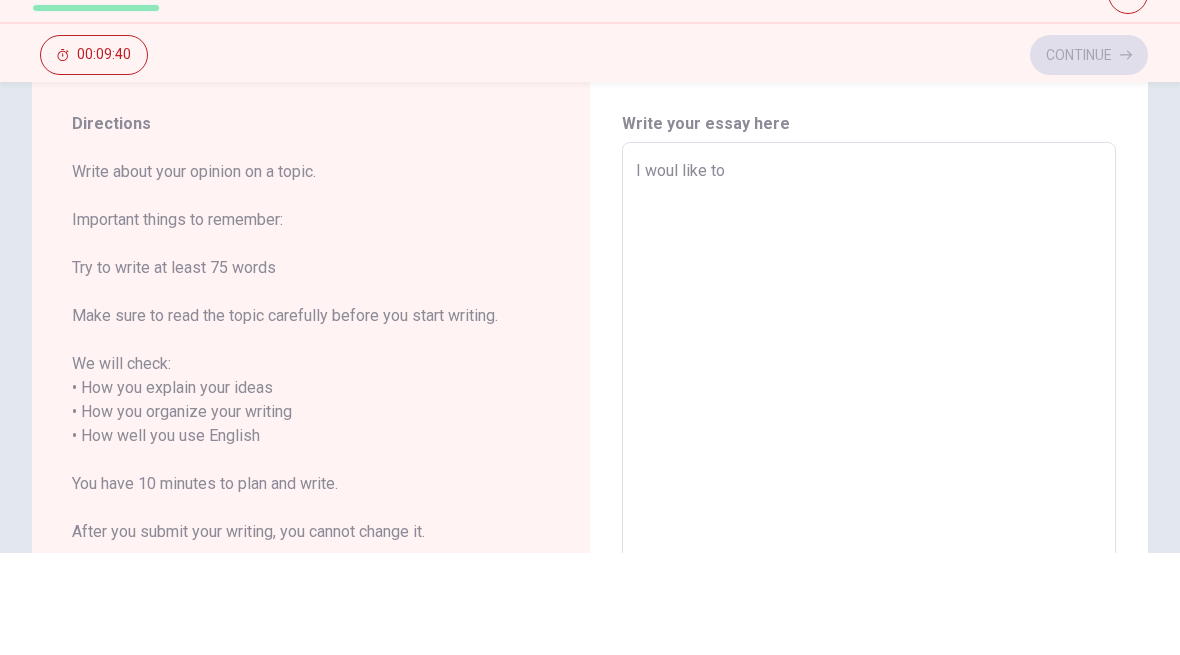 type on "x" 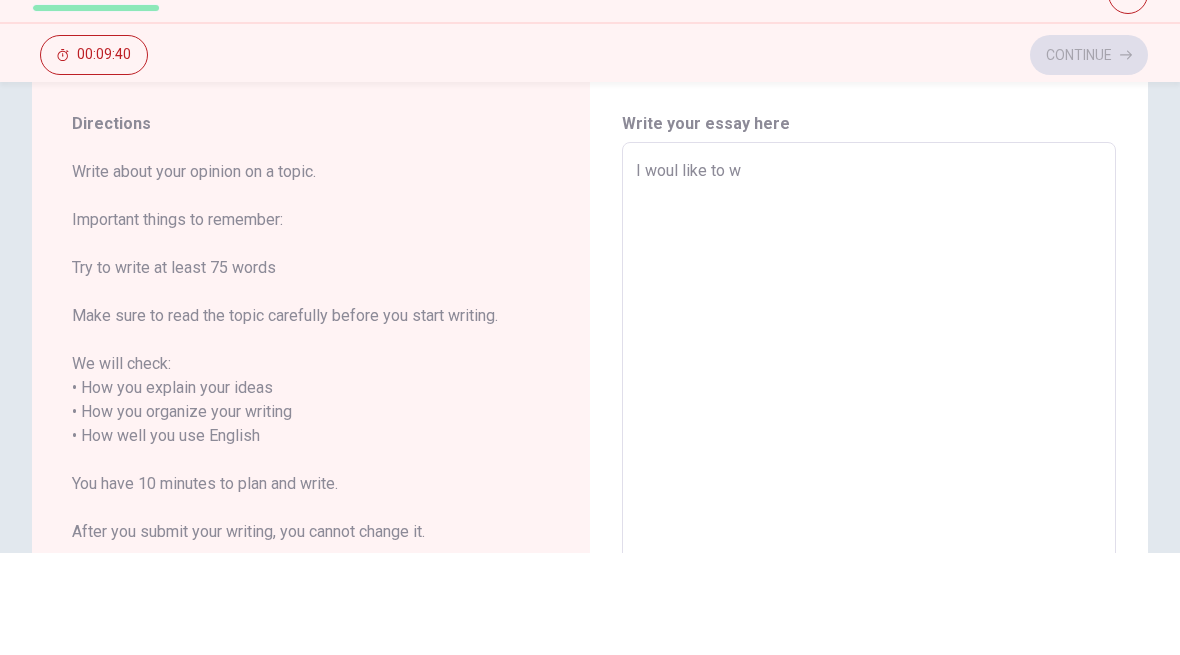 type on "x" 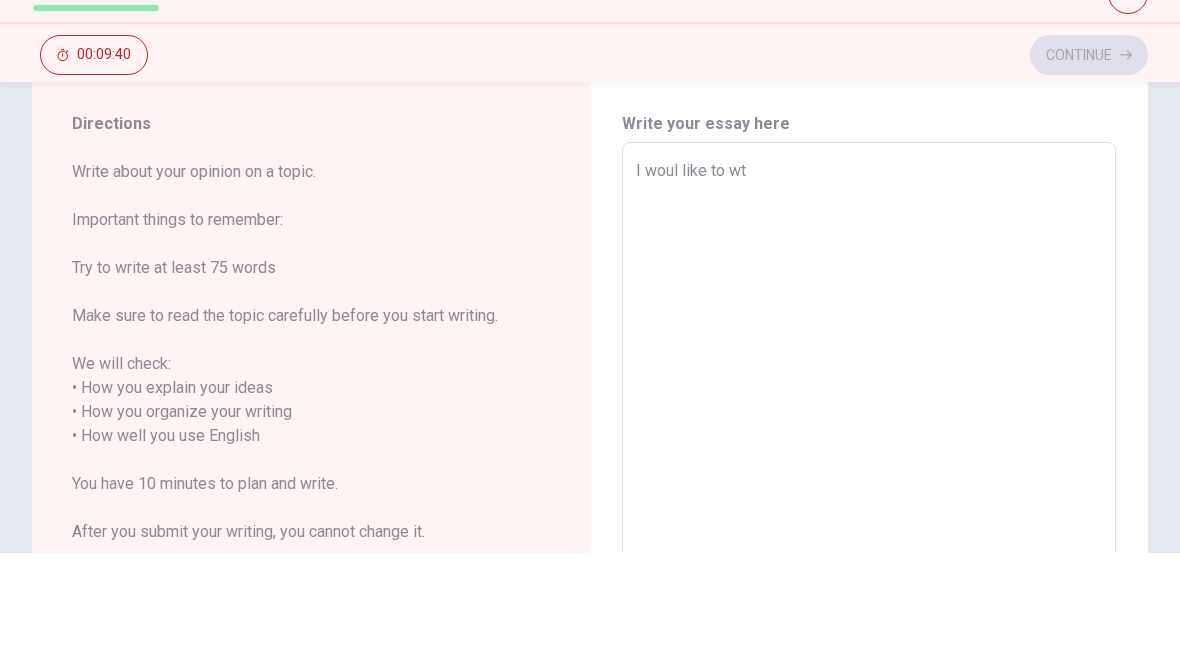 type on "x" 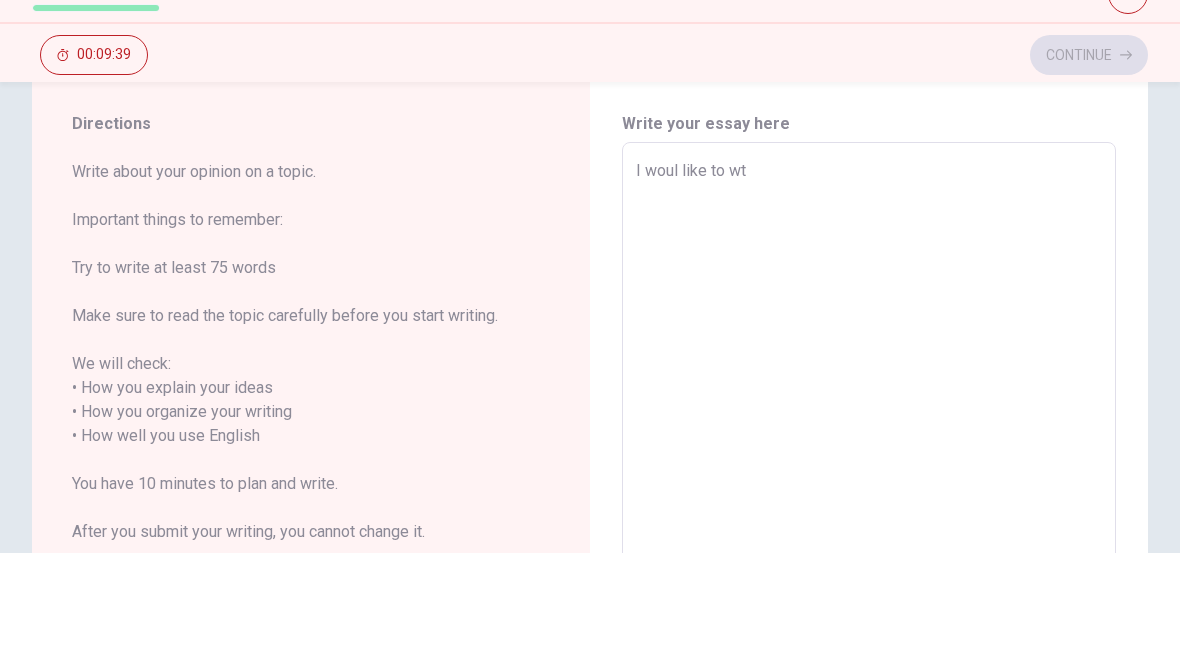 type on "I woul like to wta" 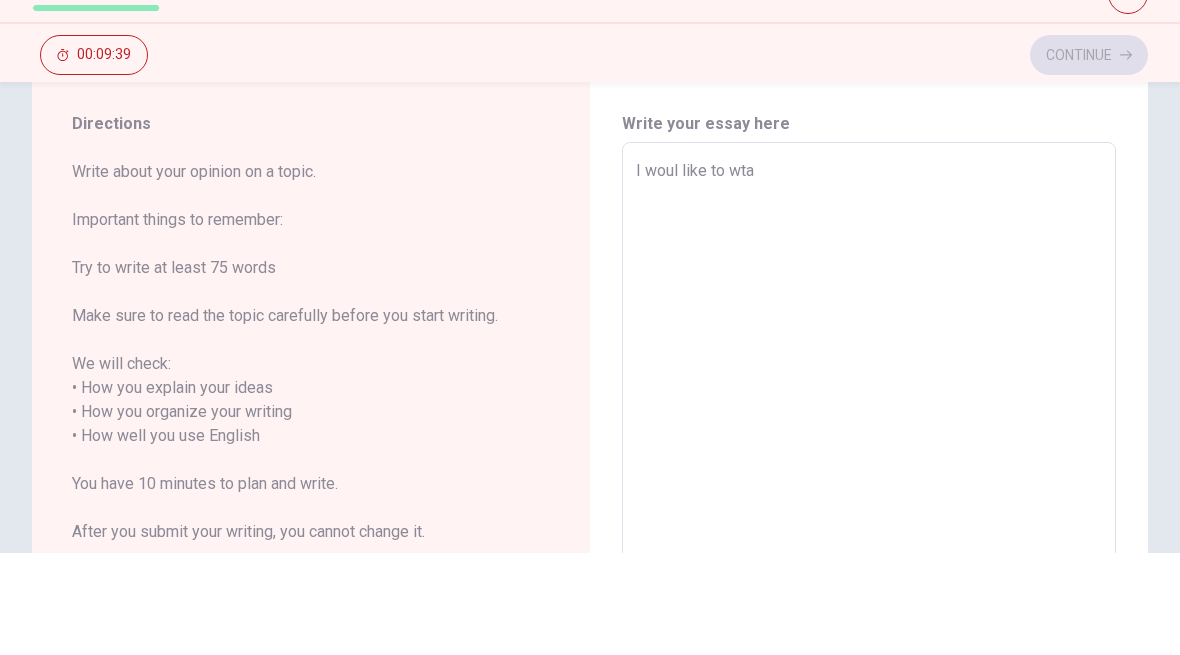type on "x" 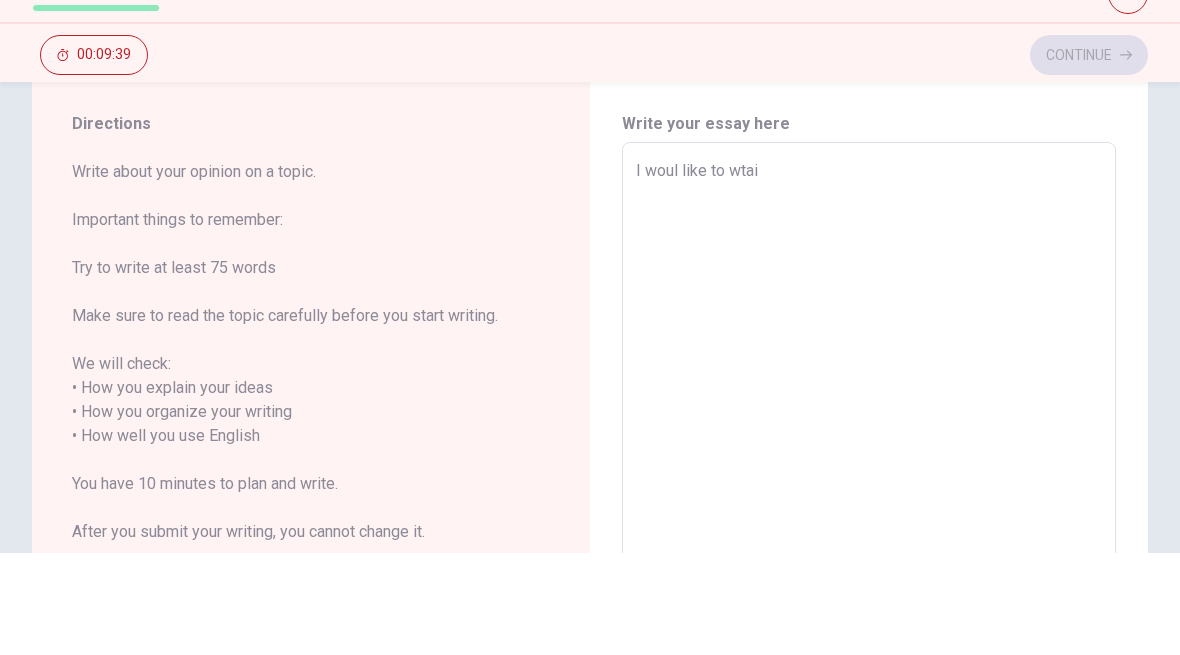 type on "x" 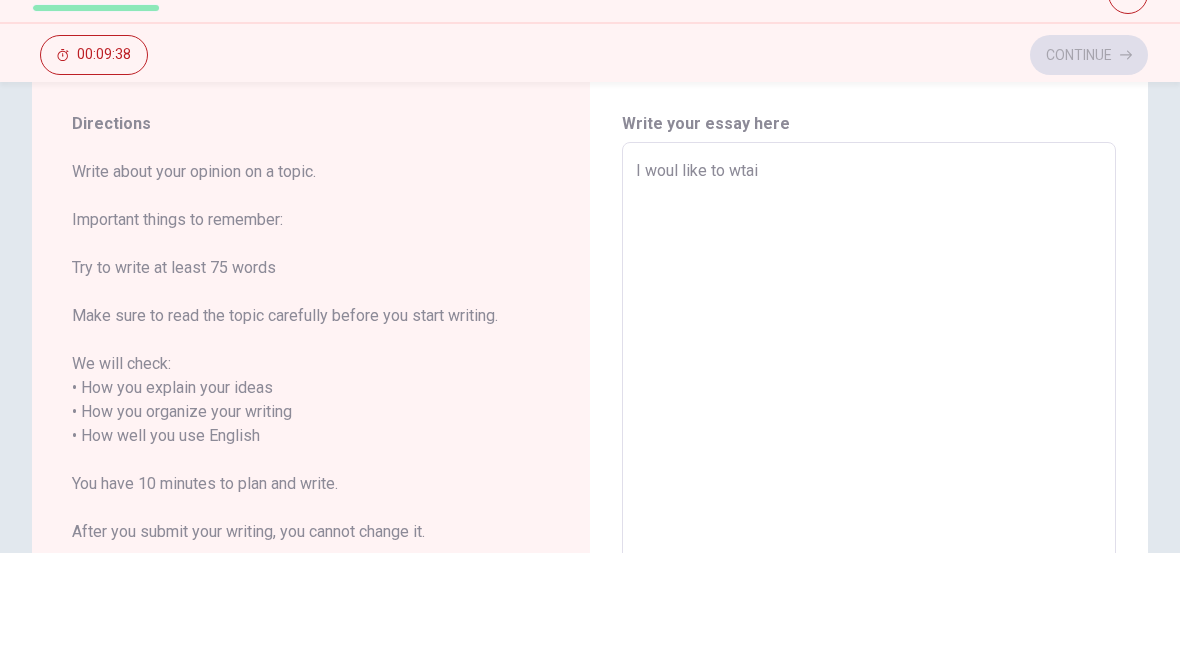 type on "I woul like to wtair" 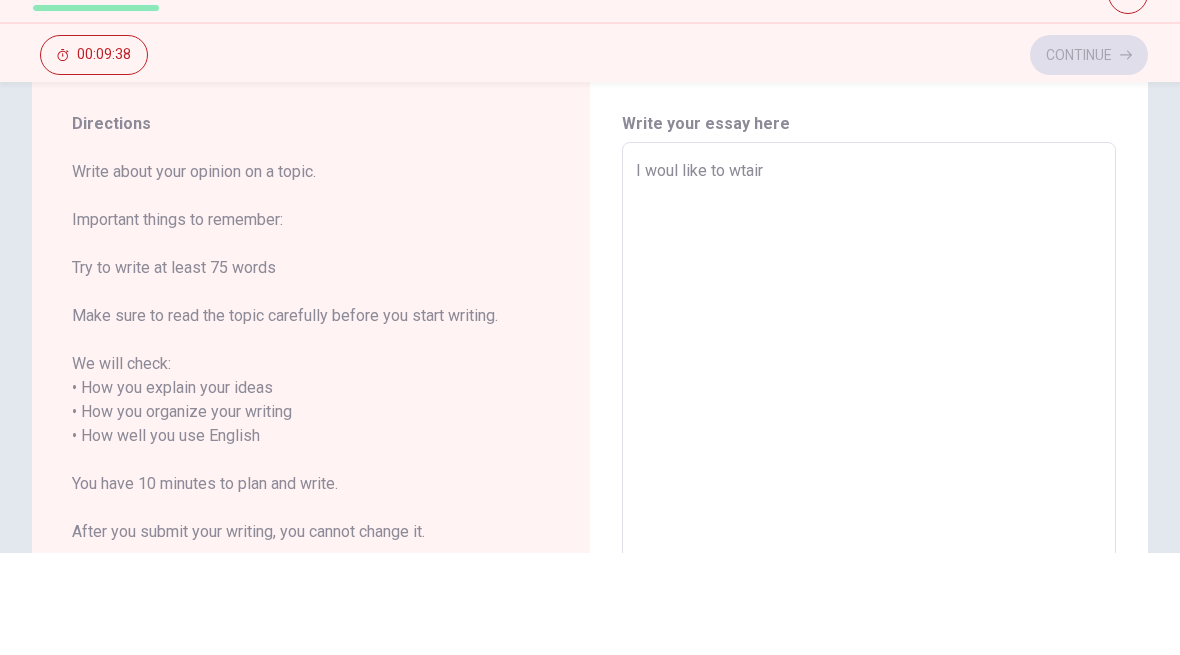 type on "x" 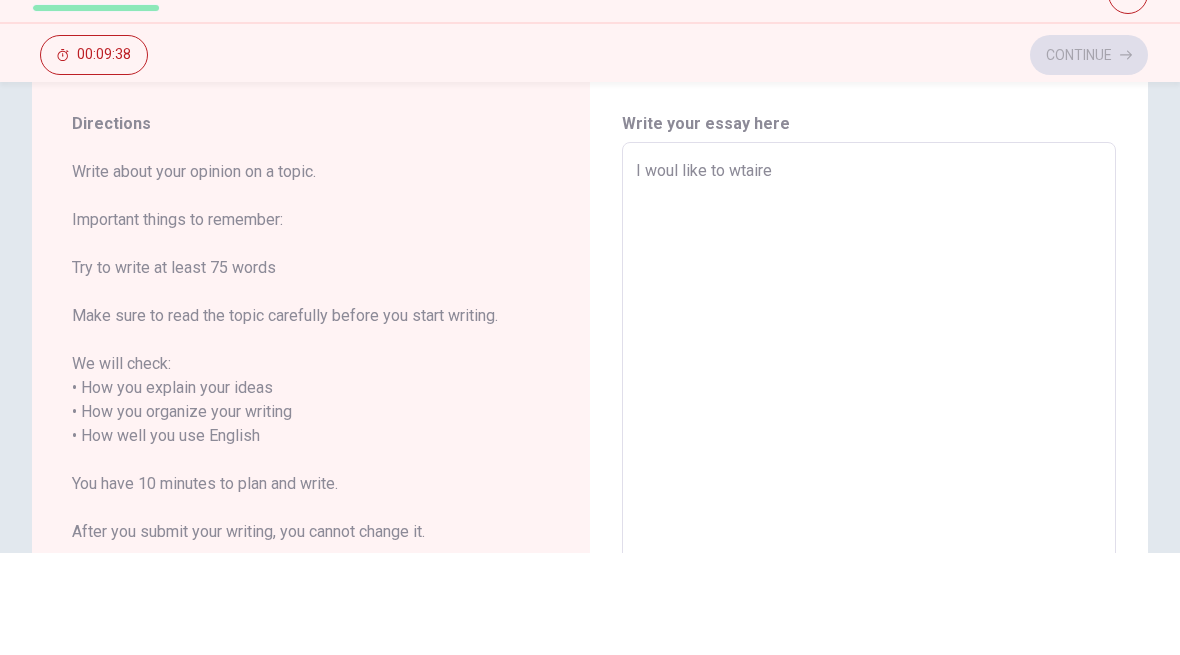 type on "x" 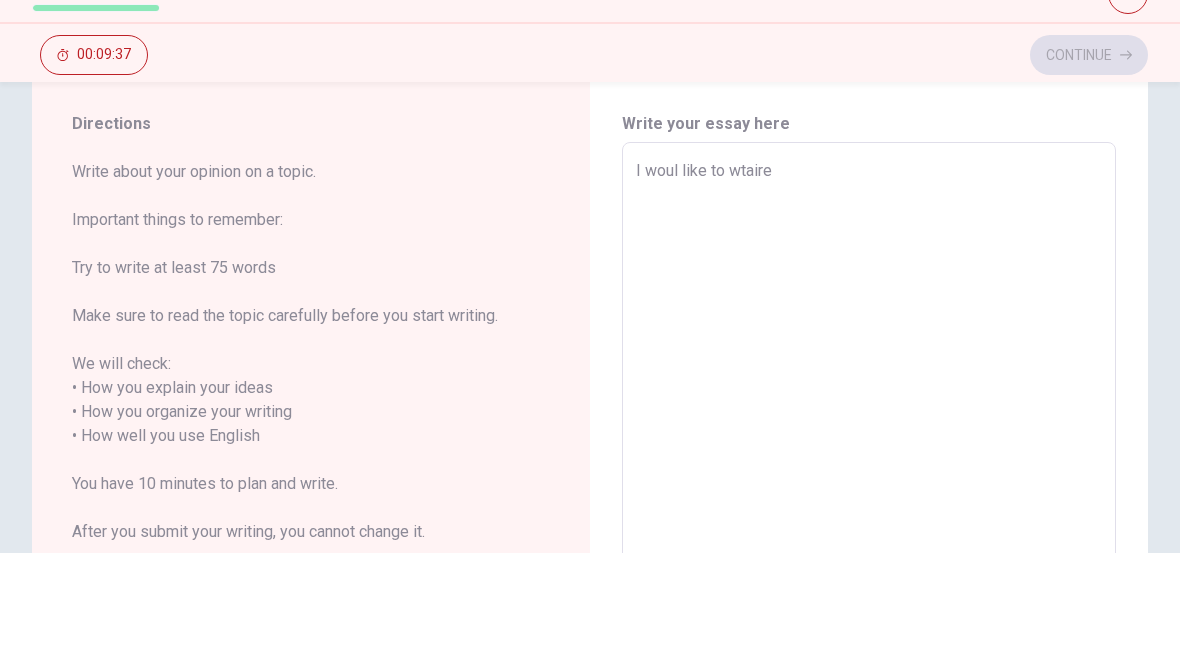 type on "I woul like to wtaire" 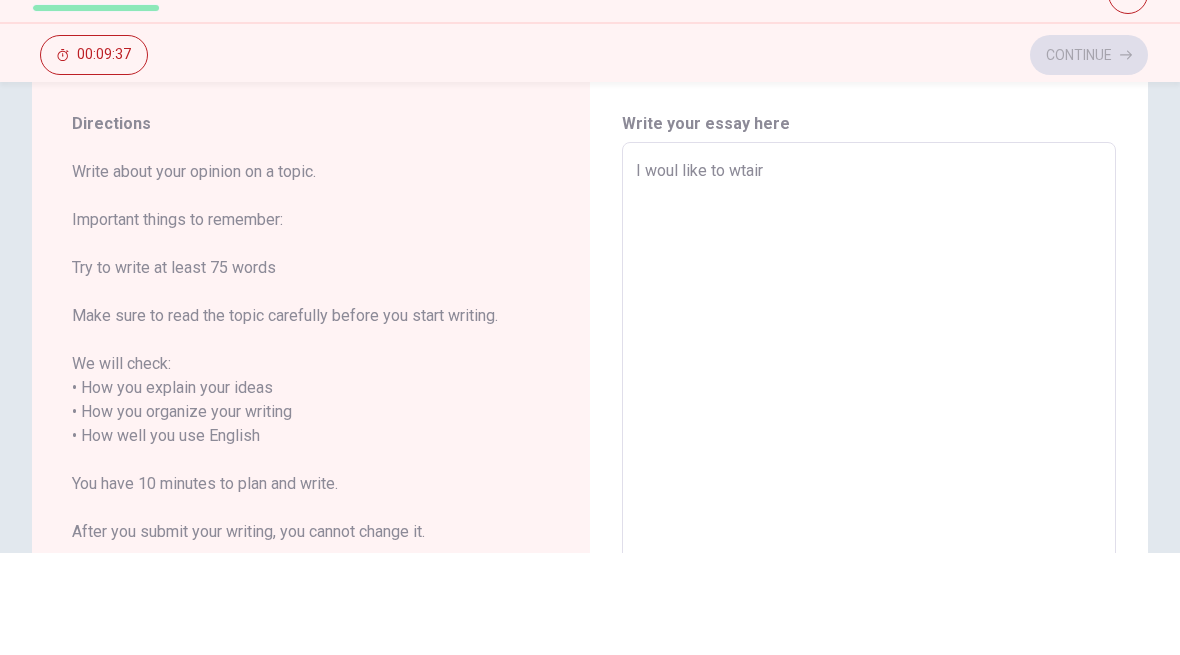 type on "x" 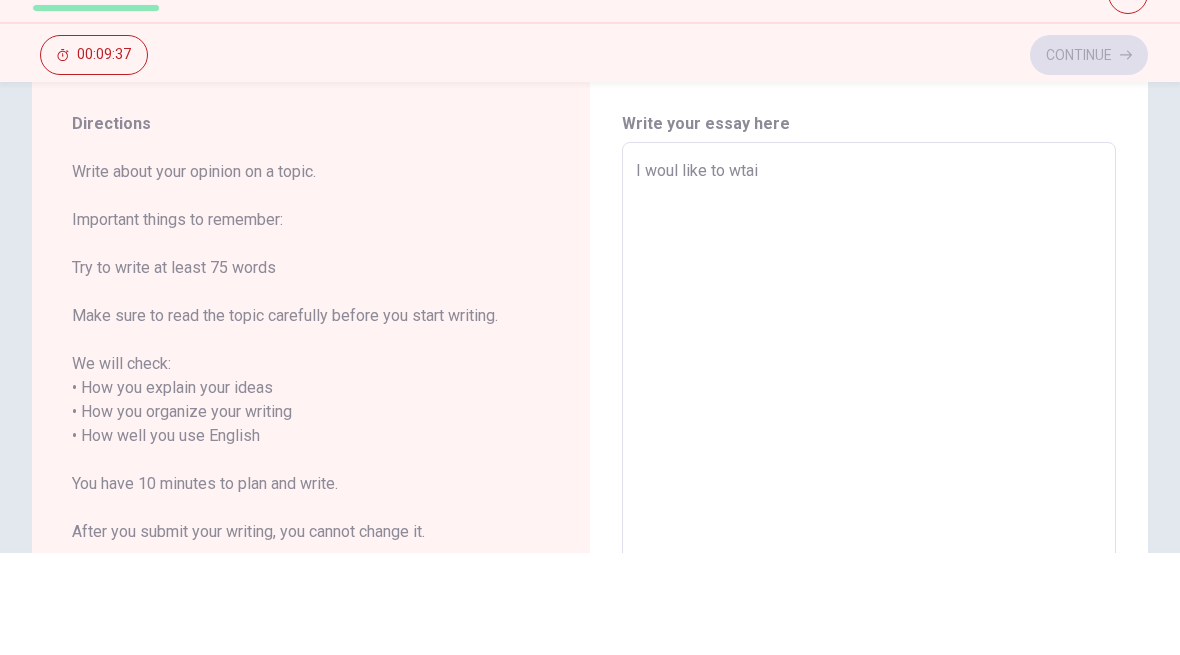 type on "x" 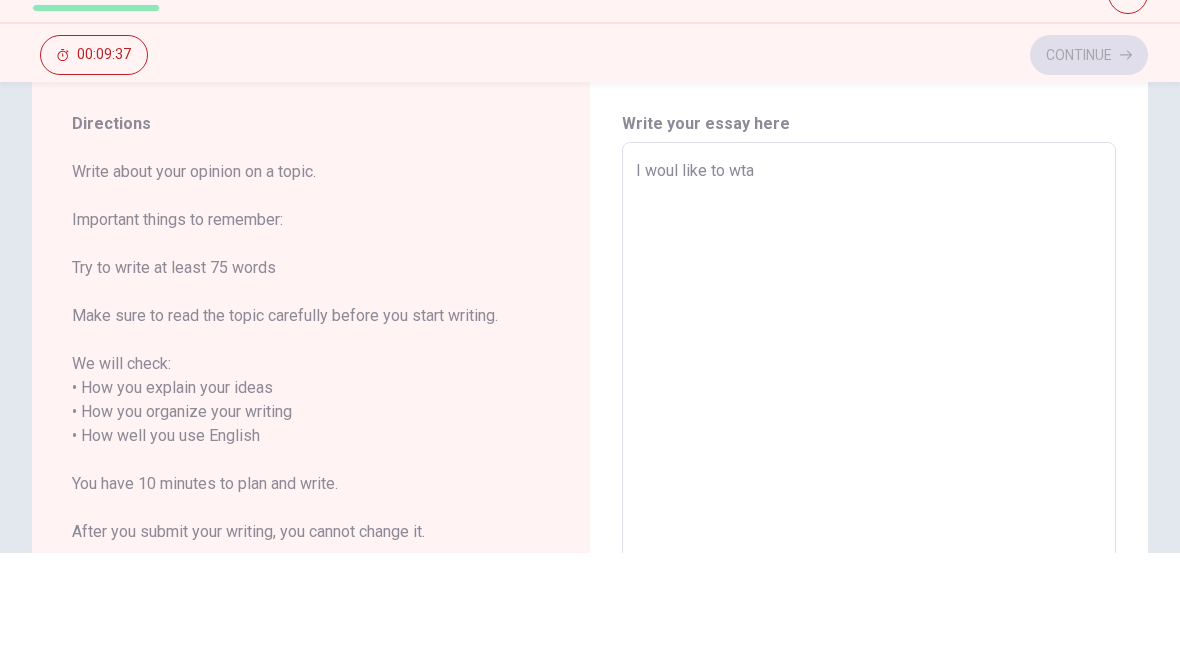 type on "x" 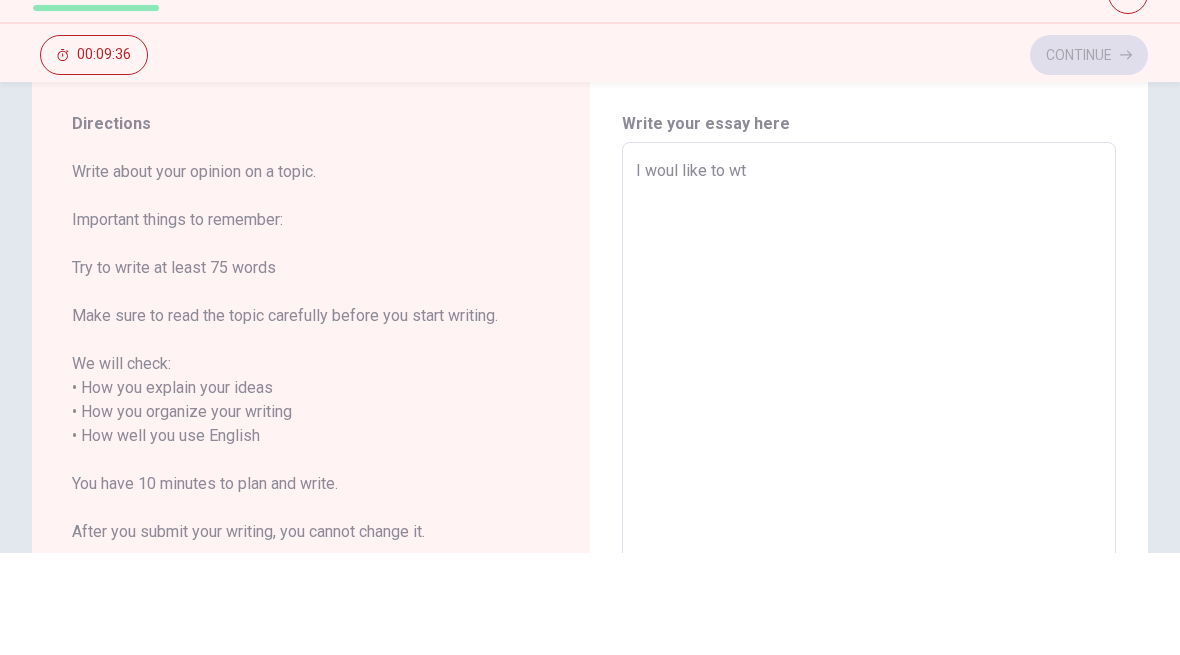 type on "x" 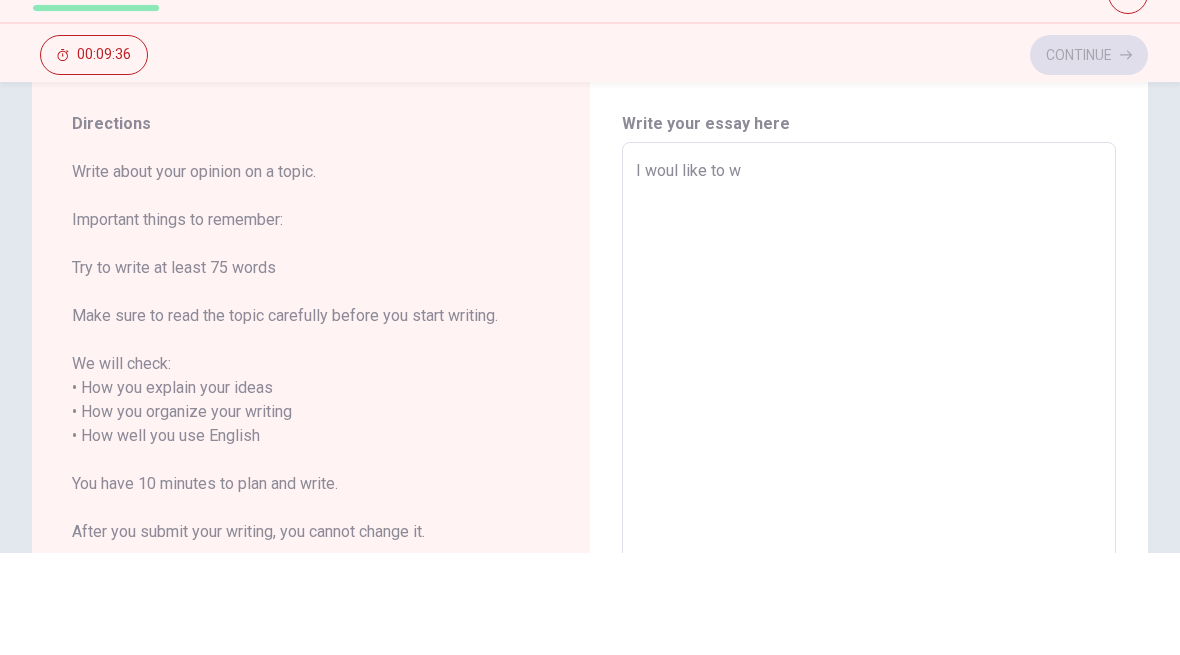 type on "x" 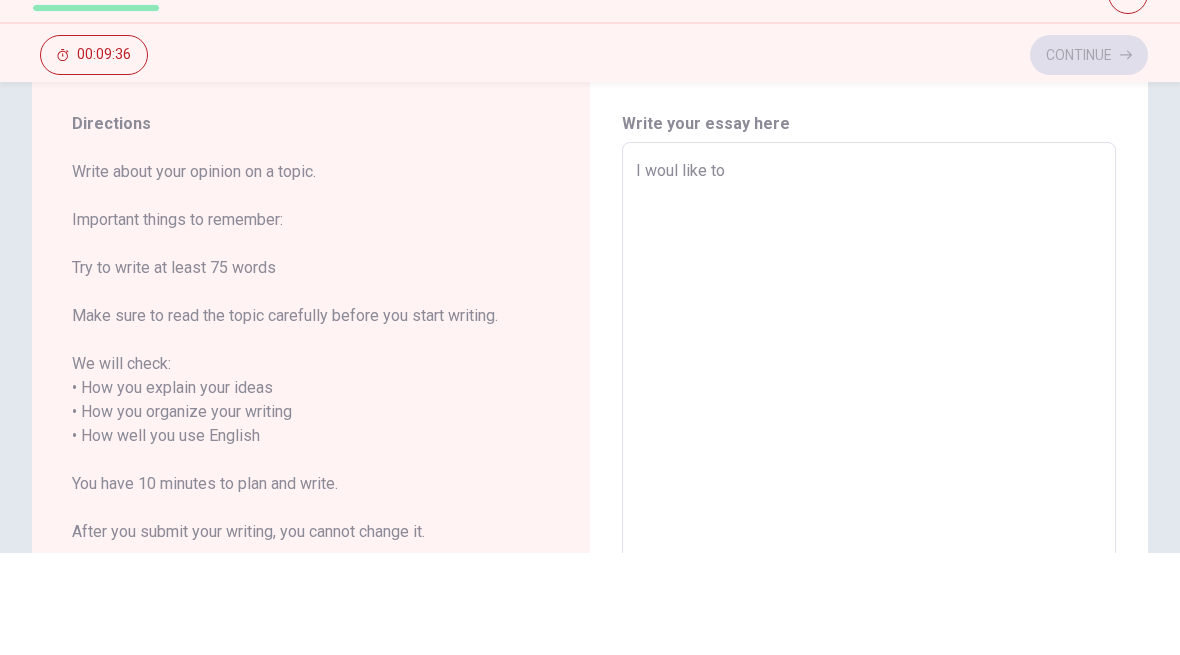 type on "x" 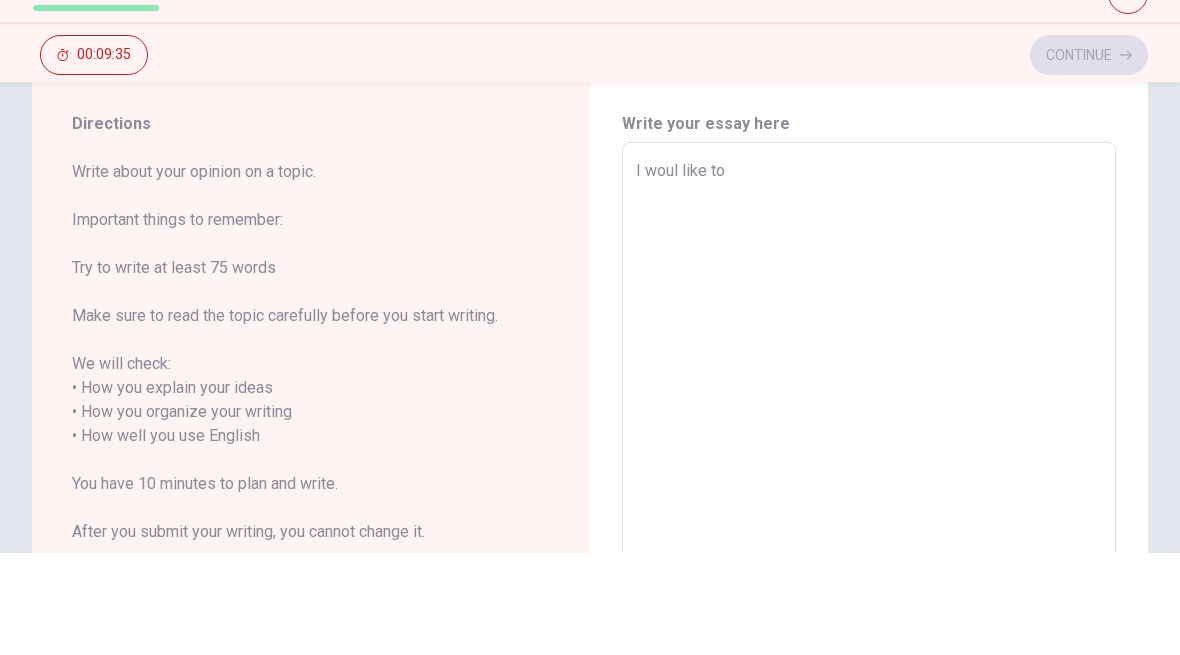 type on "I woul like to" 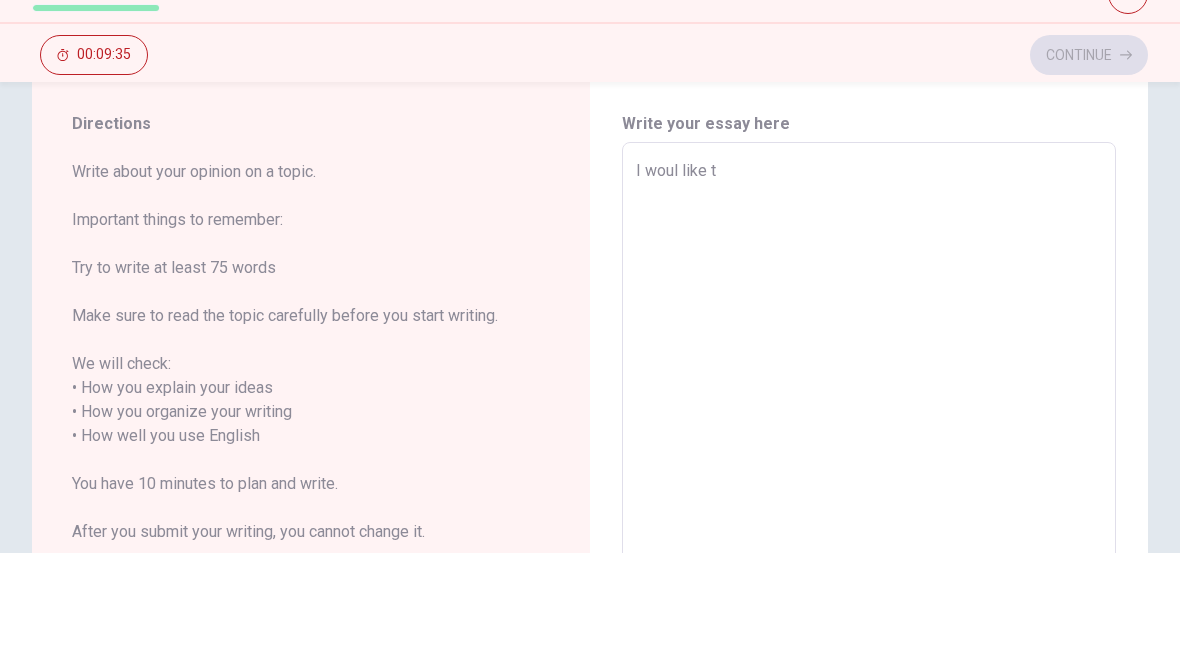 type on "x" 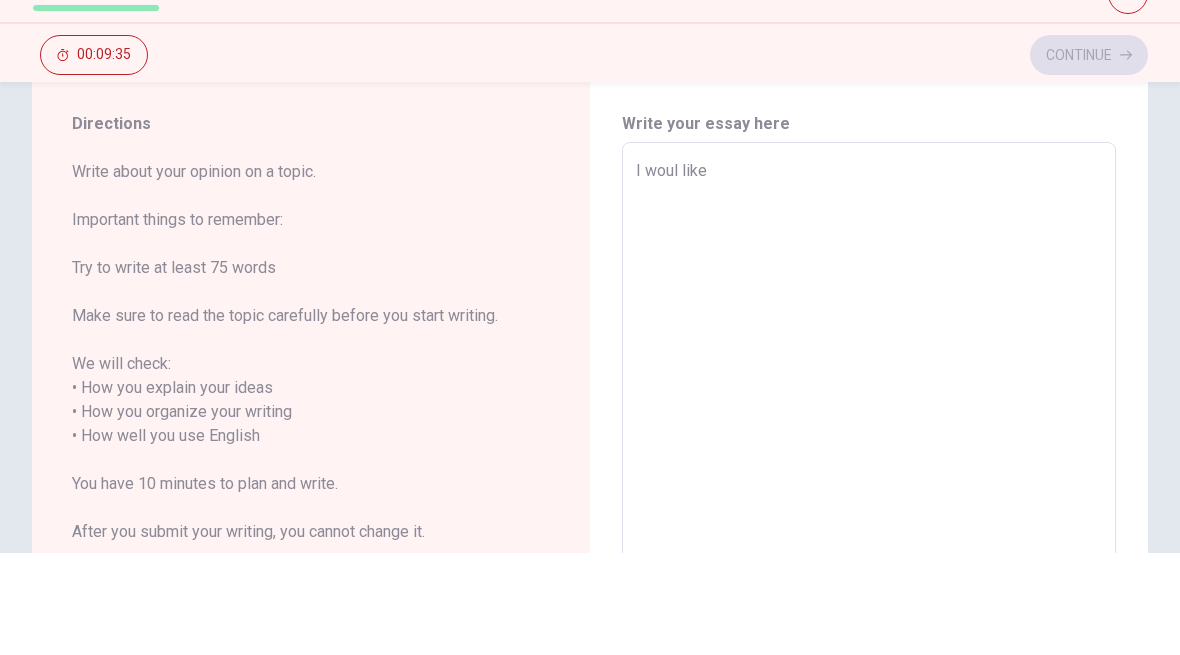 type on "x" 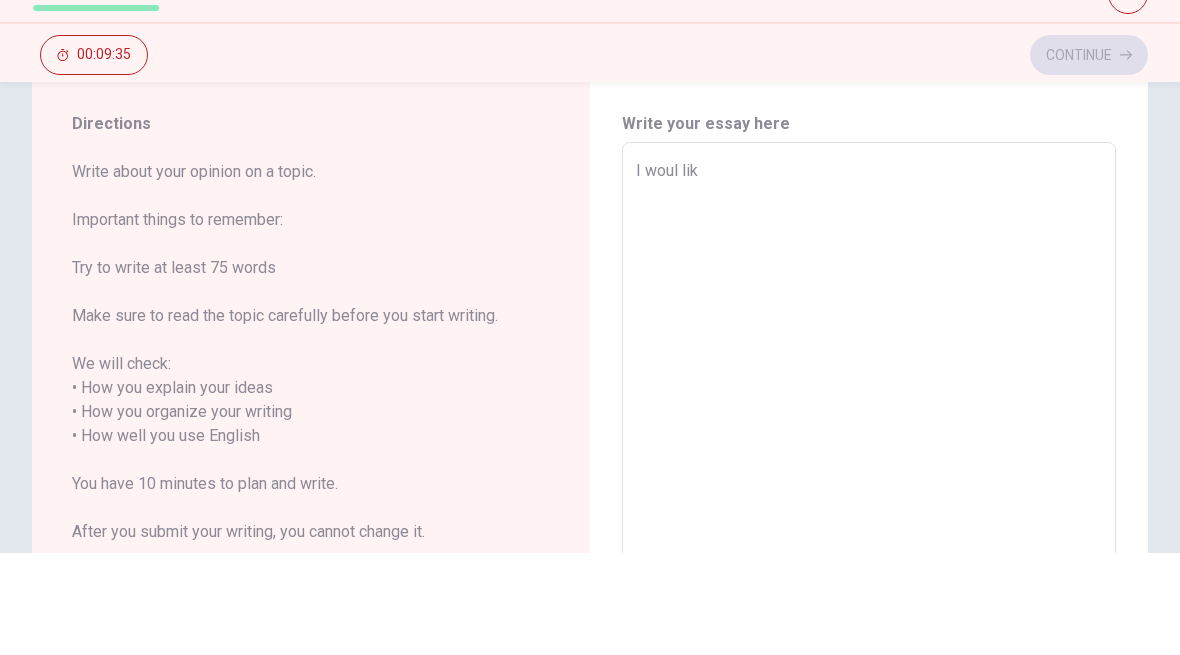 type on "x" 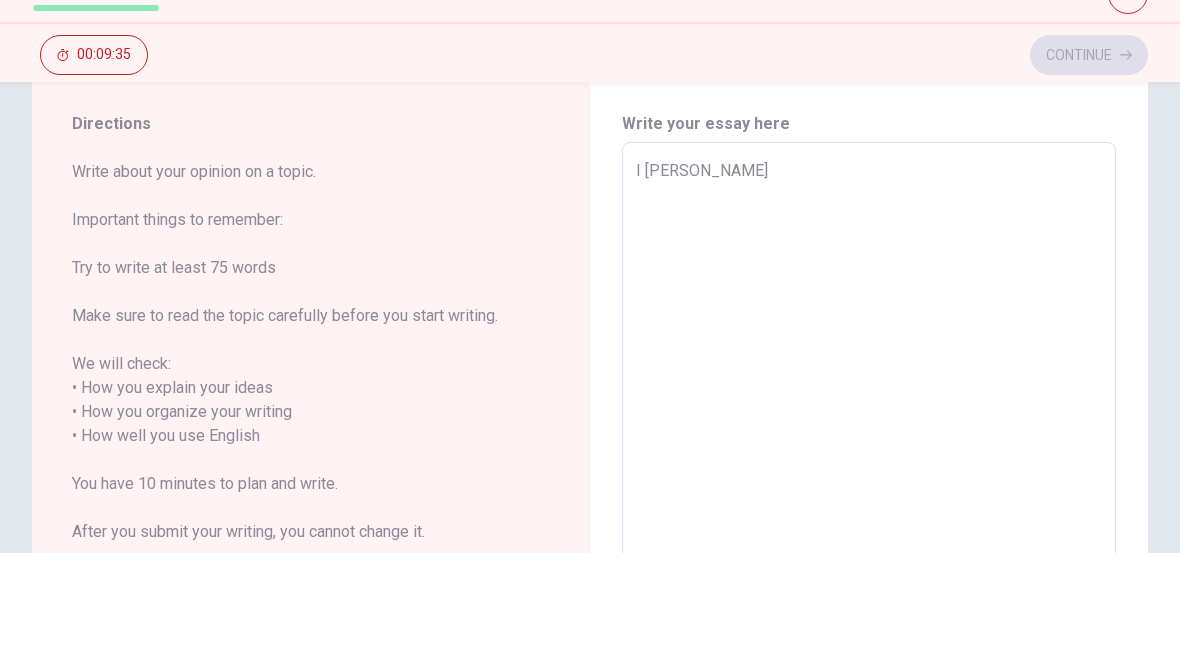 type on "x" 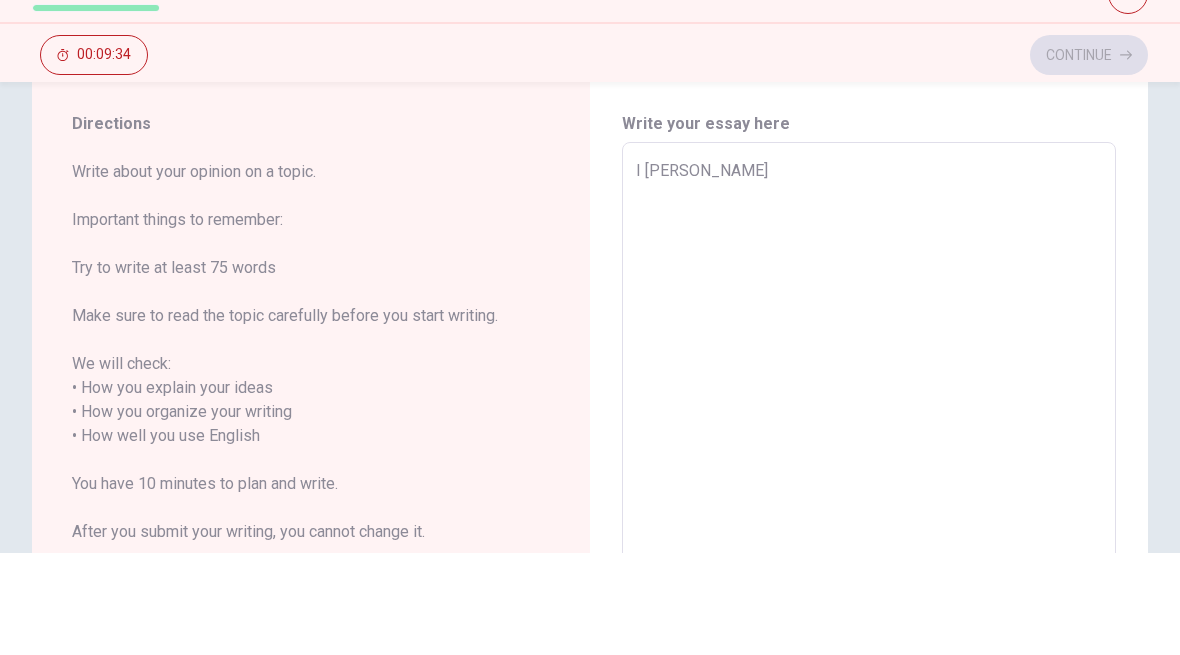 type on "I woul l" 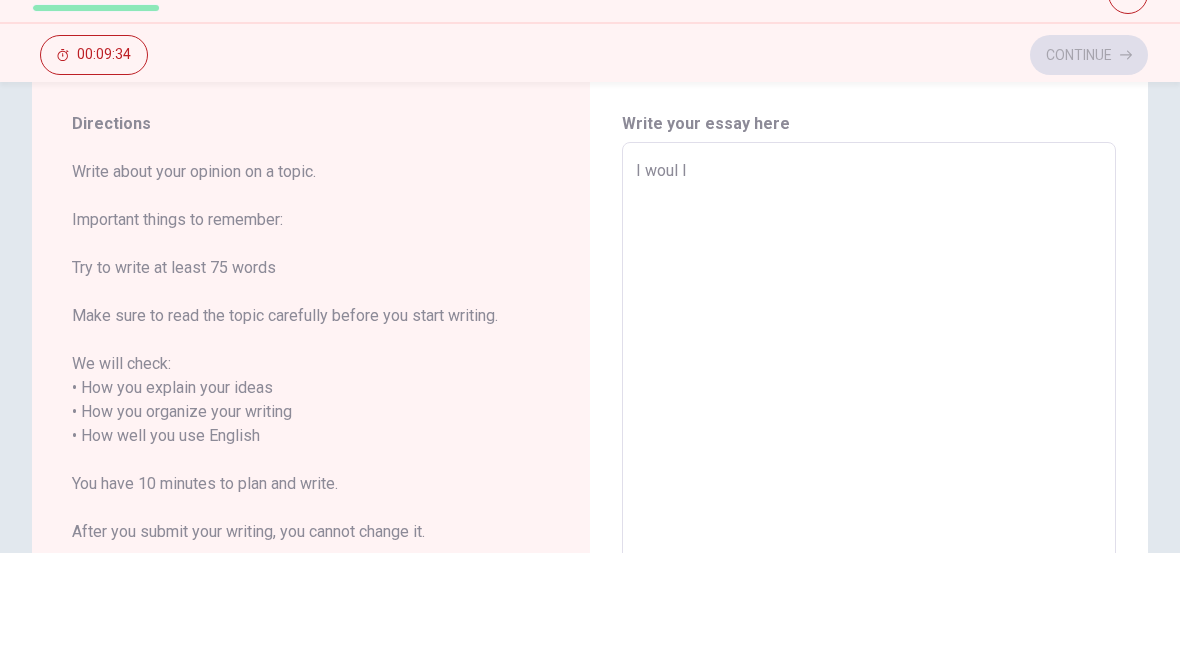 type on "x" 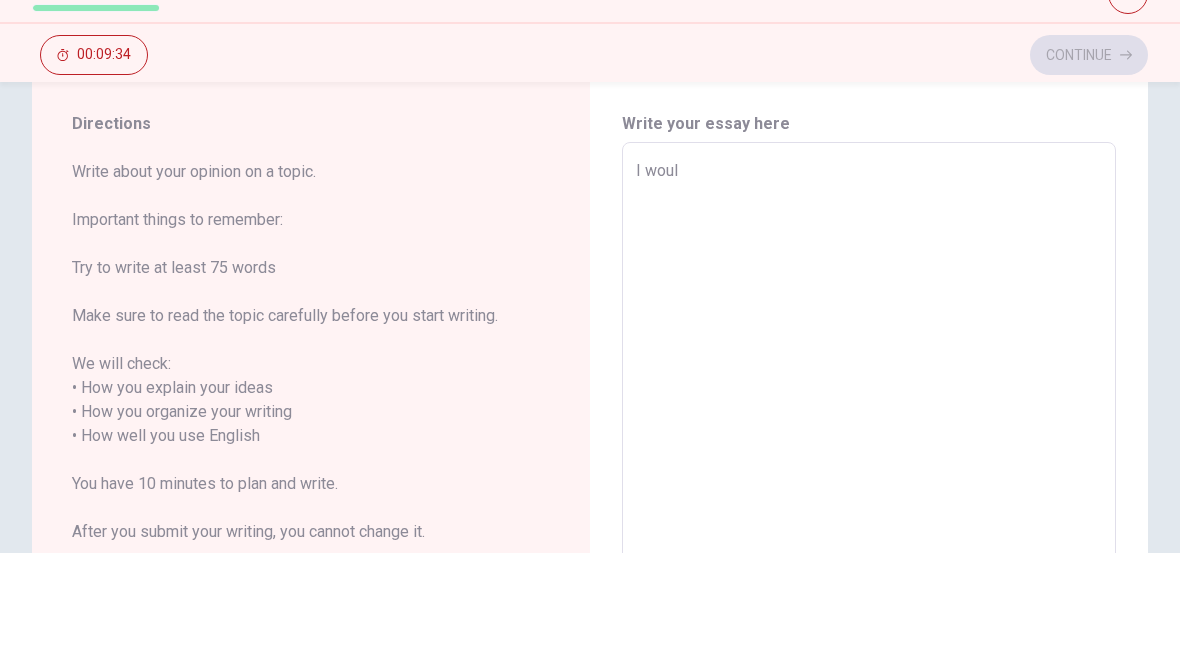 type on "x" 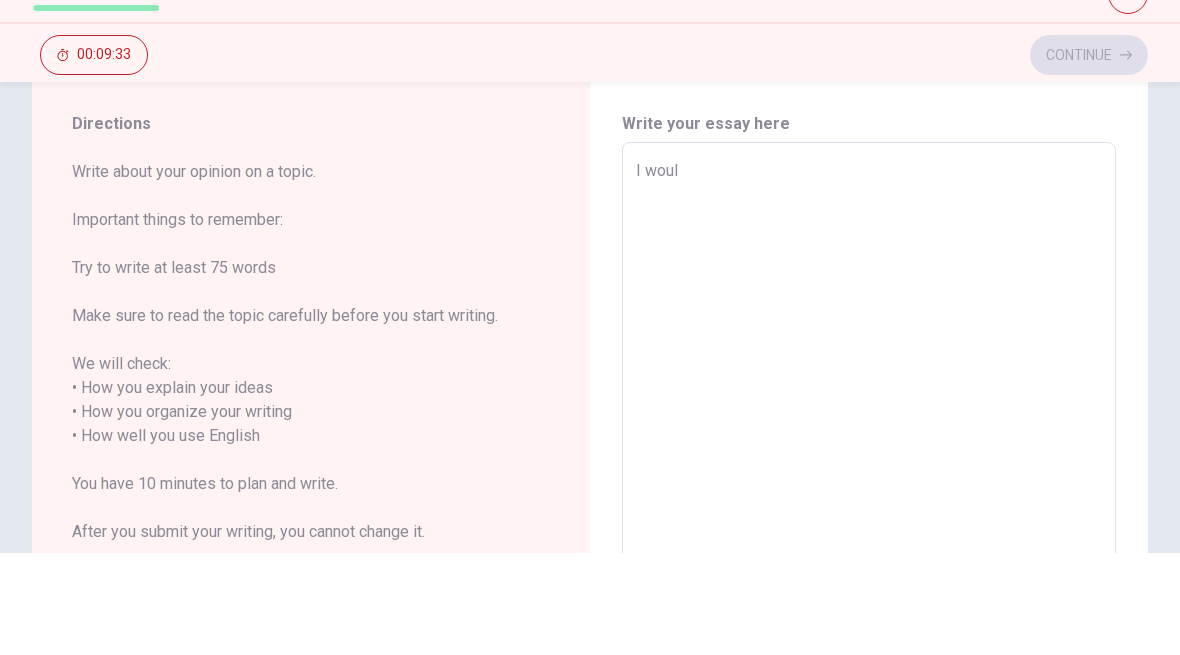 type on "I would" 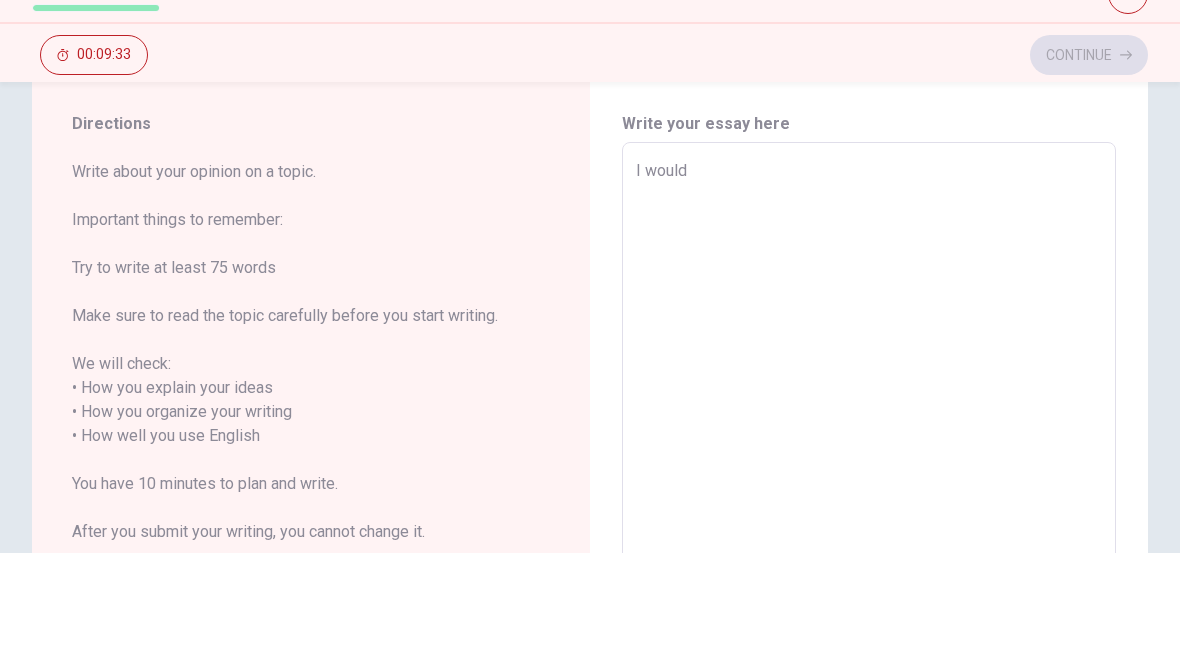 type on "x" 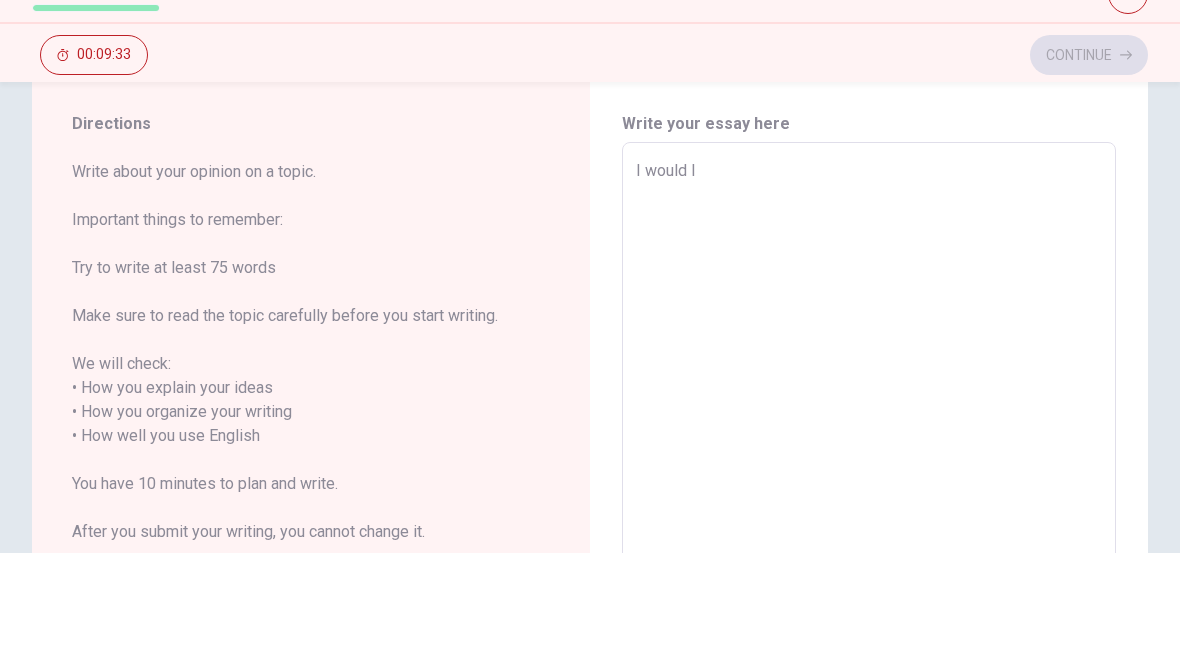 type on "x" 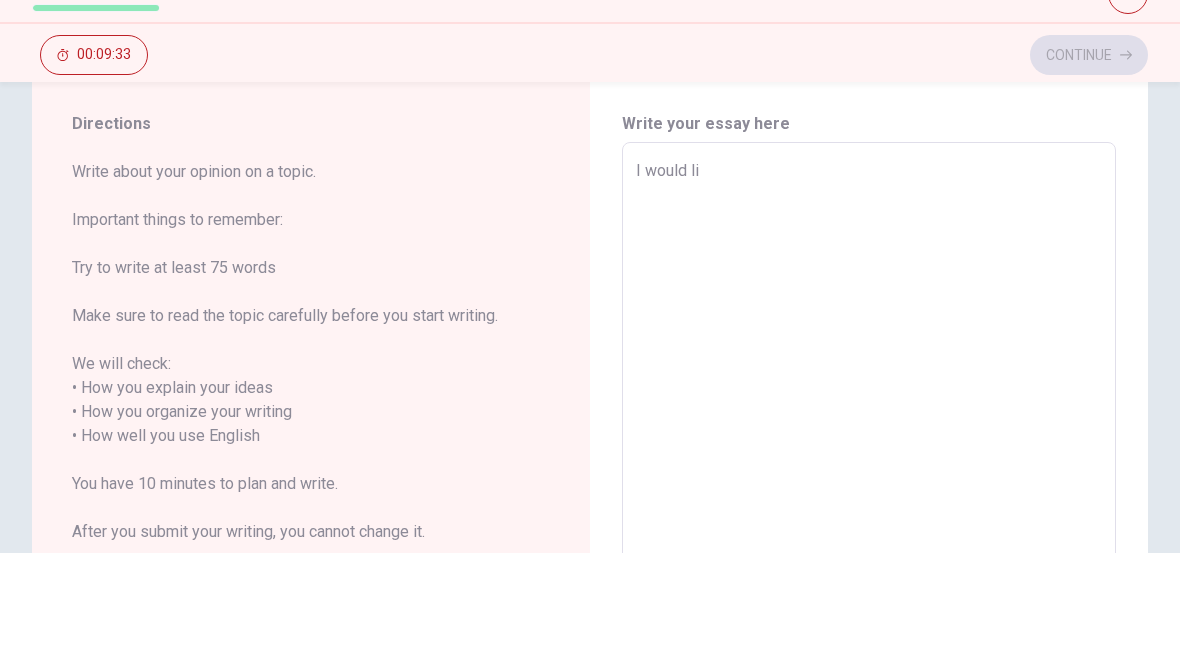 type on "x" 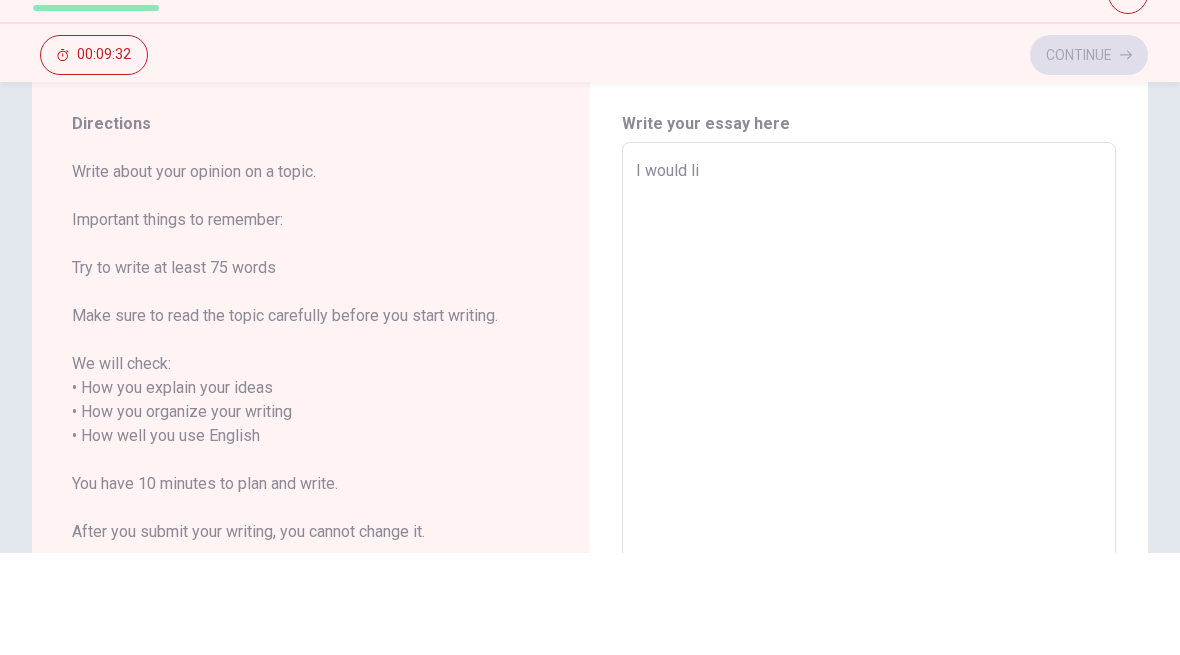 type on "I would lik" 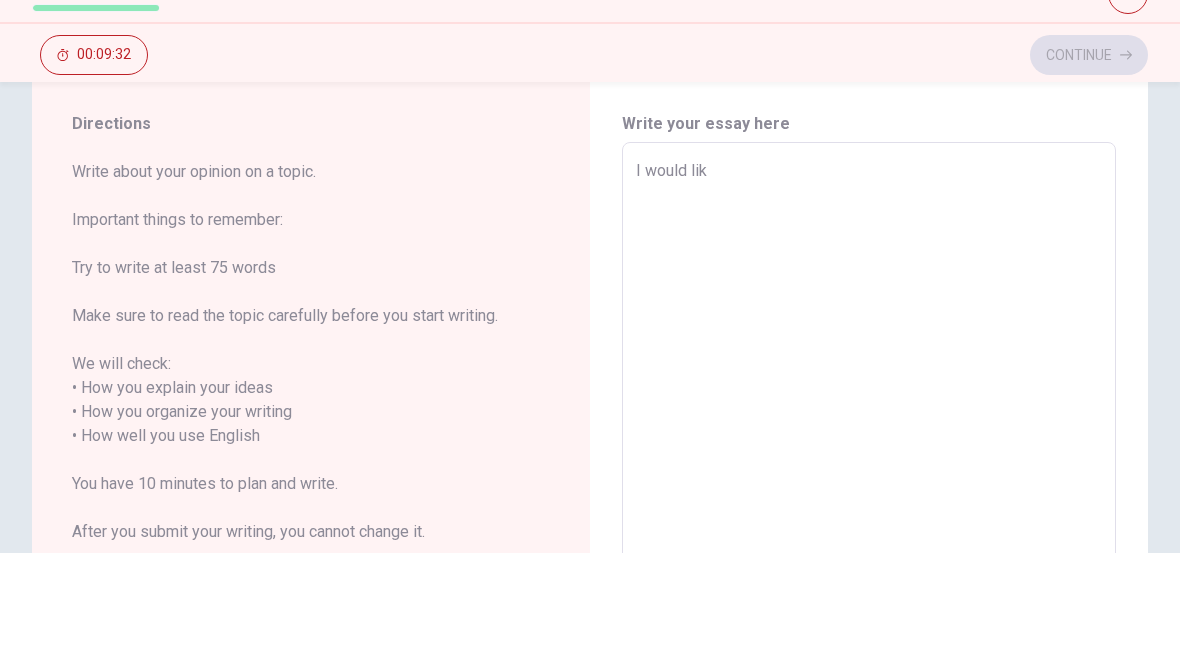 type on "x" 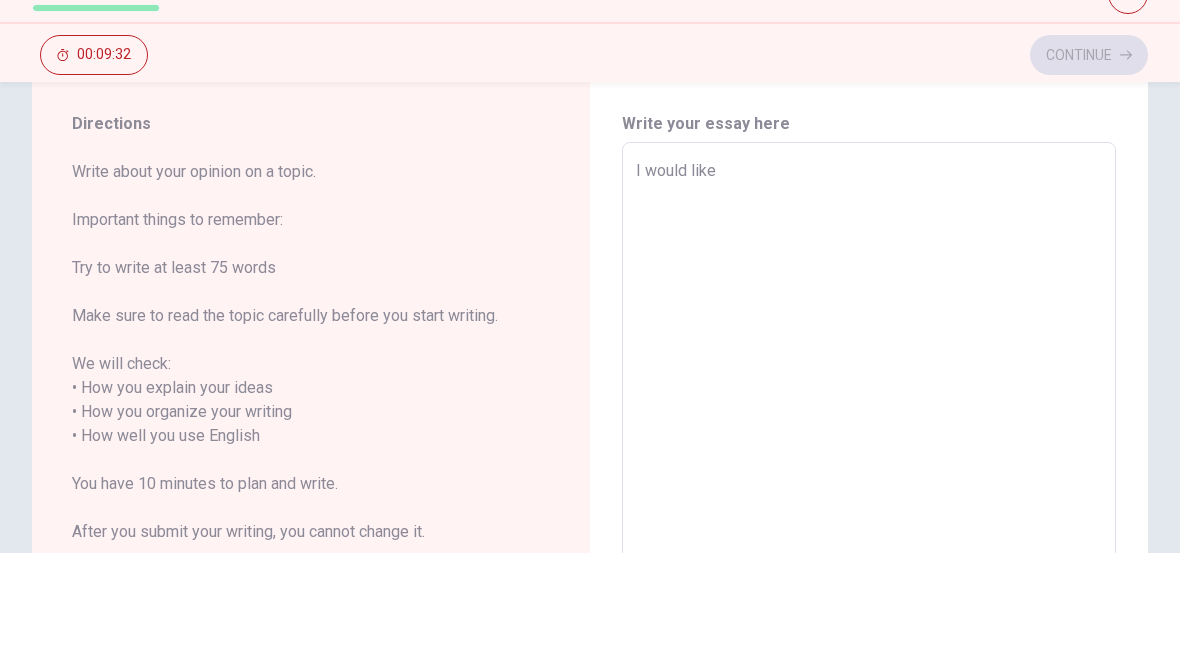 type on "x" 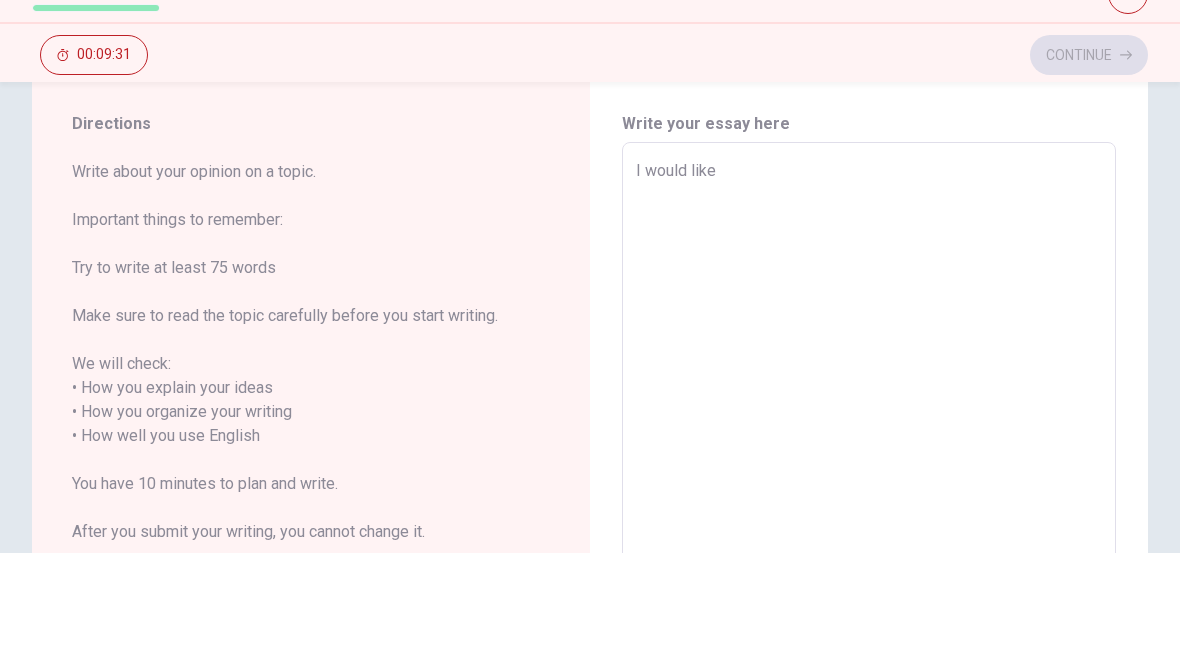 type on "I would like t" 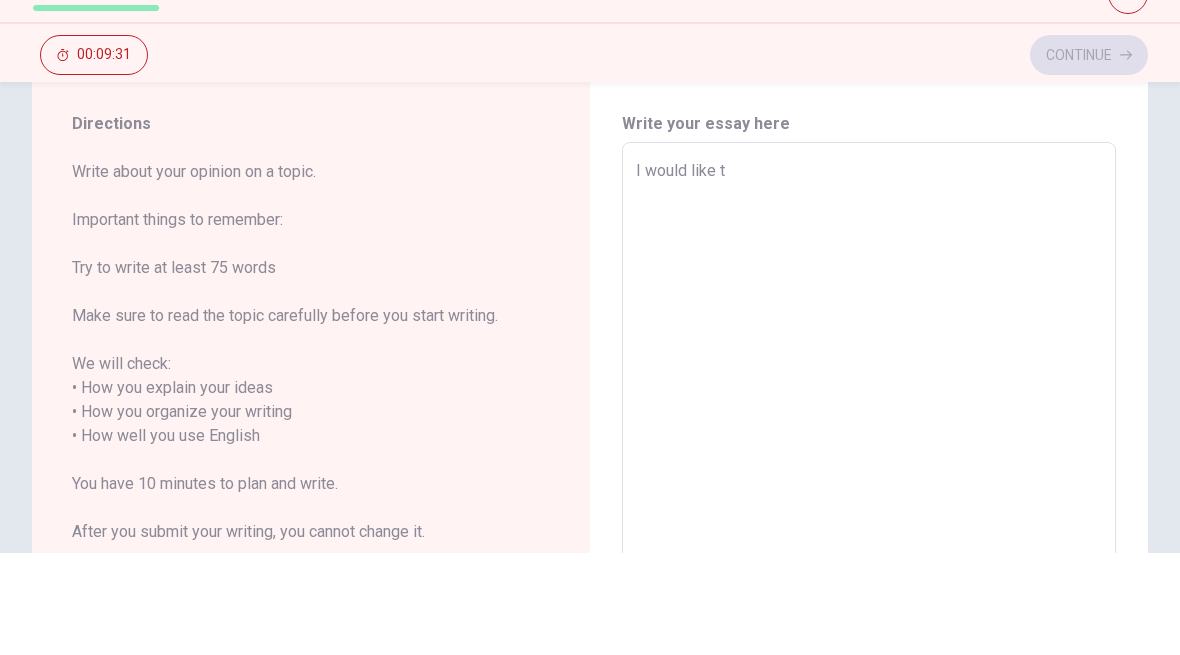 type on "x" 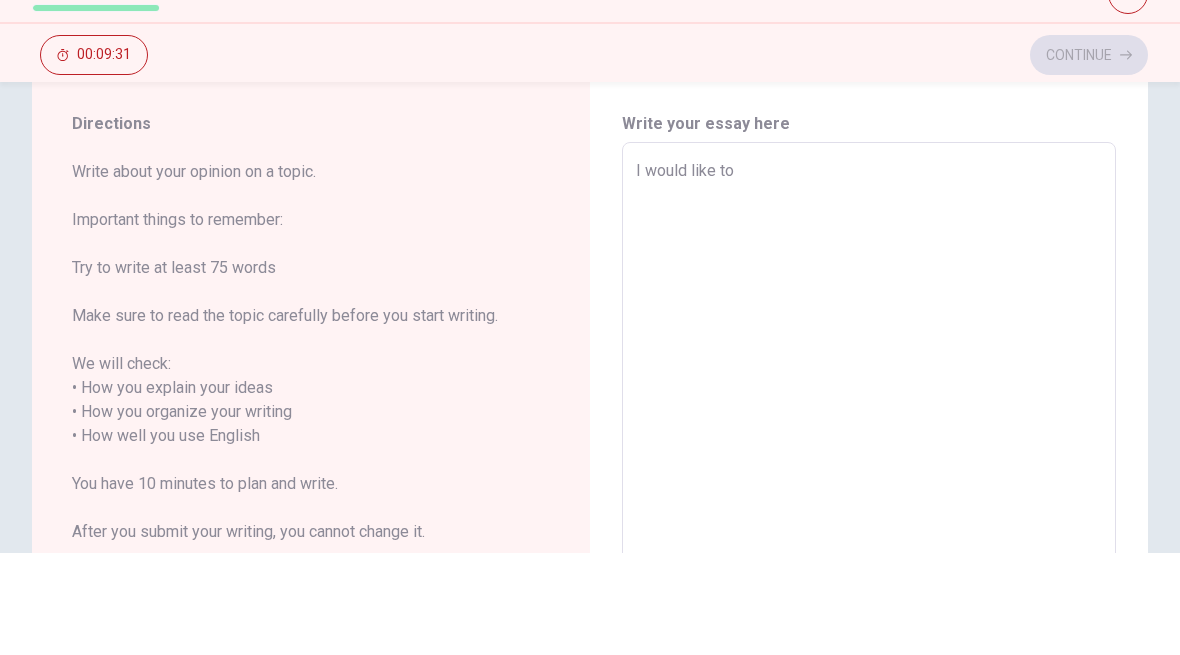 type on "x" 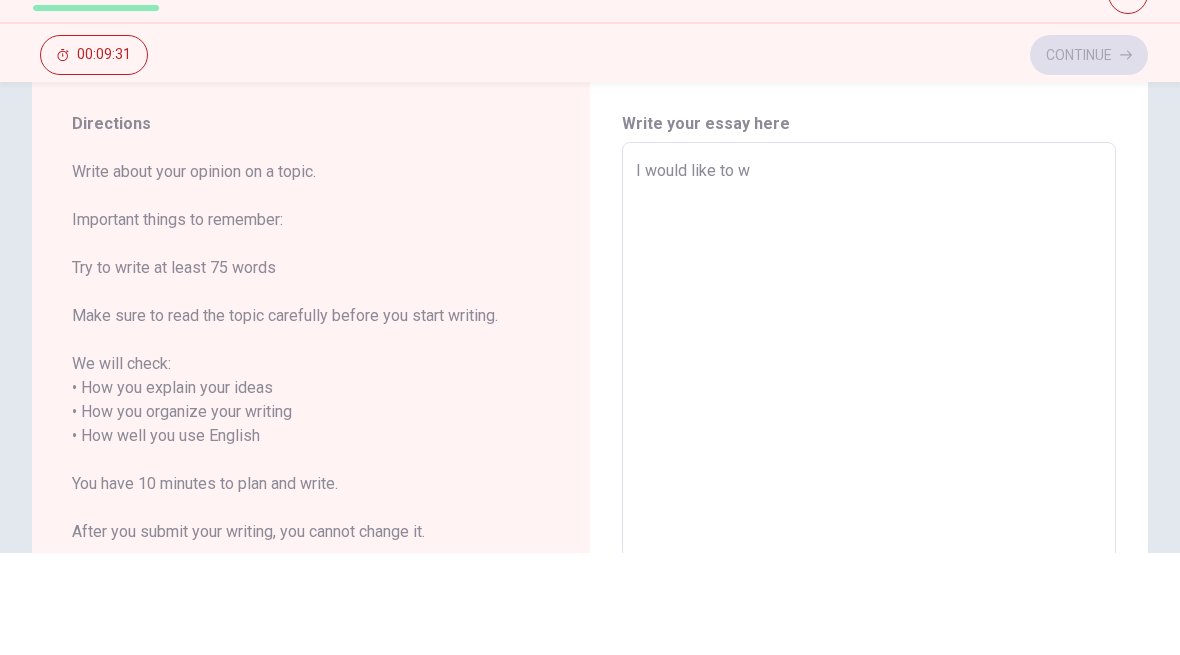 type on "x" 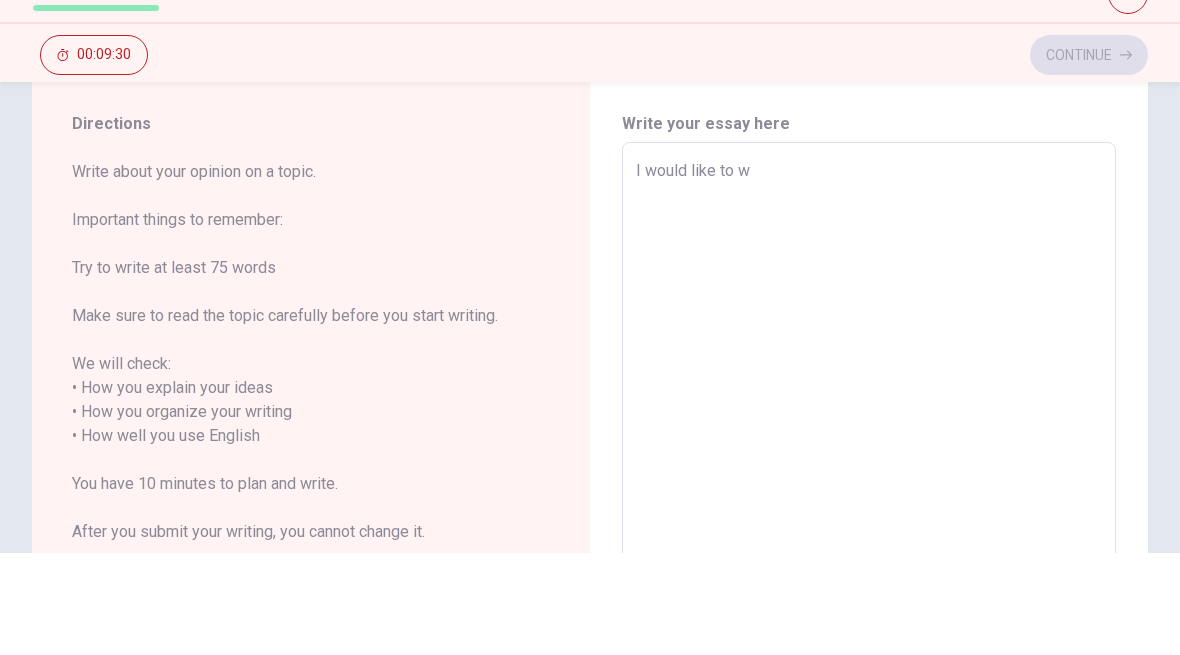 type on "I would like to wr" 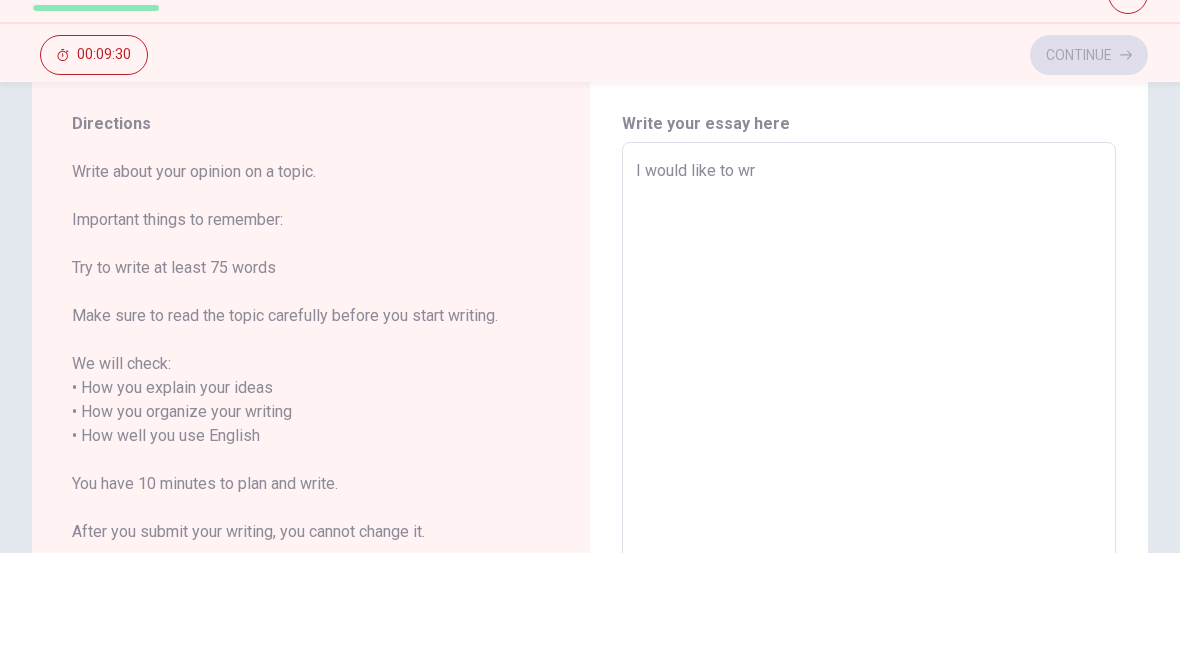 type on "x" 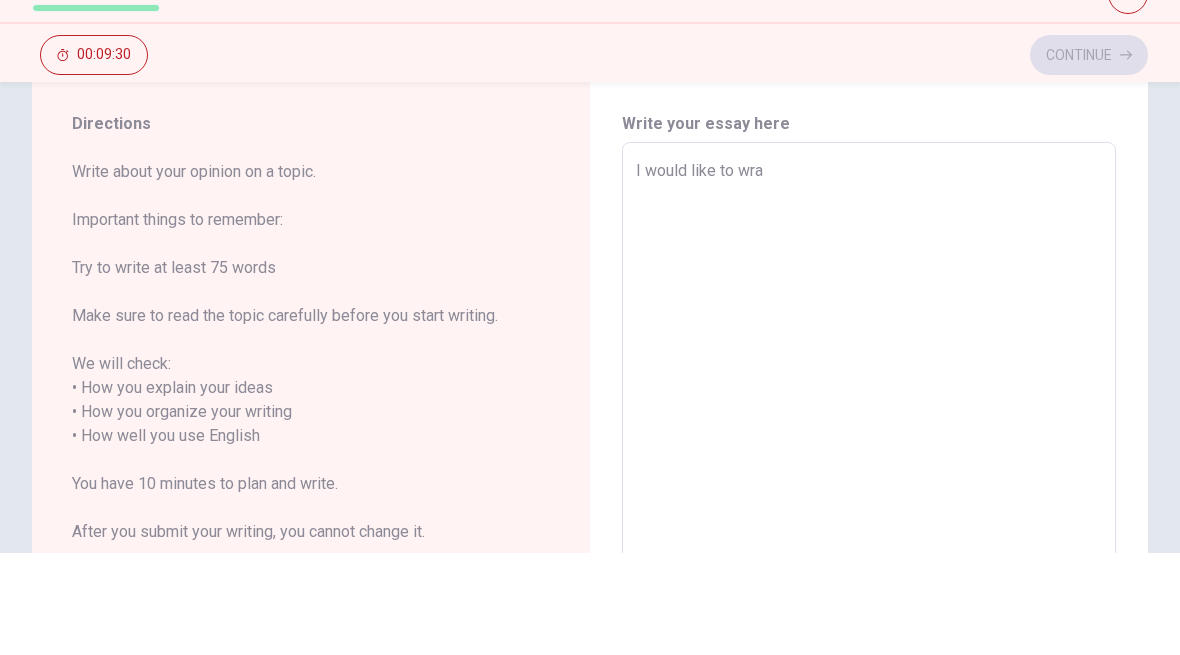 type on "x" 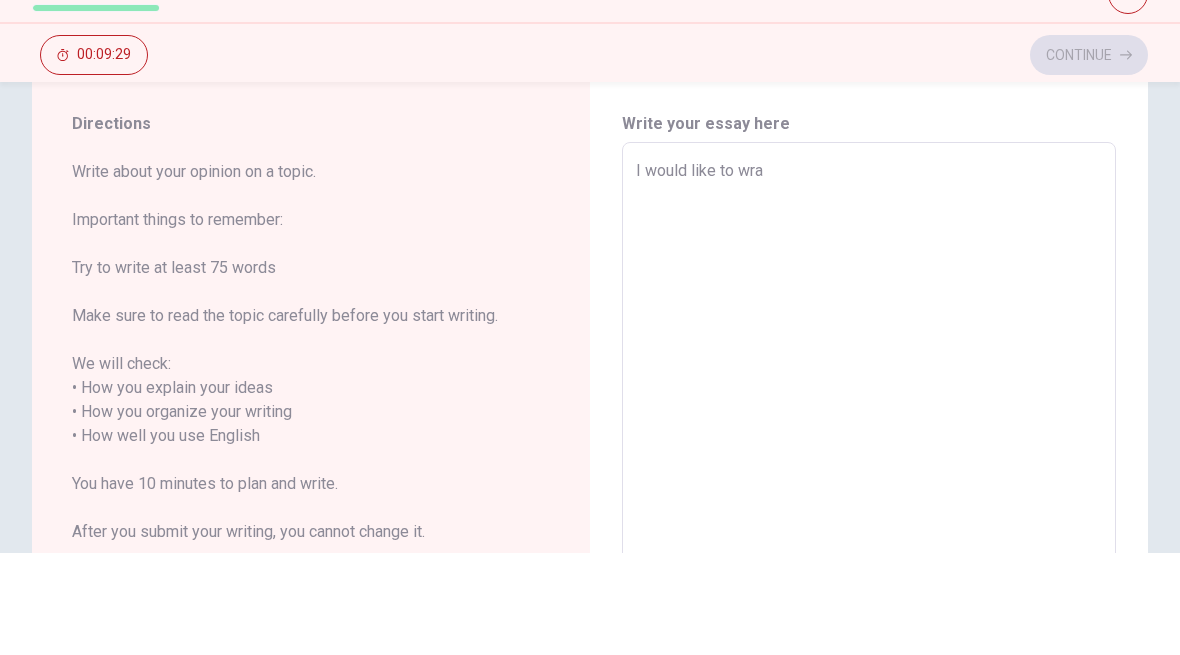 type on "I would like to wrai" 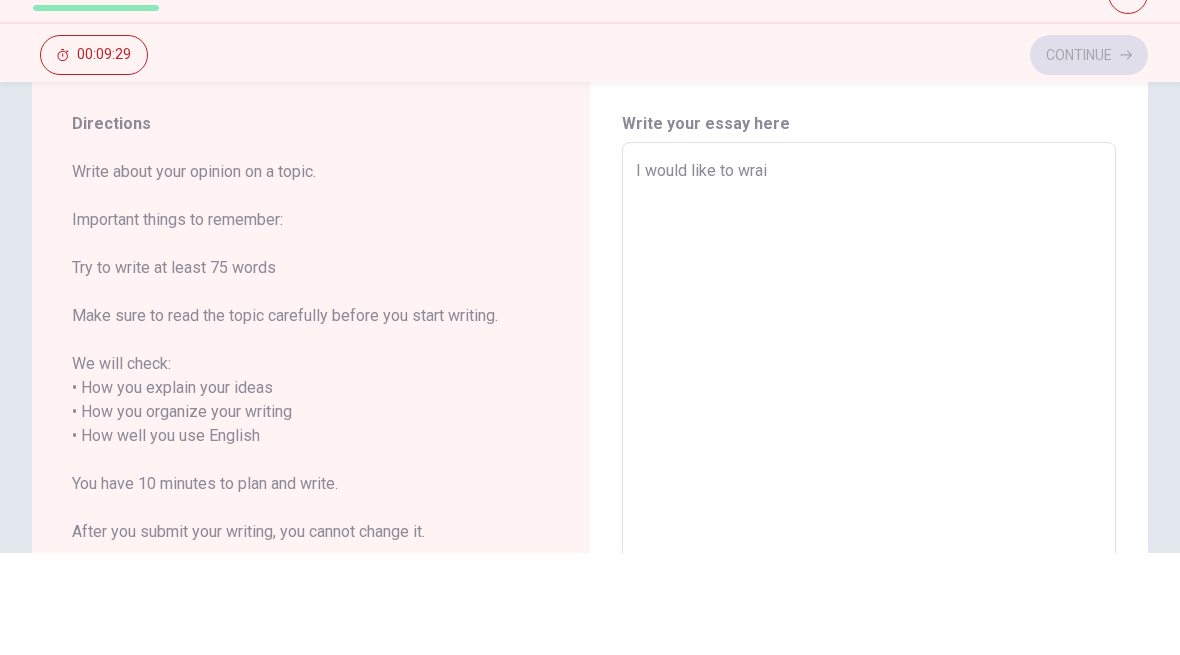 type on "x" 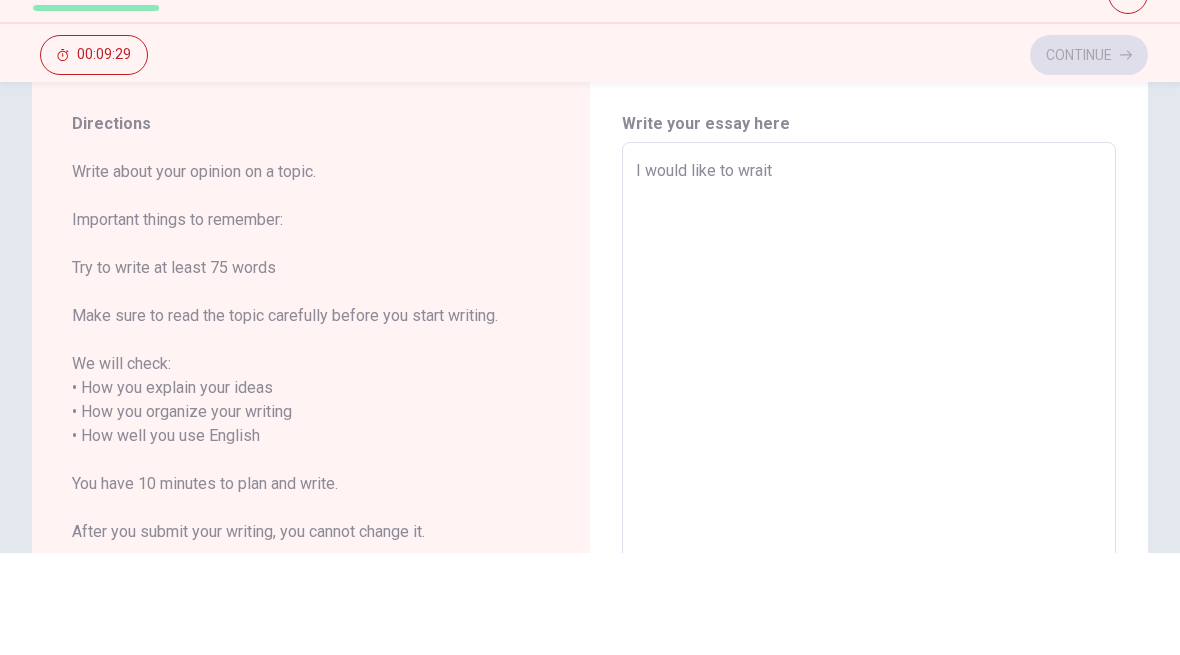 type on "x" 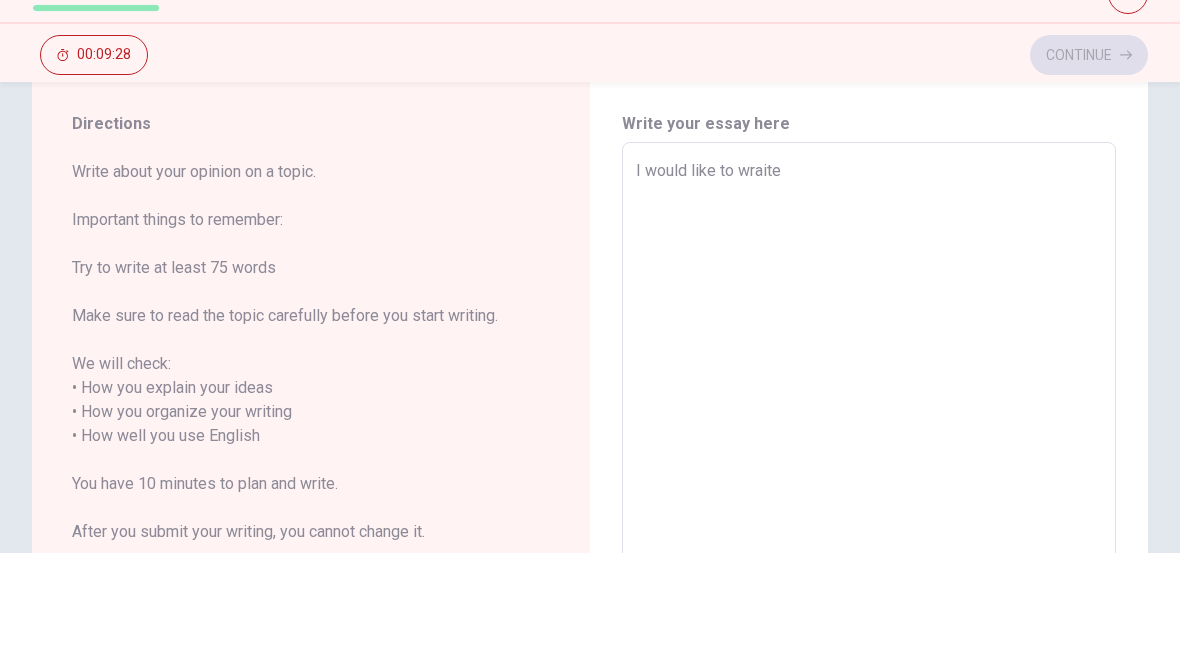 type on "x" 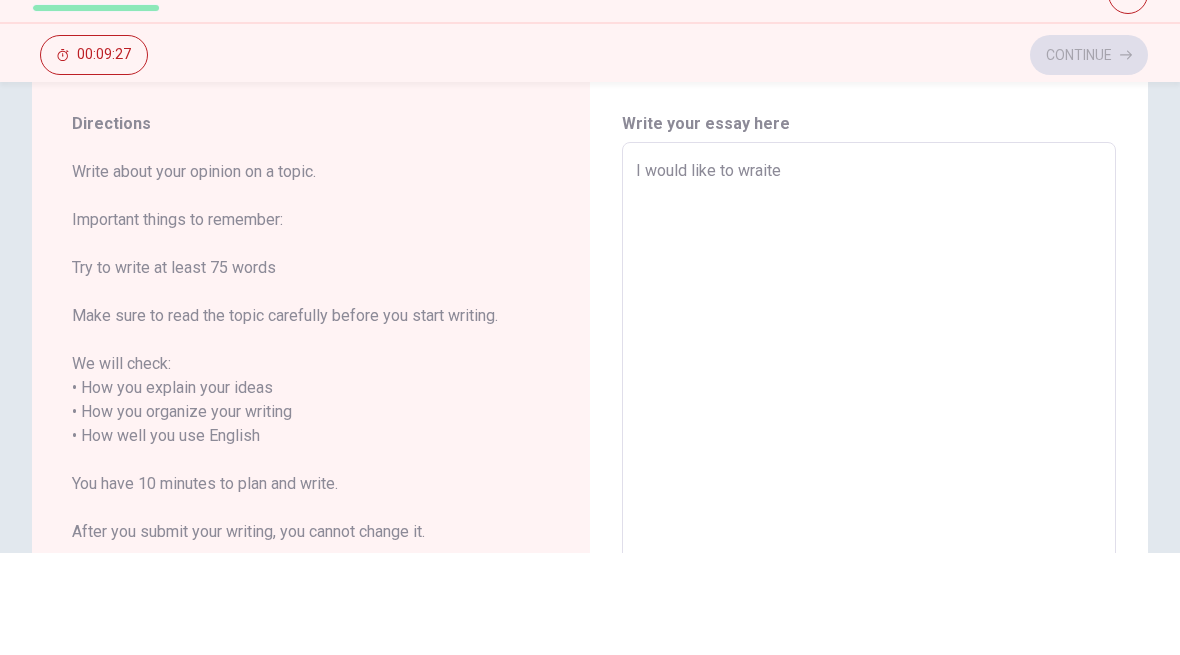 type on "x" 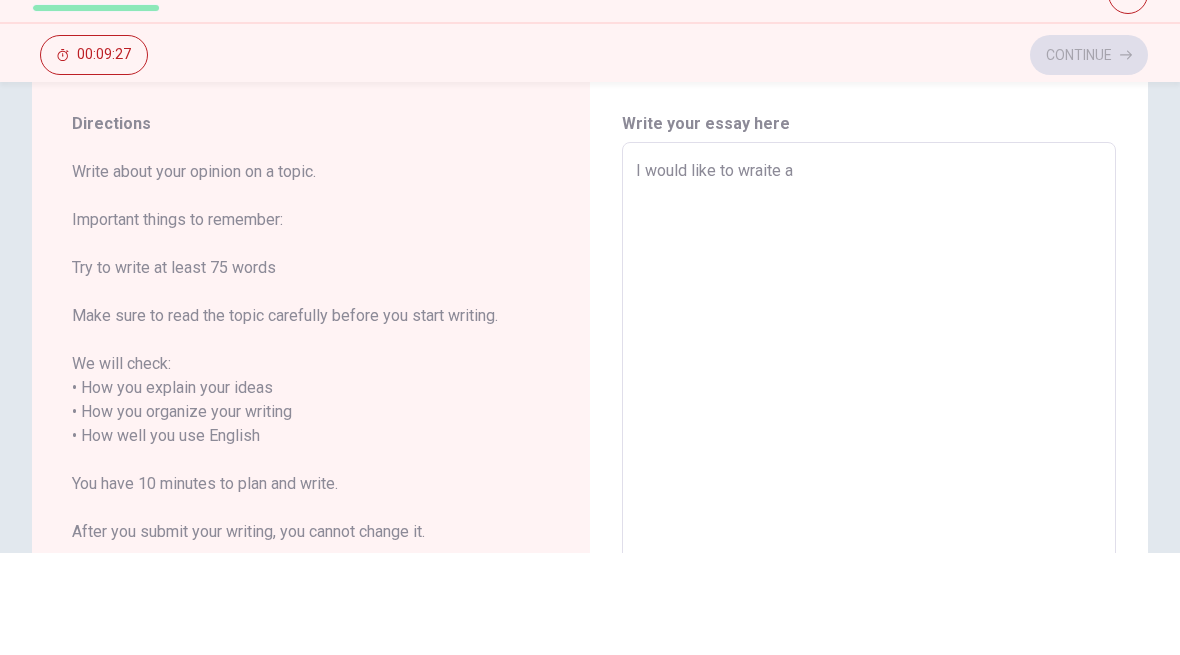 type on "x" 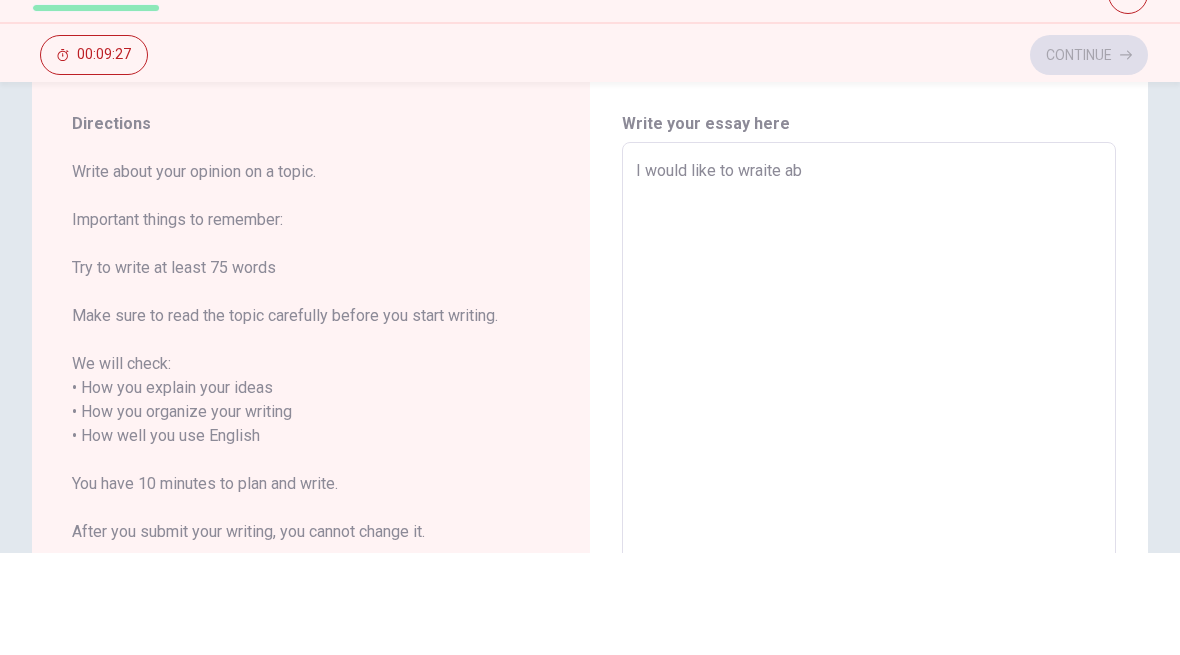 type on "x" 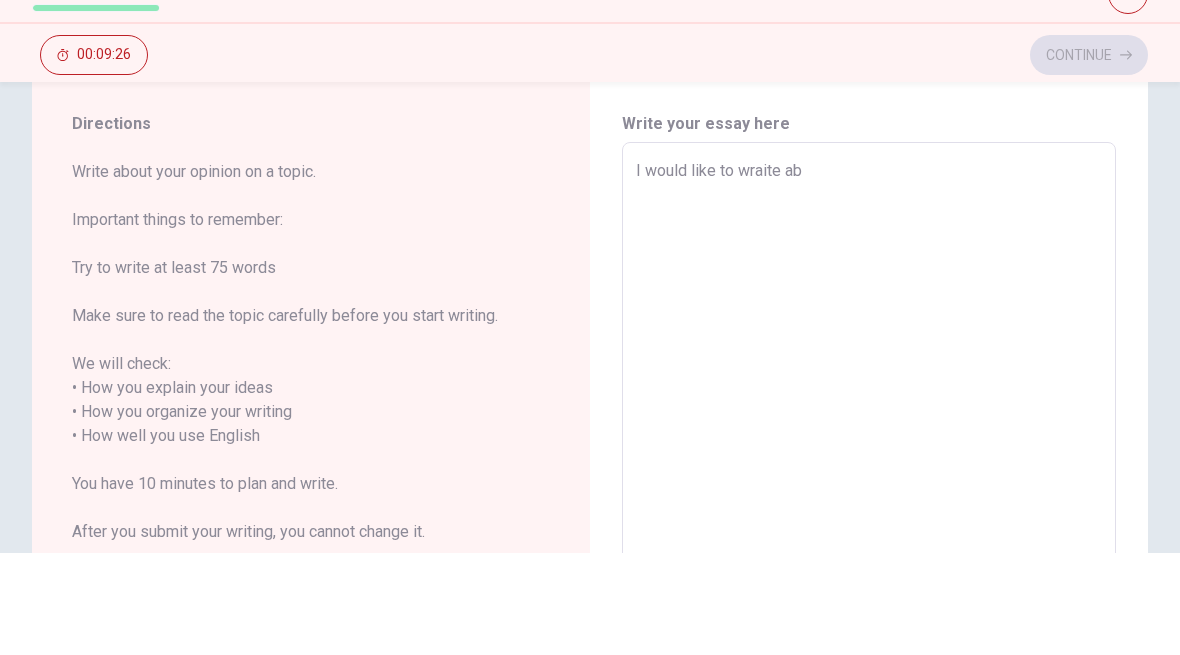 type on "I would like to wraite abo" 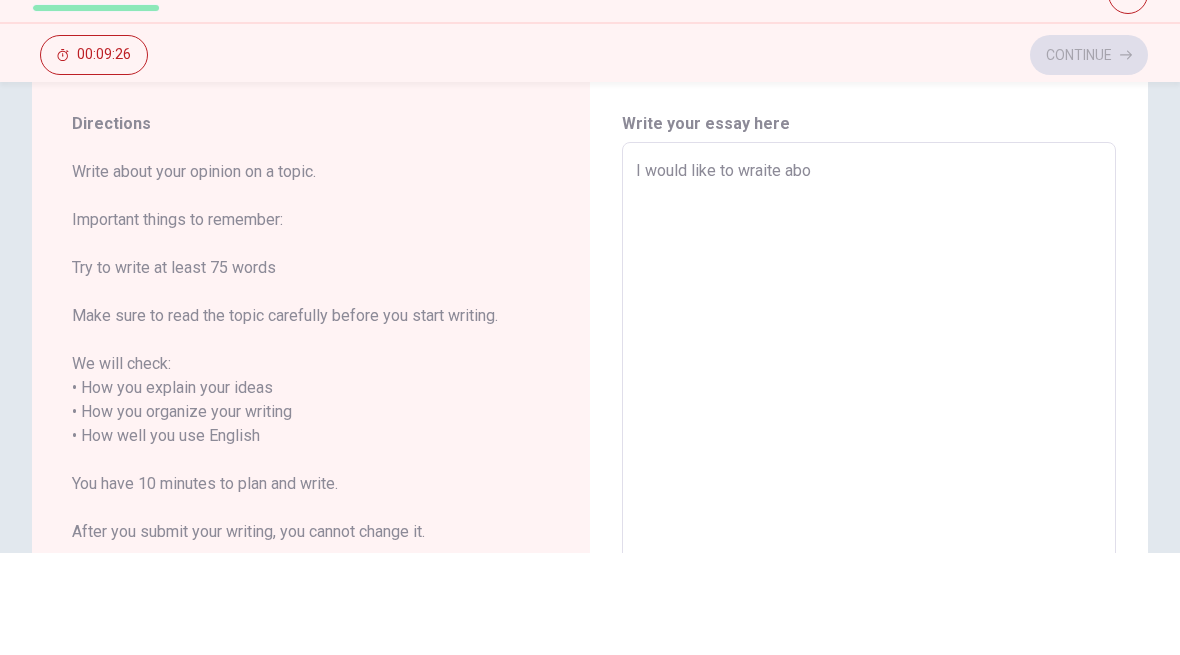 type on "x" 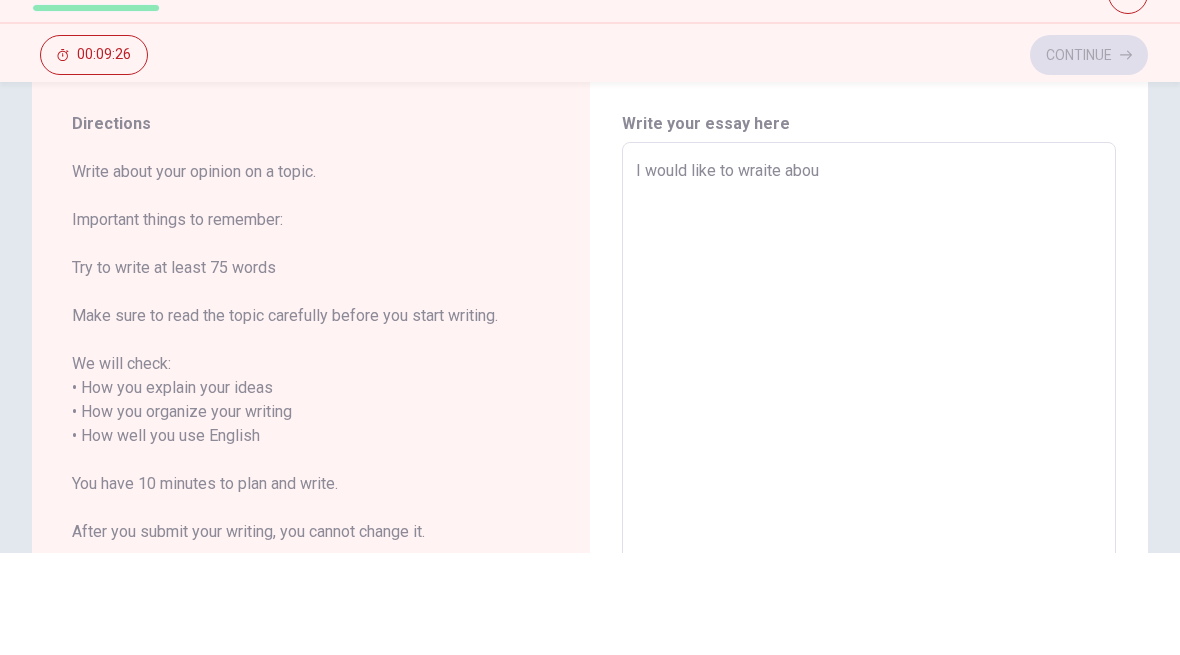 type on "x" 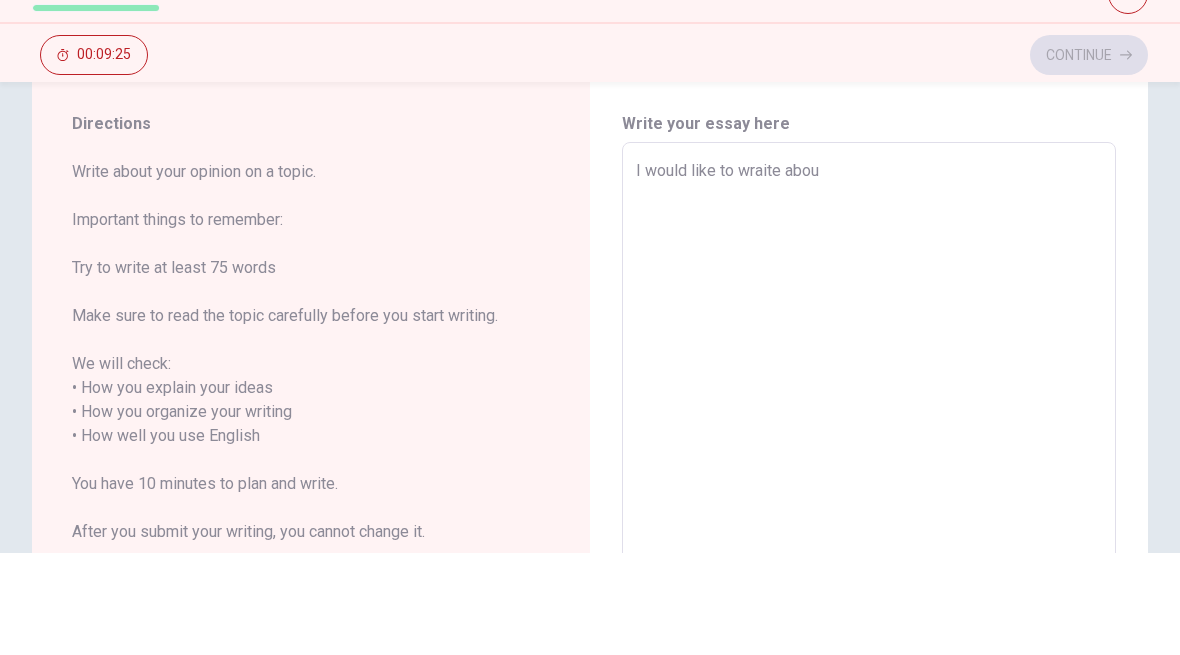 type on "I would like to wraite about" 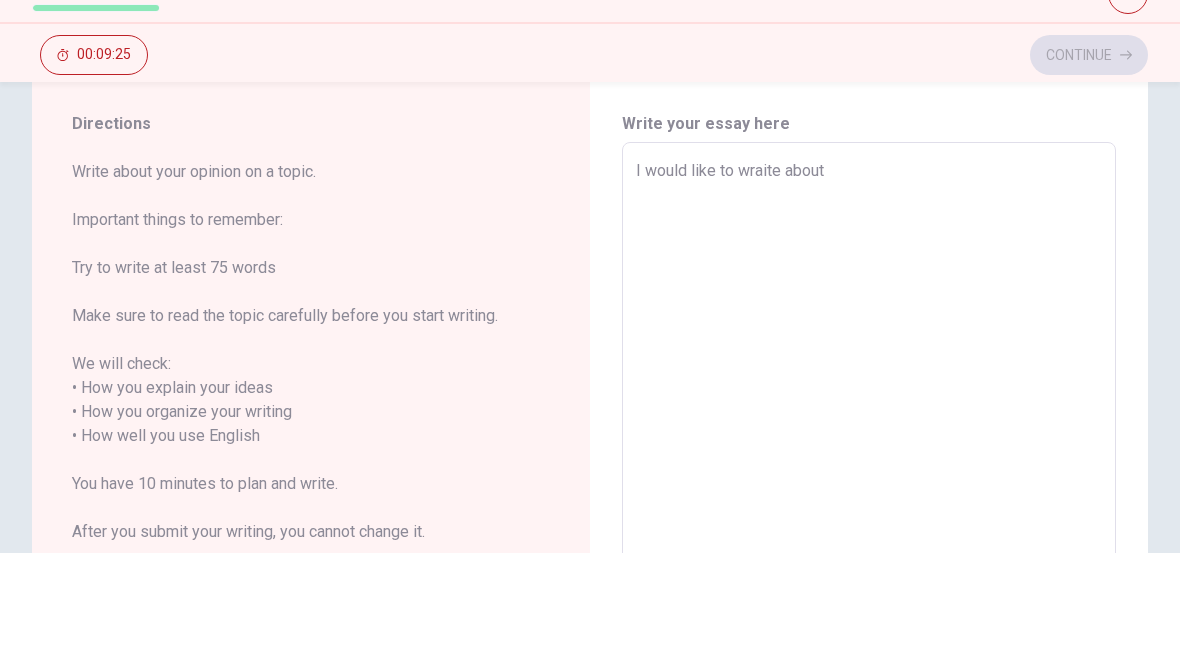 type on "x" 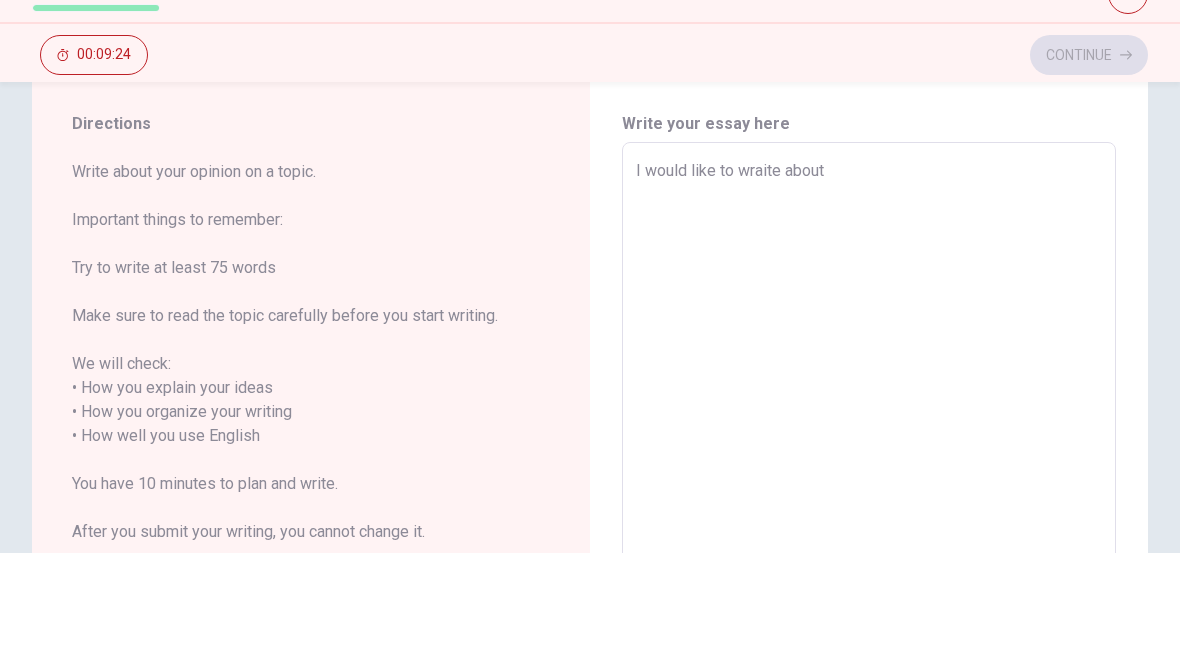 type on "x" 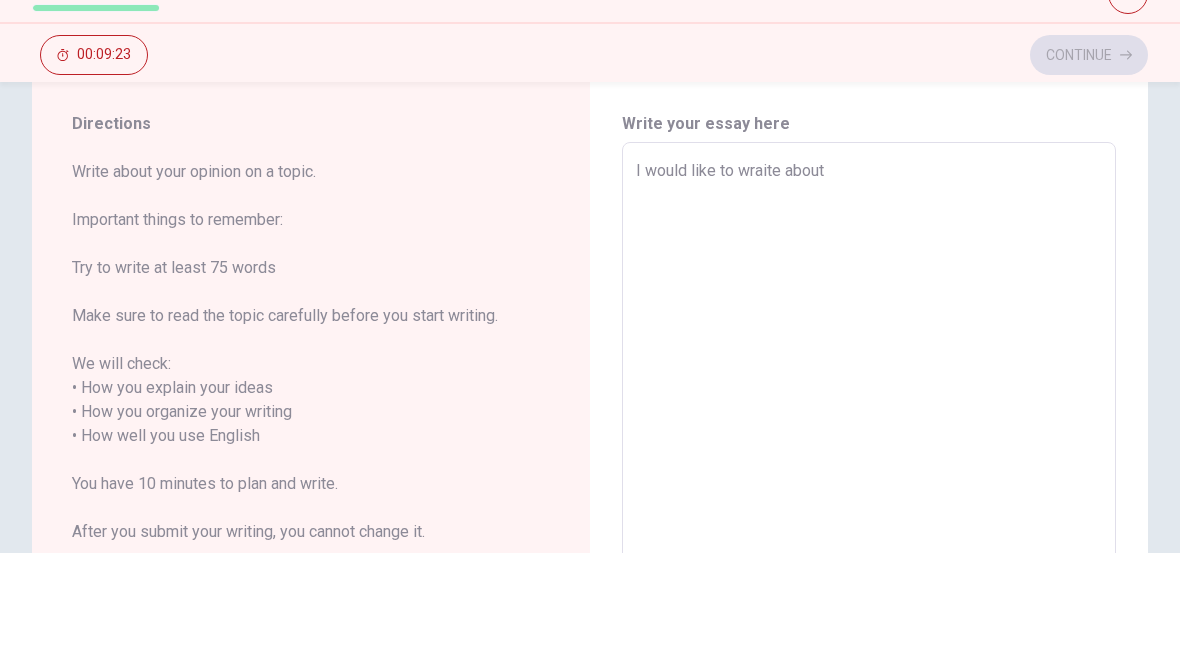 type on "I would like to wraite about m" 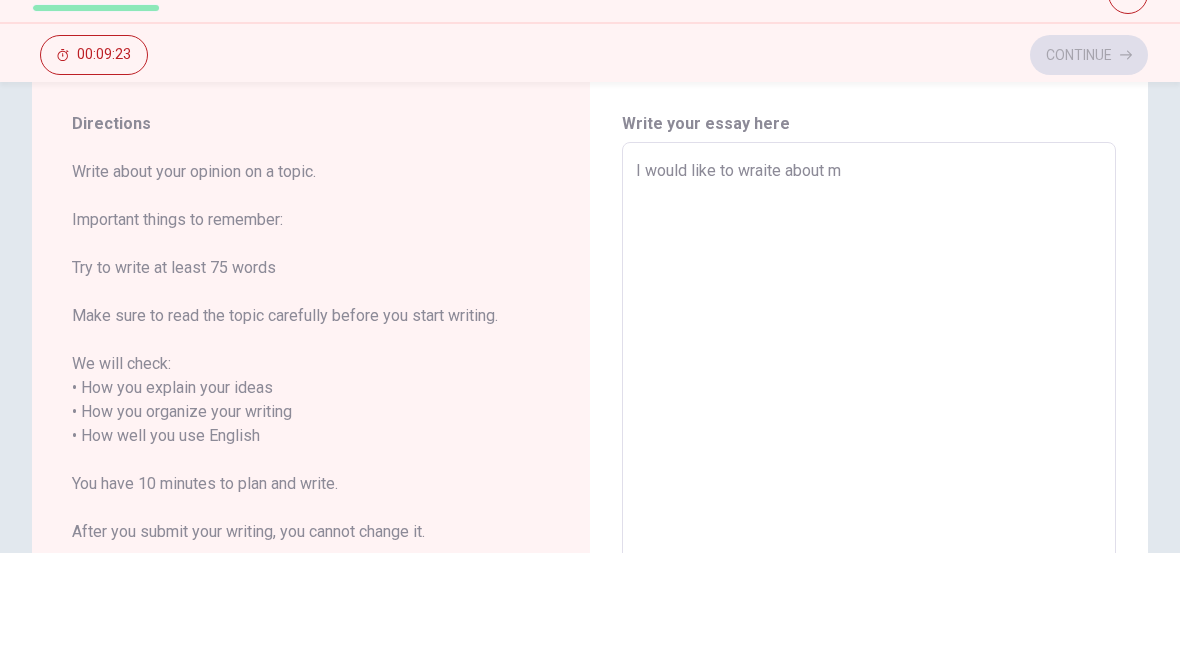 type on "x" 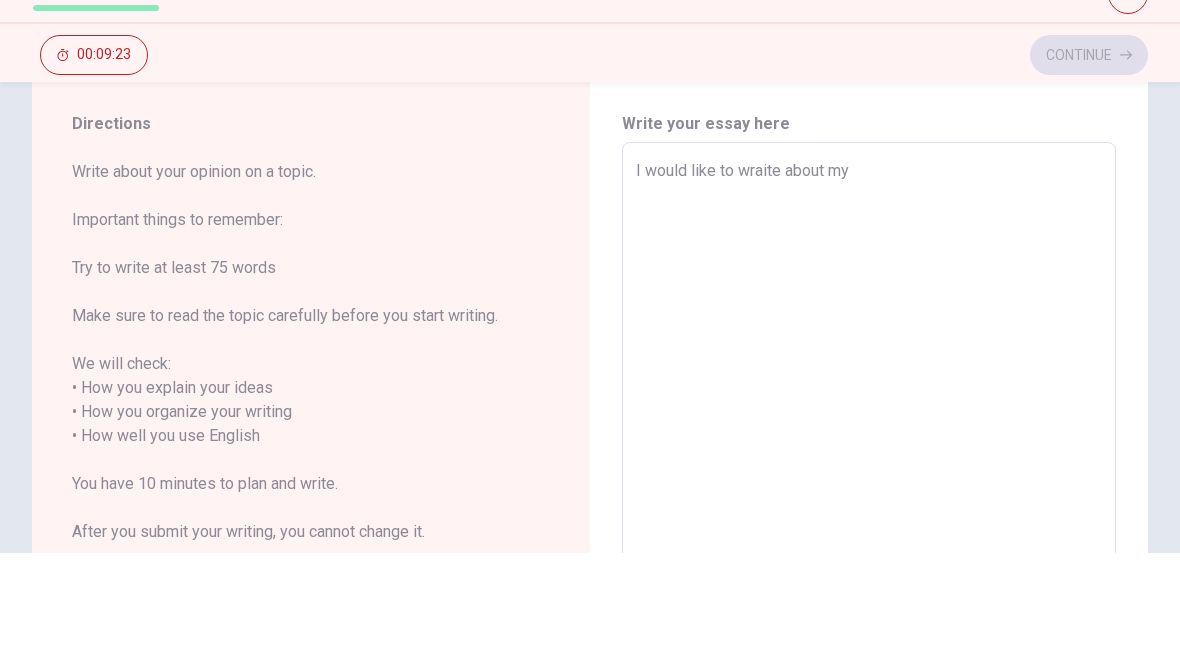 type on "x" 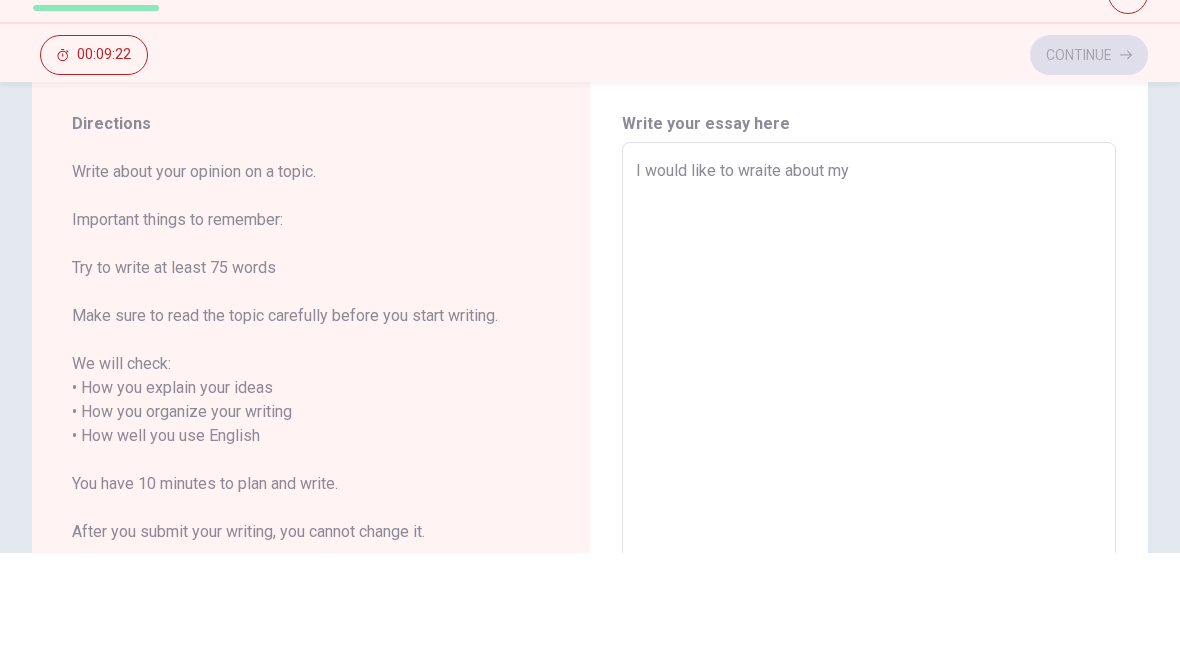 type on "I would like to wraite about my" 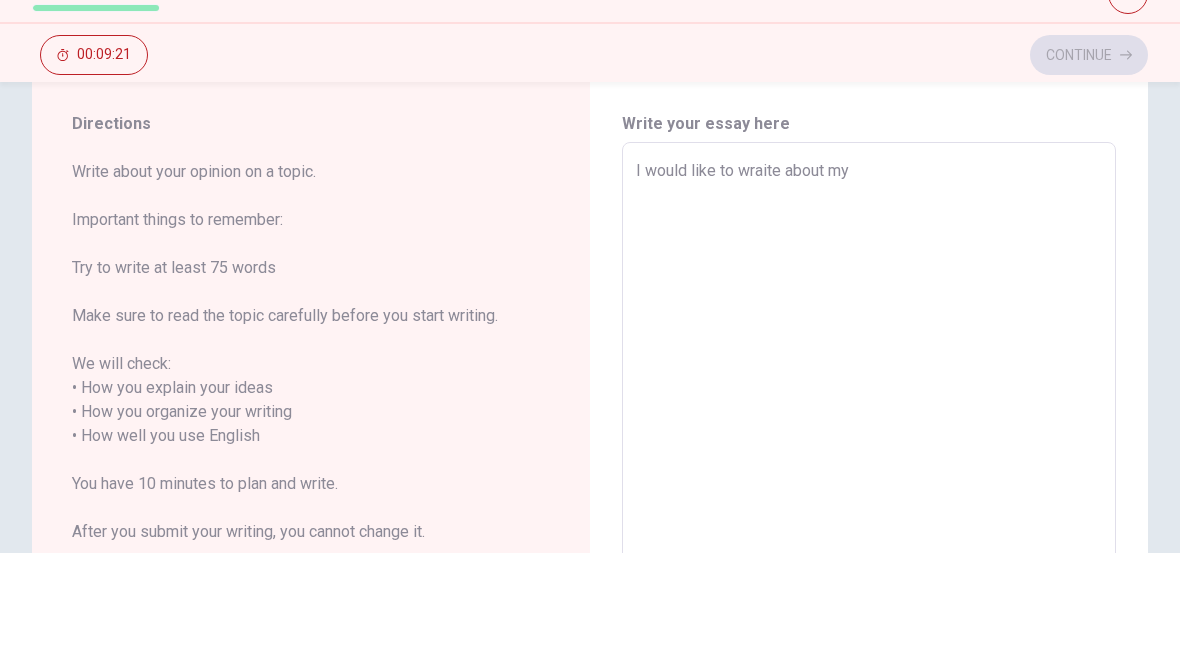 type on "I would like to wraite about my e" 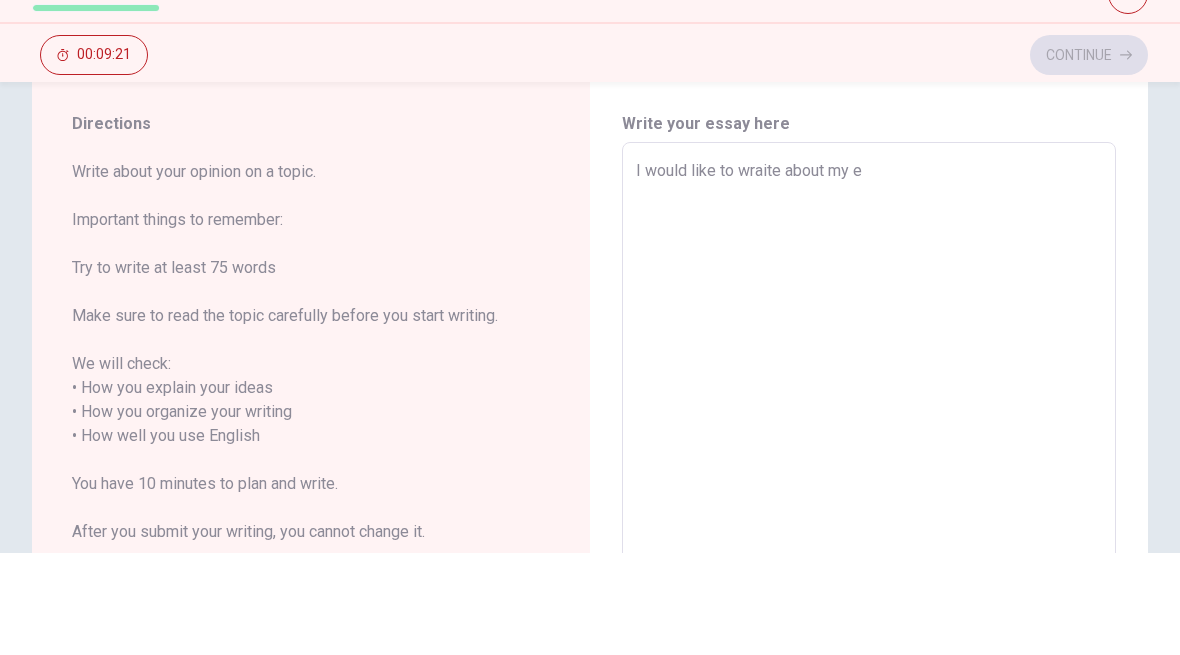 type on "x" 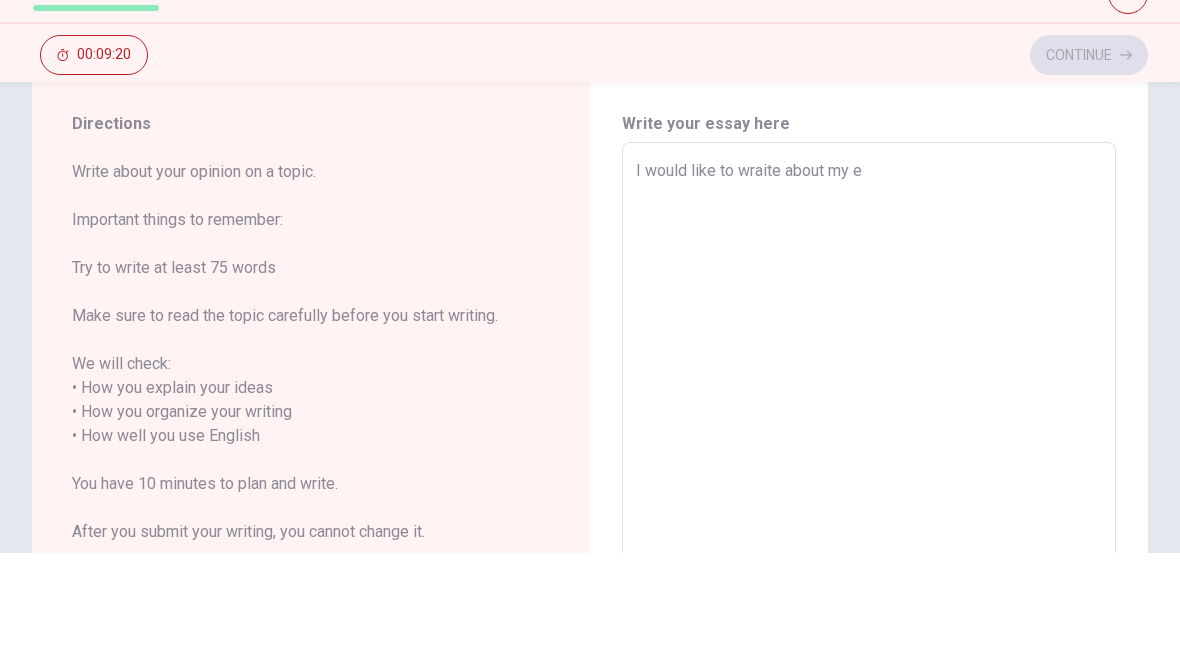 type on "I would like to wraite about my ex" 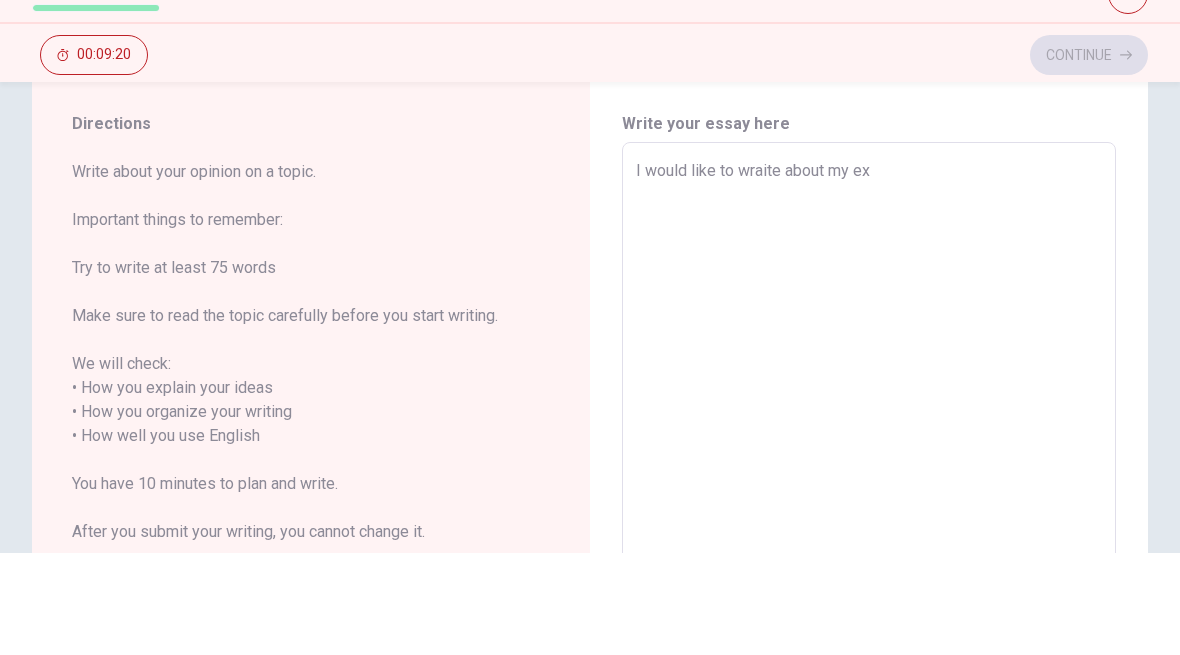 type on "x" 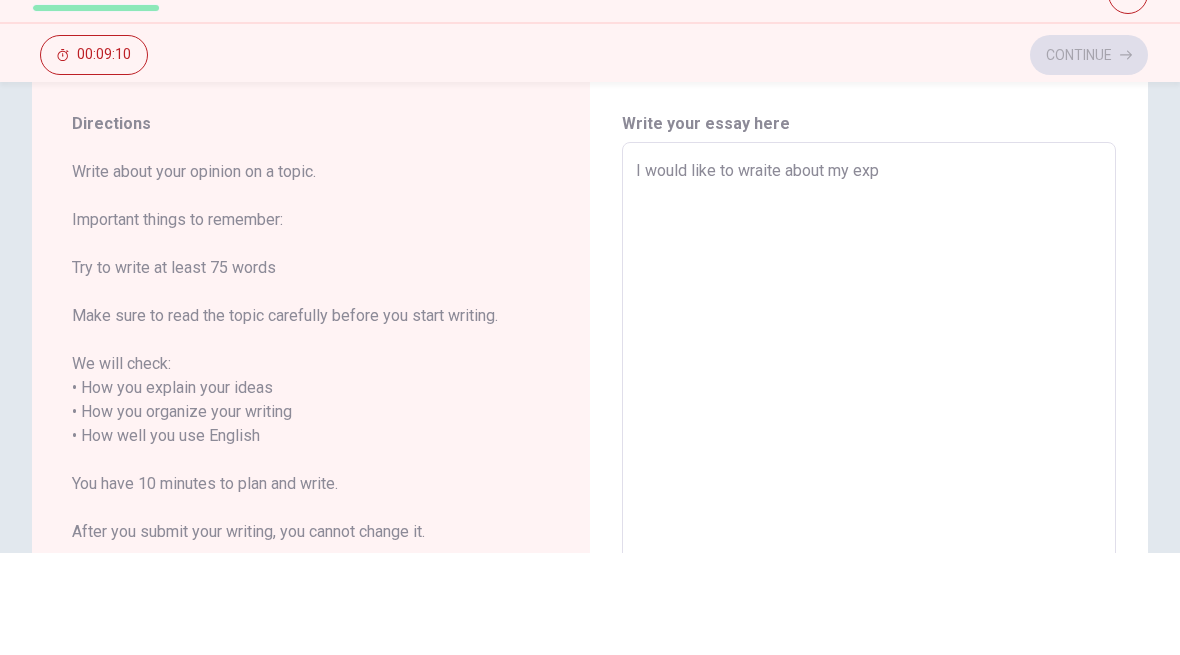 type on "x" 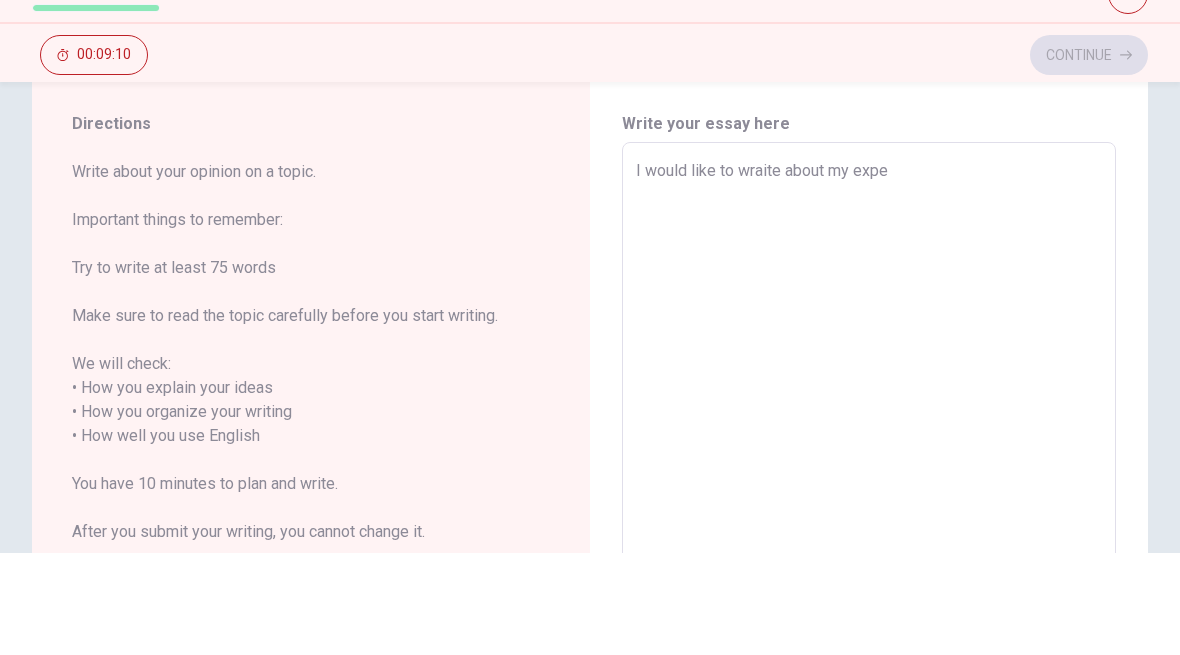 type on "x" 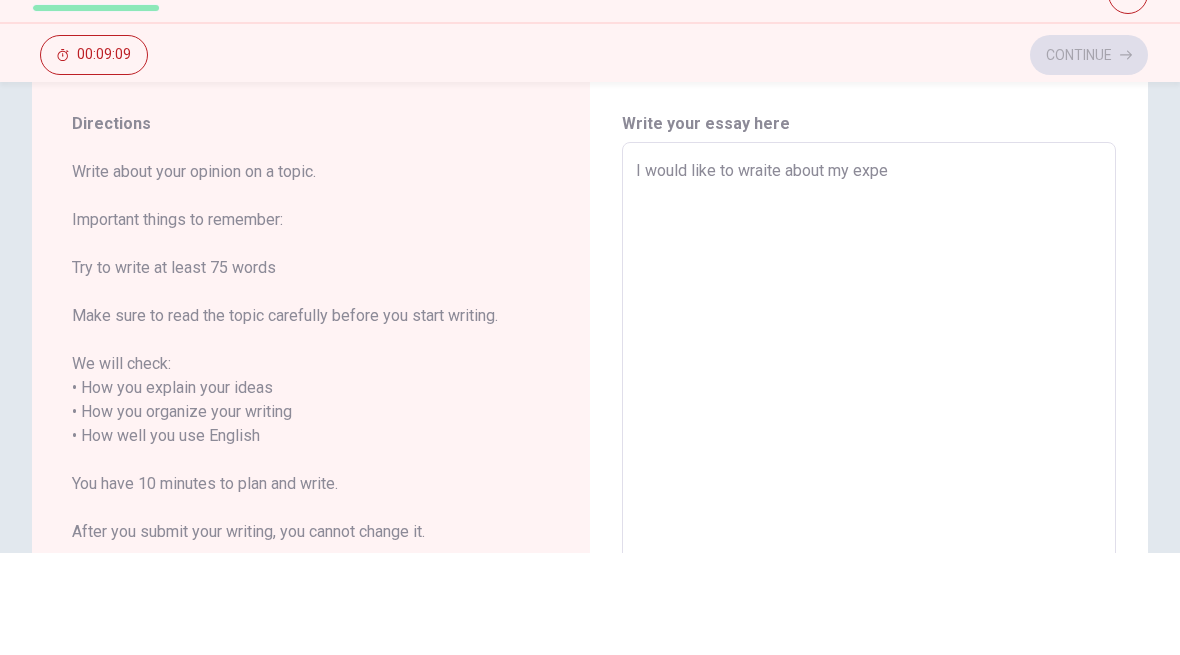 type on "I would like to wraite about my exper" 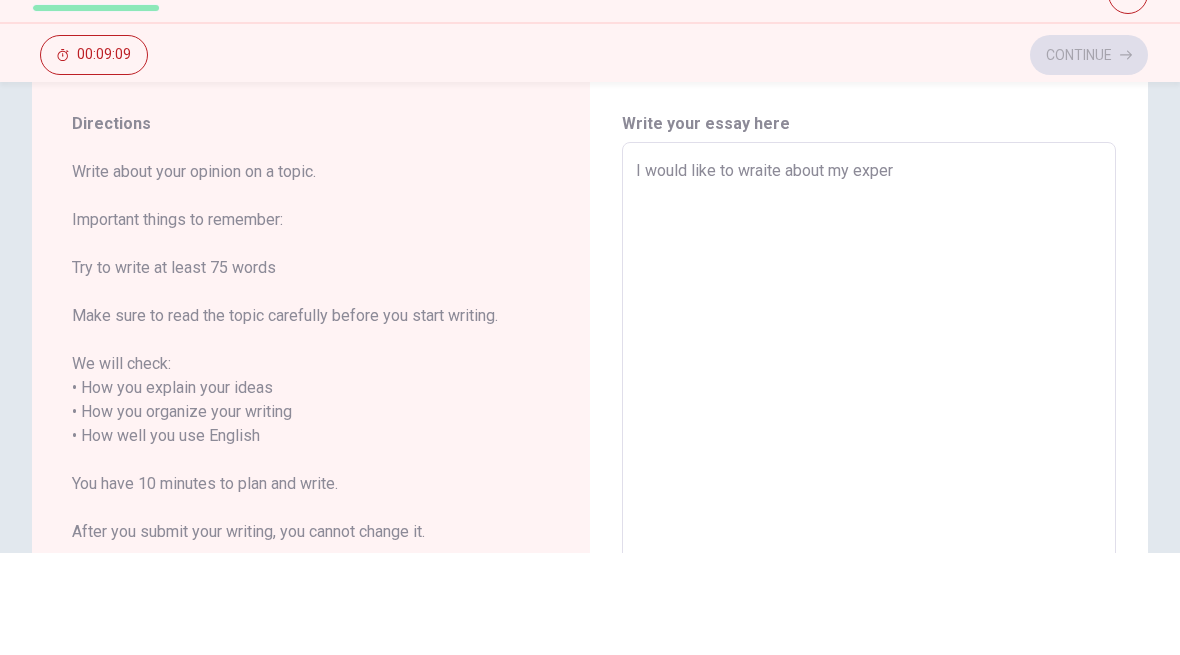 type on "x" 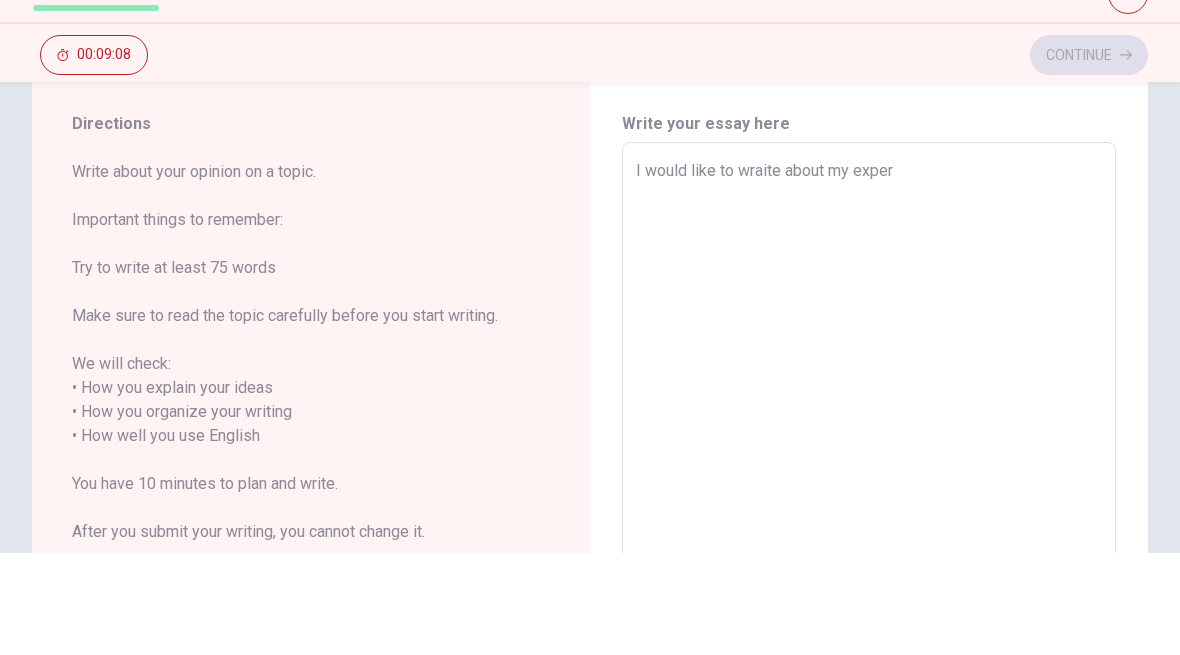 type on "I would like to wraite about my experi" 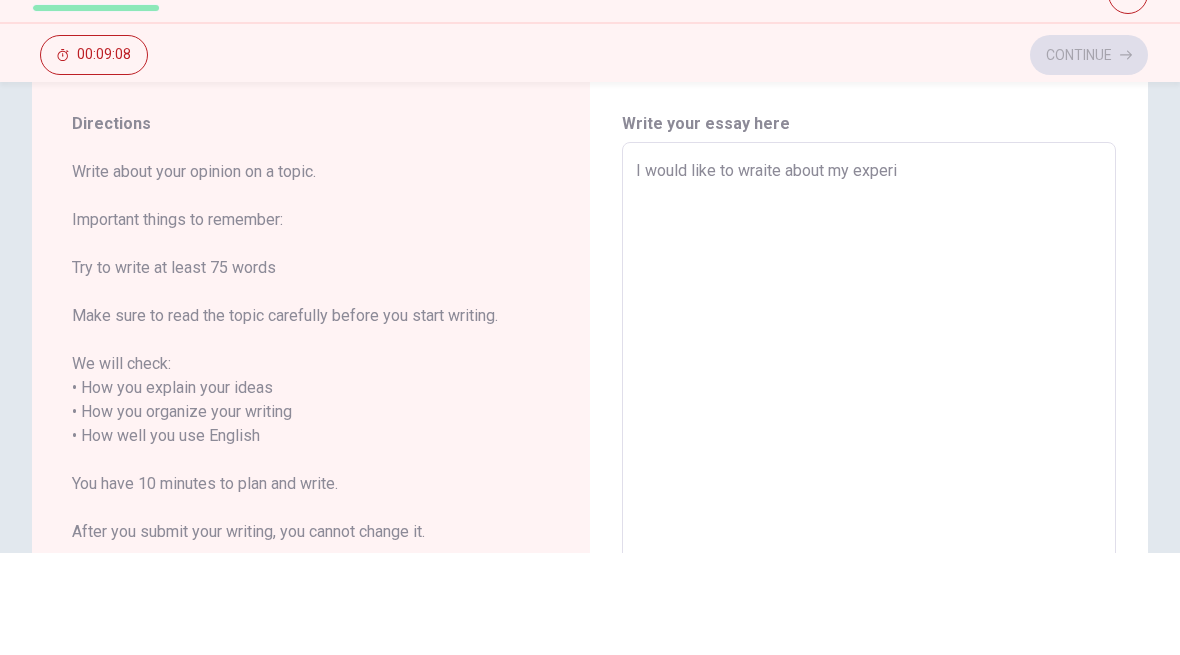 type on "x" 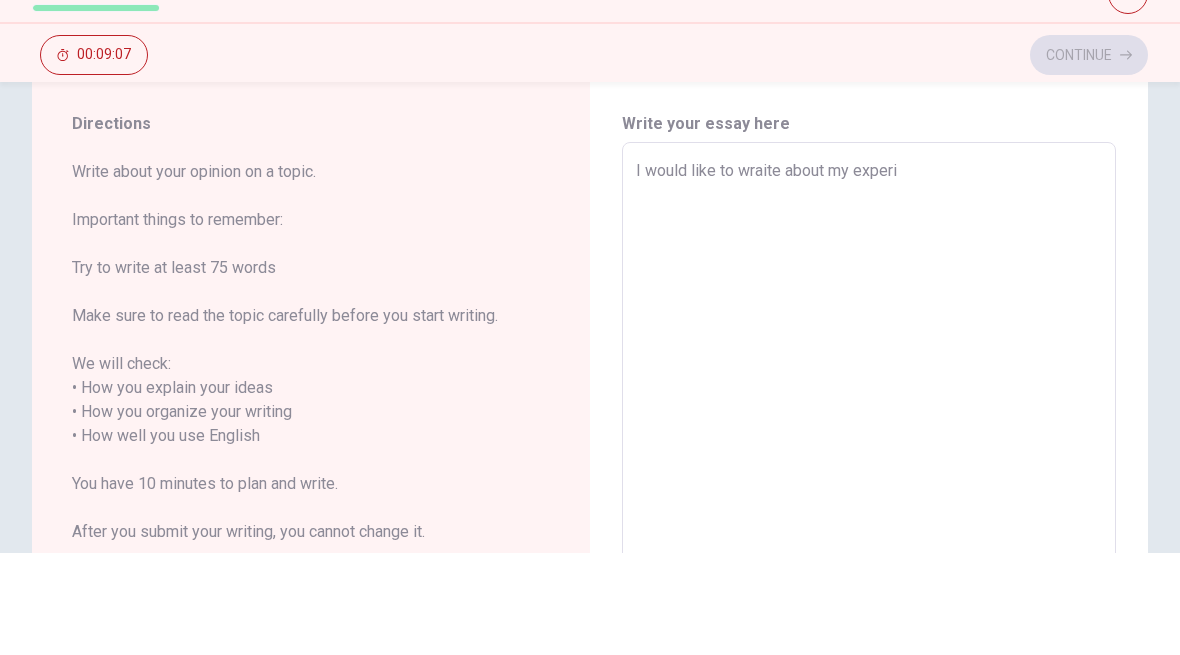 type on "I would like to wraite about my experie" 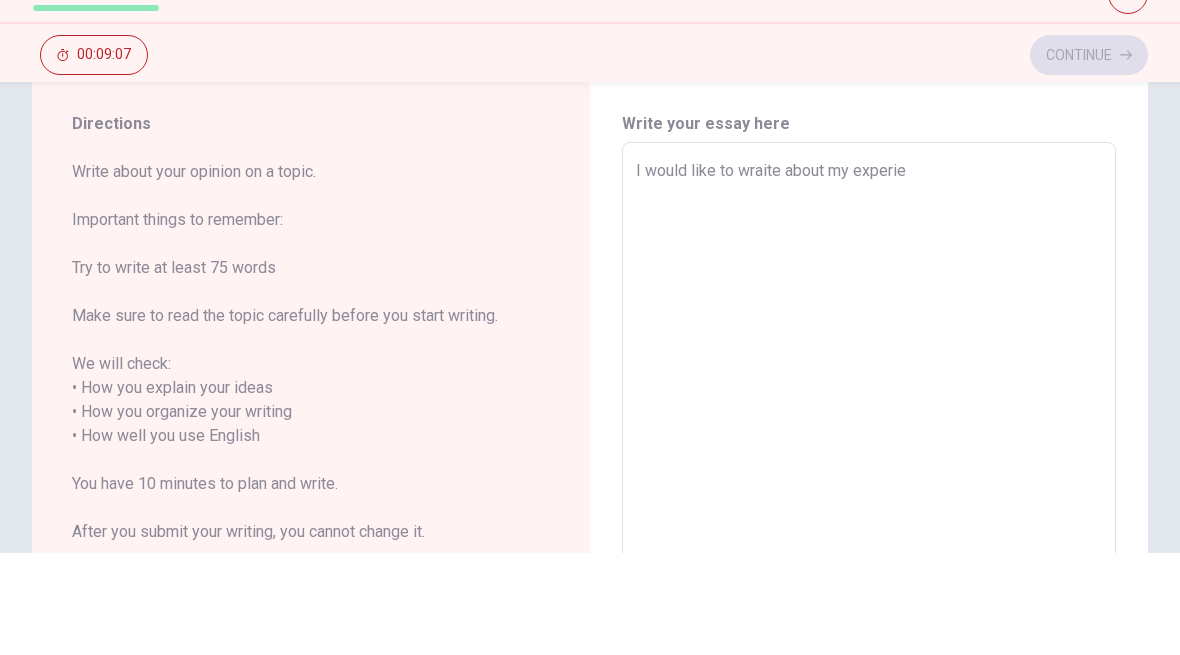 type on "x" 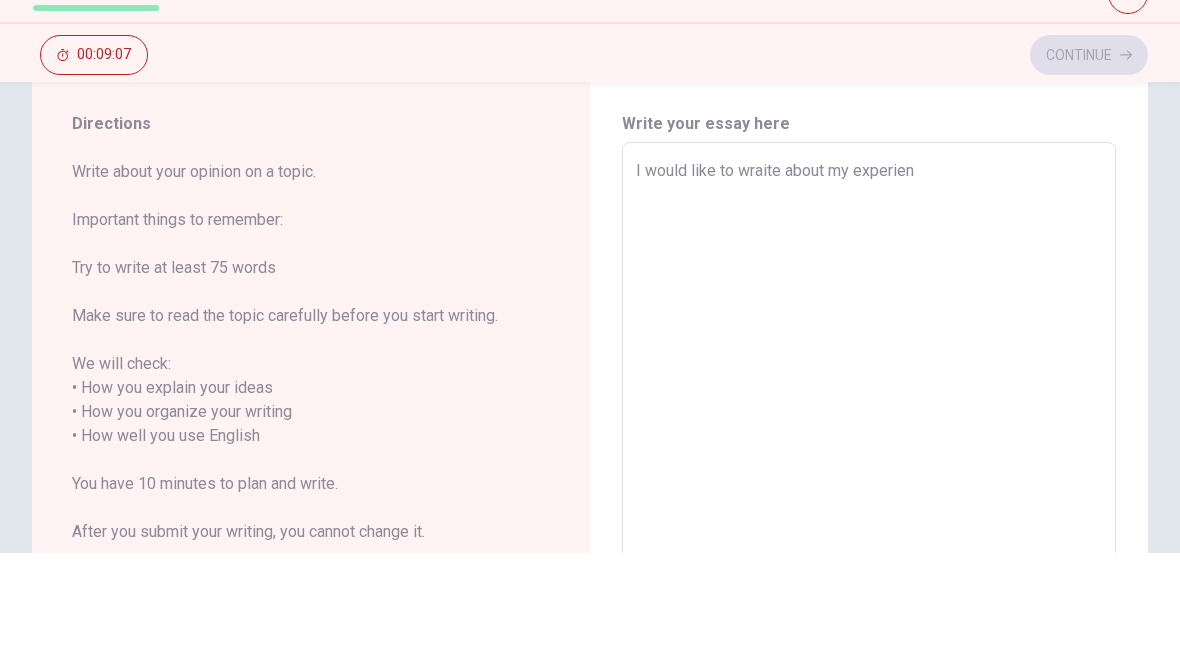 type on "x" 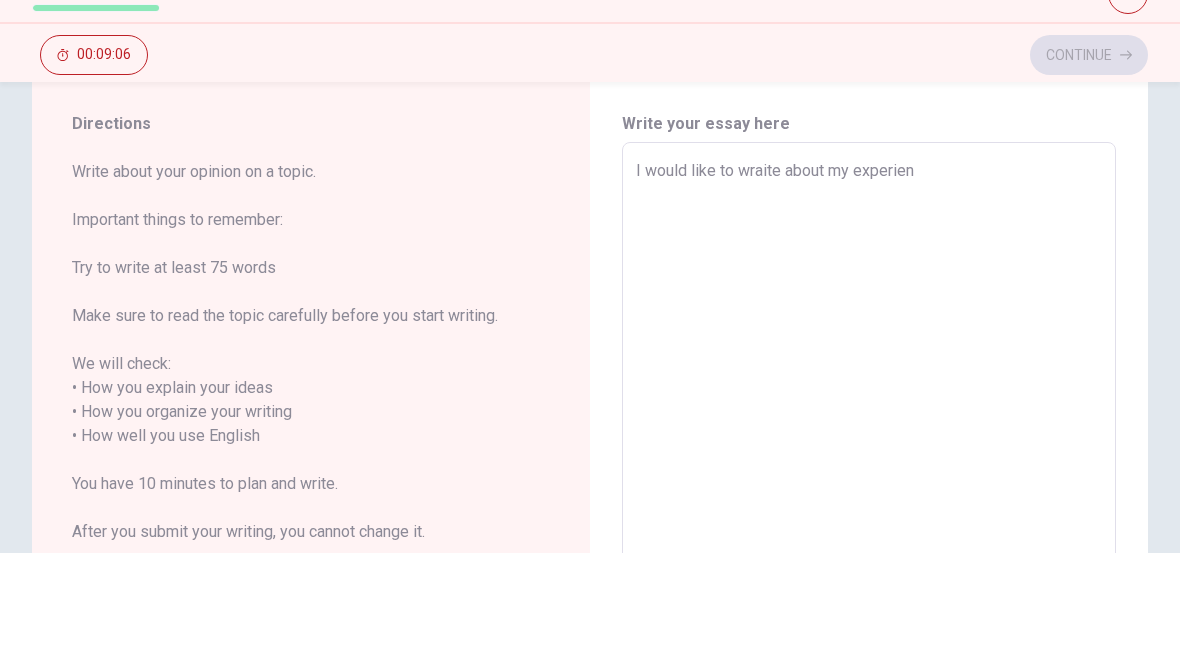 type on "I would like to wraite about my experienc" 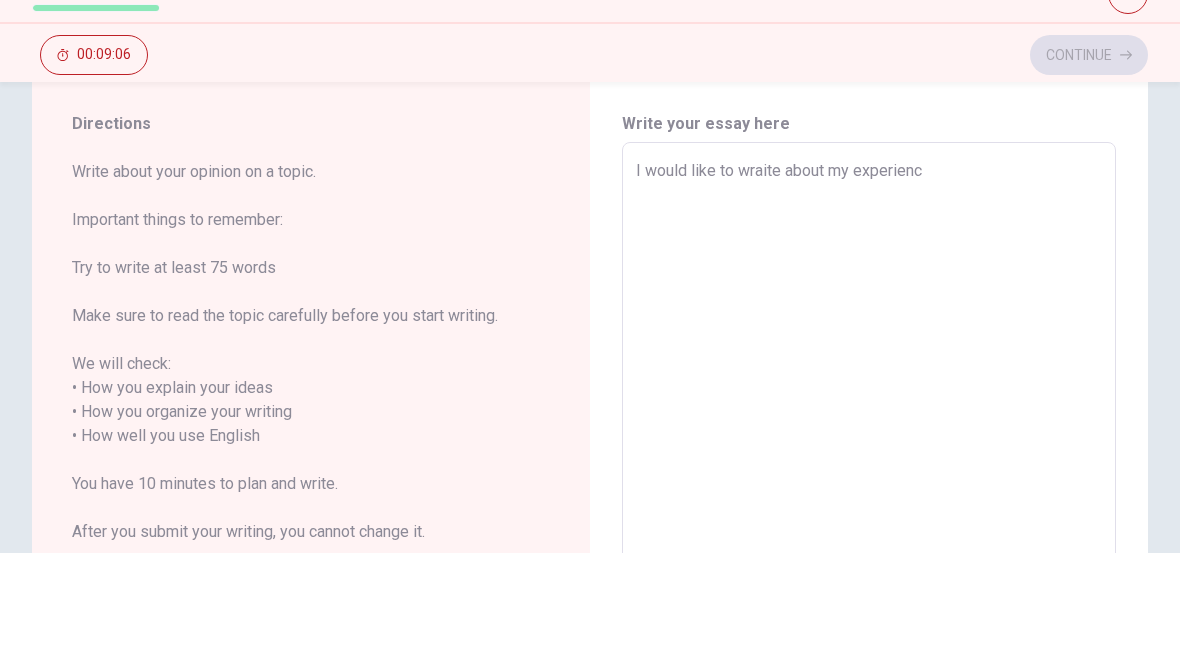type on "x" 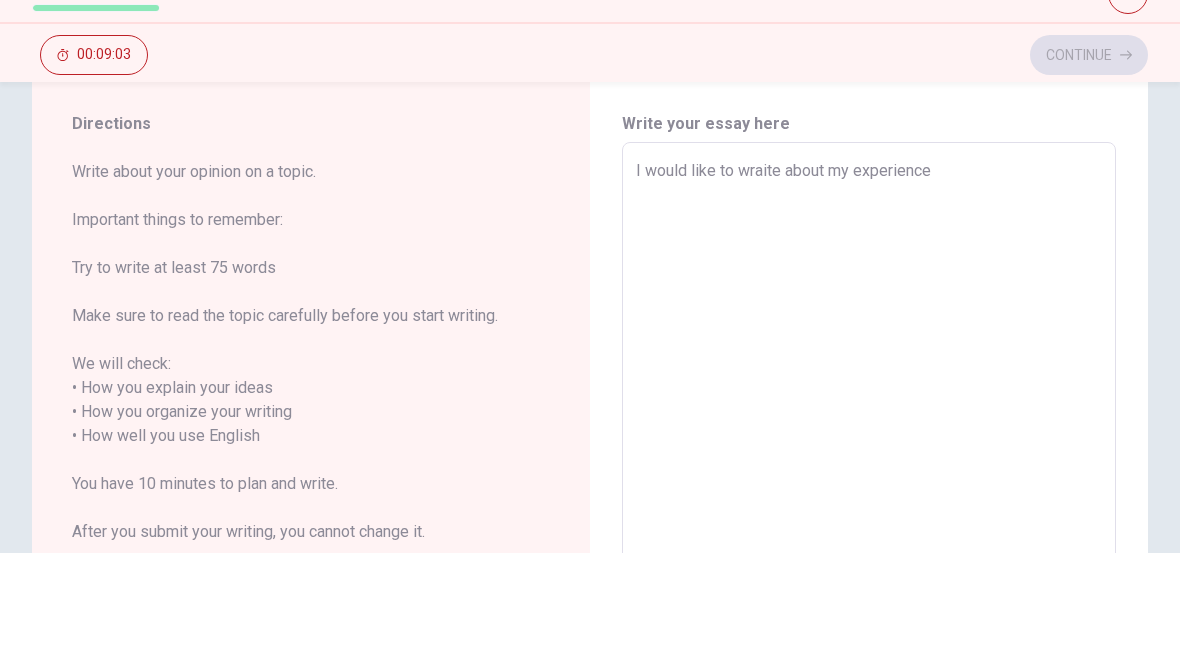 click on "I would like to wraite about my experience" at bounding box center (869, 526) 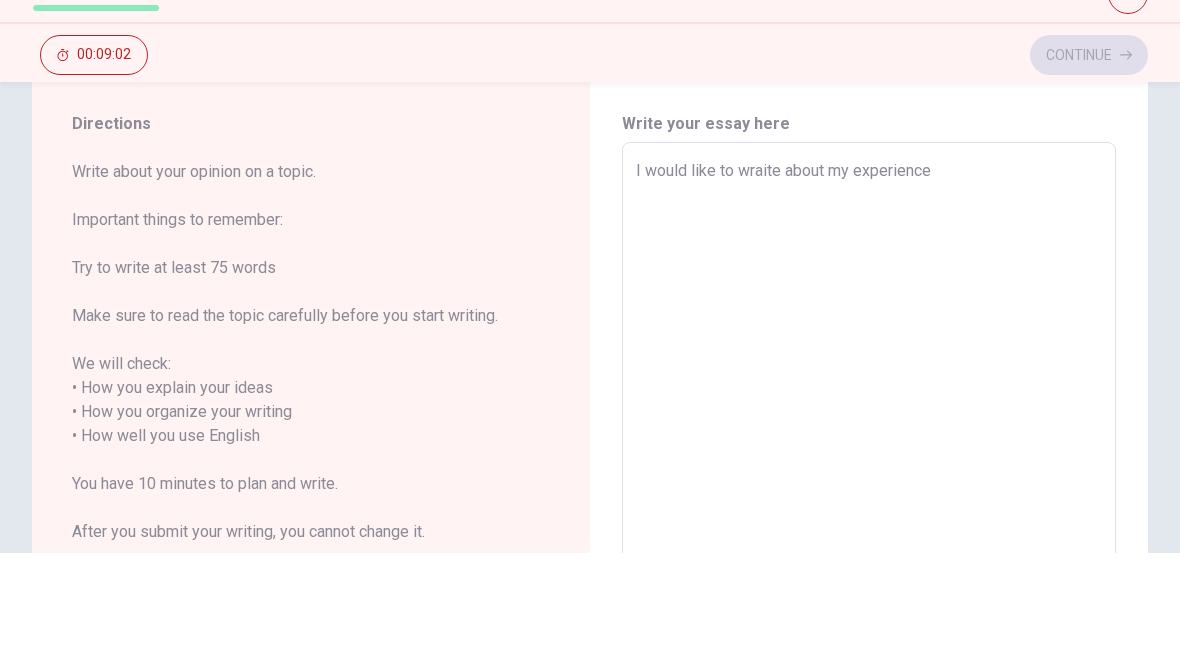 click on "I would like to wraite about my experience" at bounding box center [869, 526] 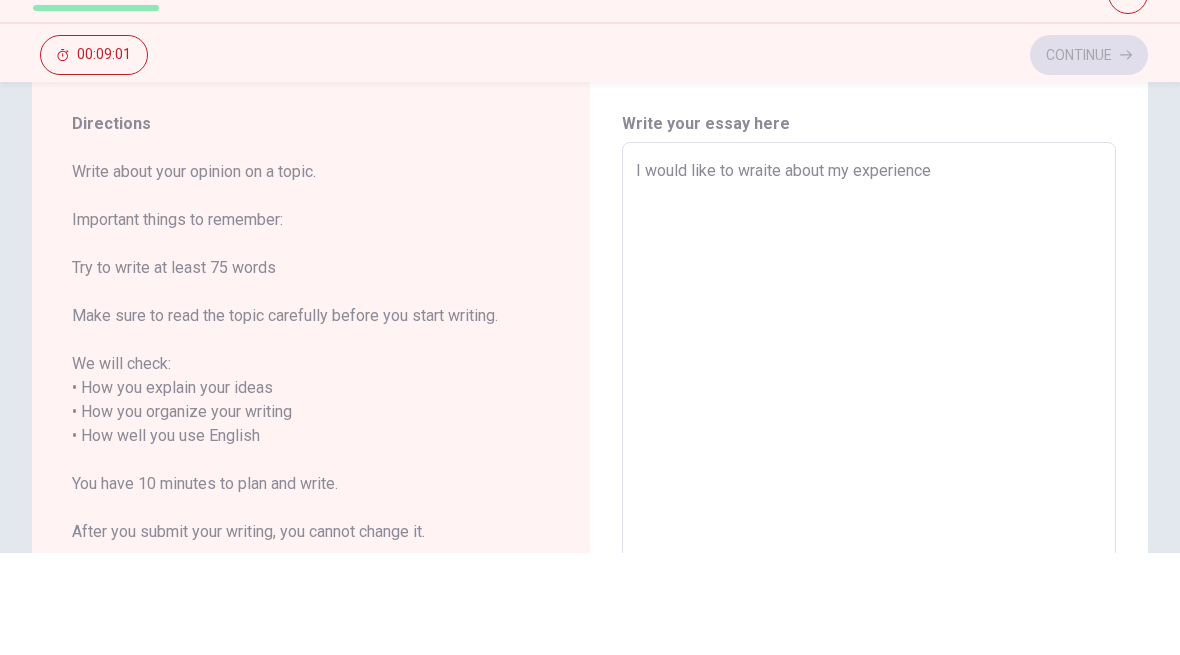 type on "I would like to wrait about my experience" 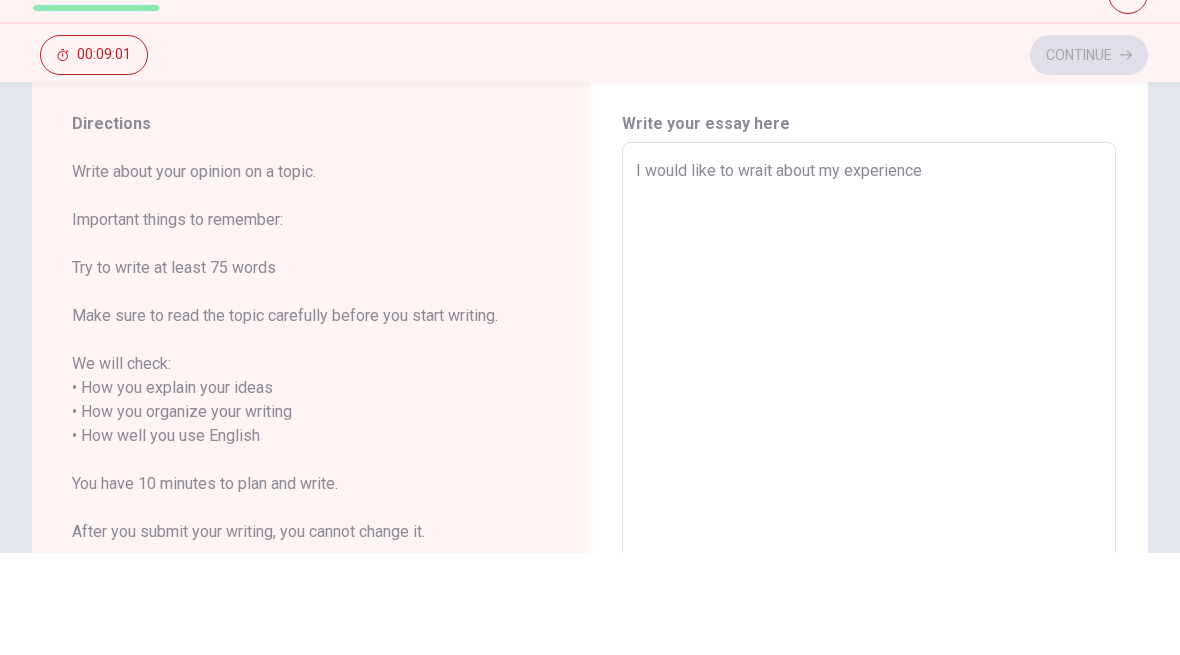 type on "x" 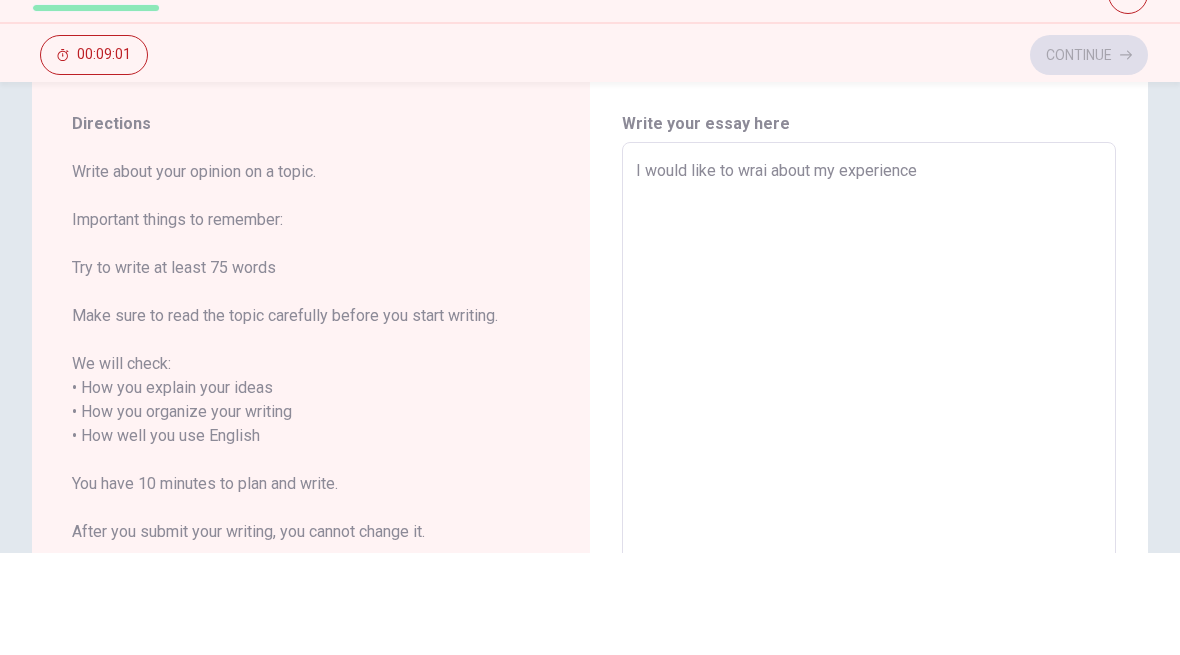 type on "x" 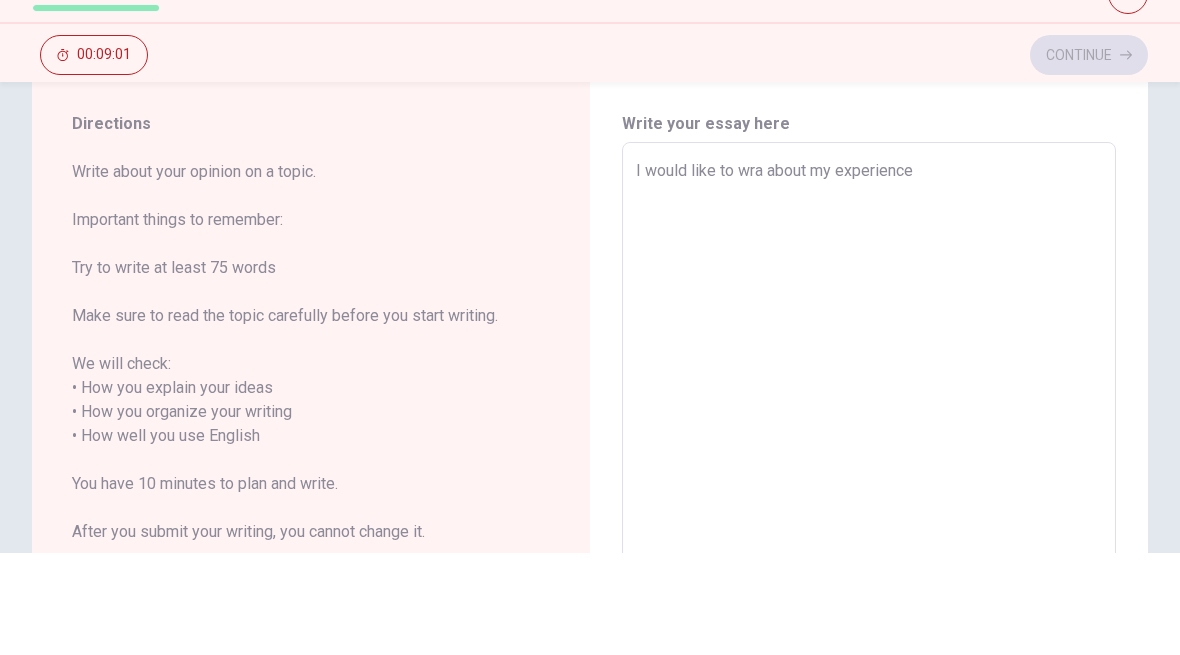 type on "x" 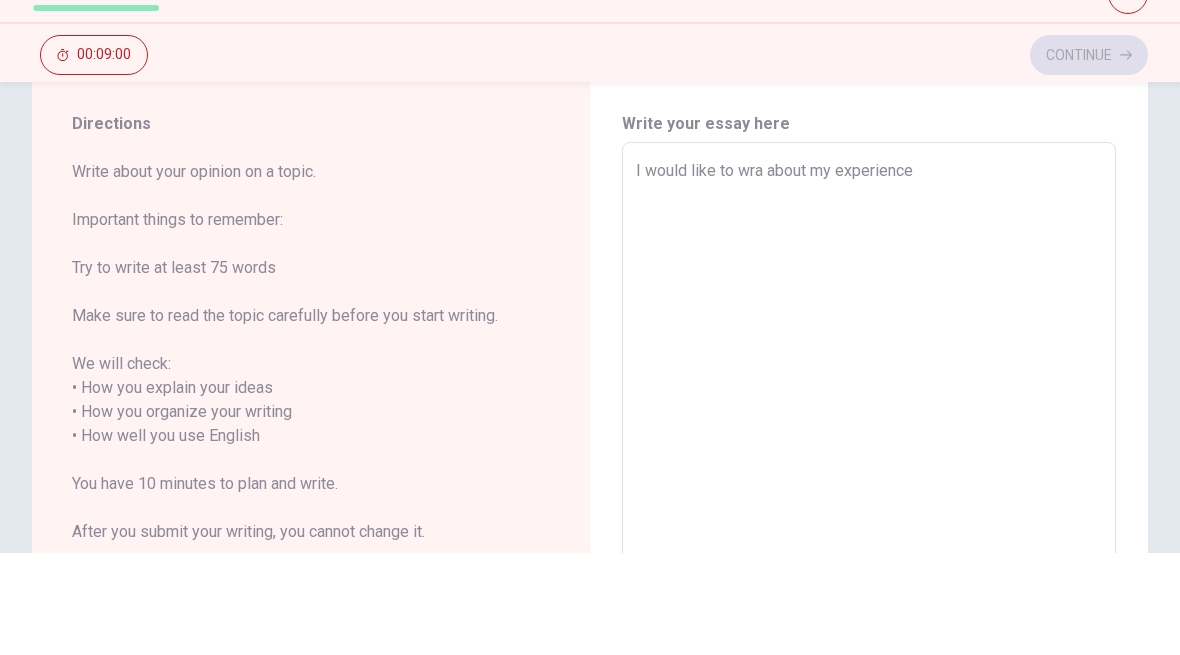 type on "I would like to wr about my experience" 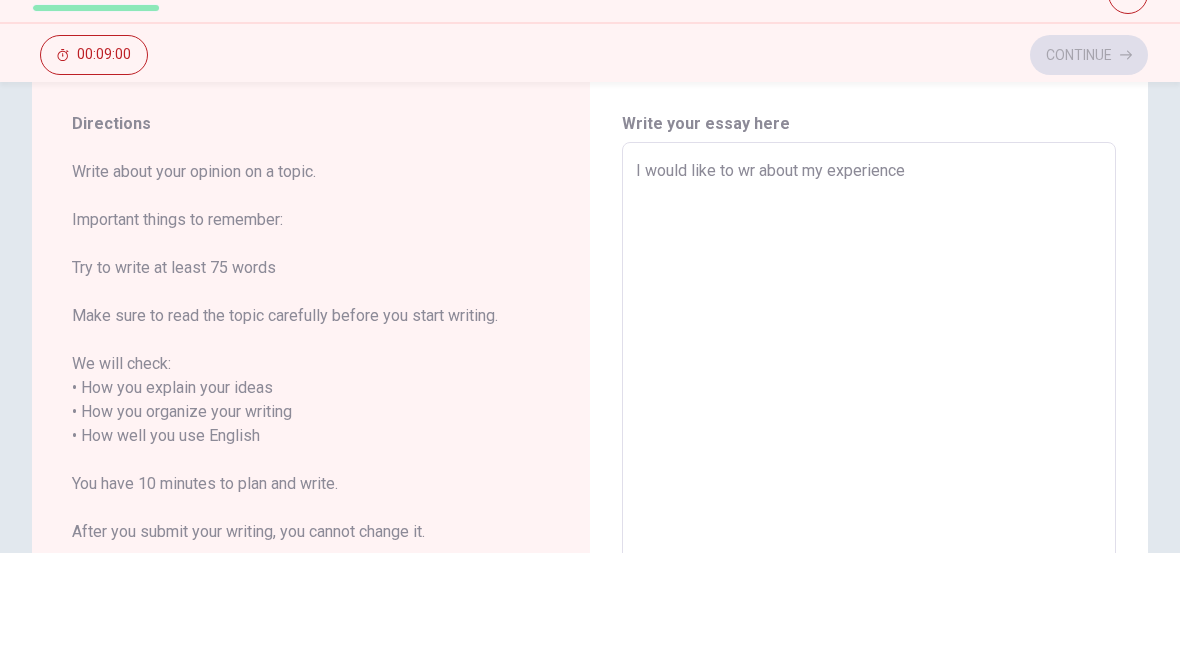 type on "x" 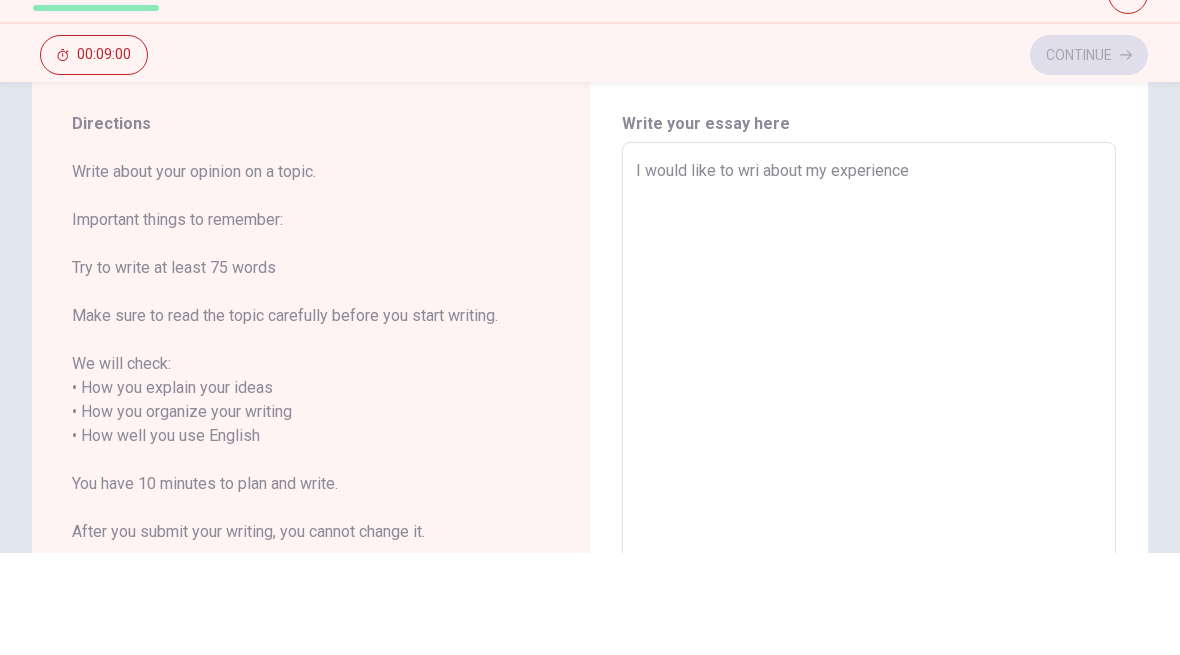 type on "x" 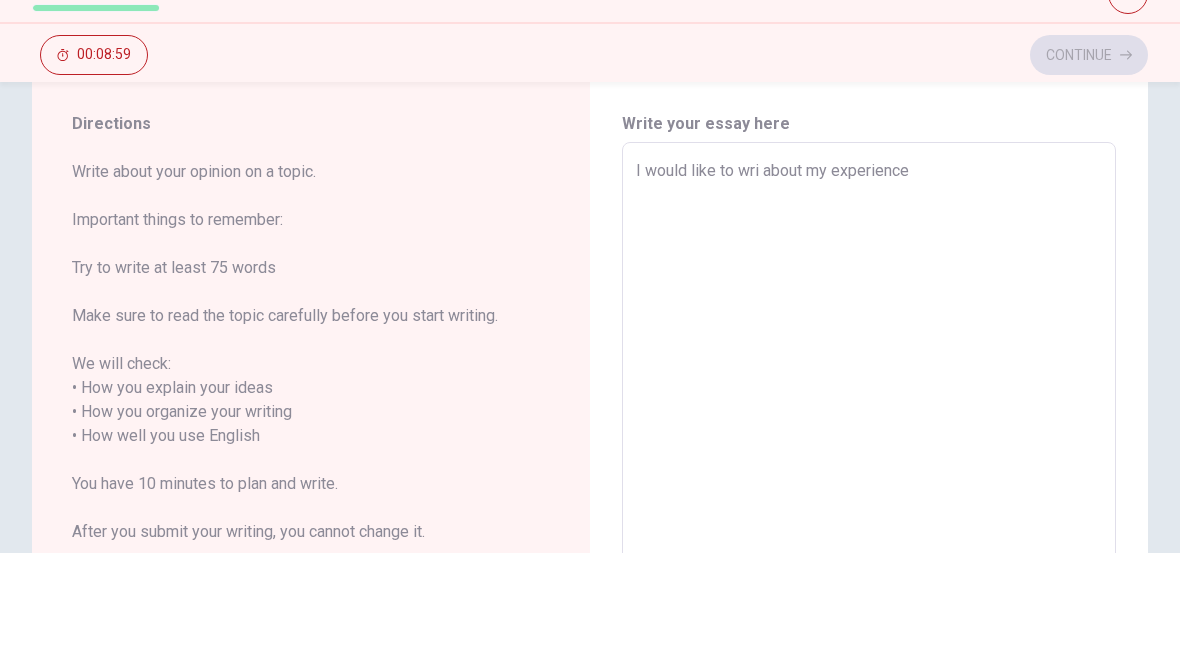 type on "I would like to writ about my experience" 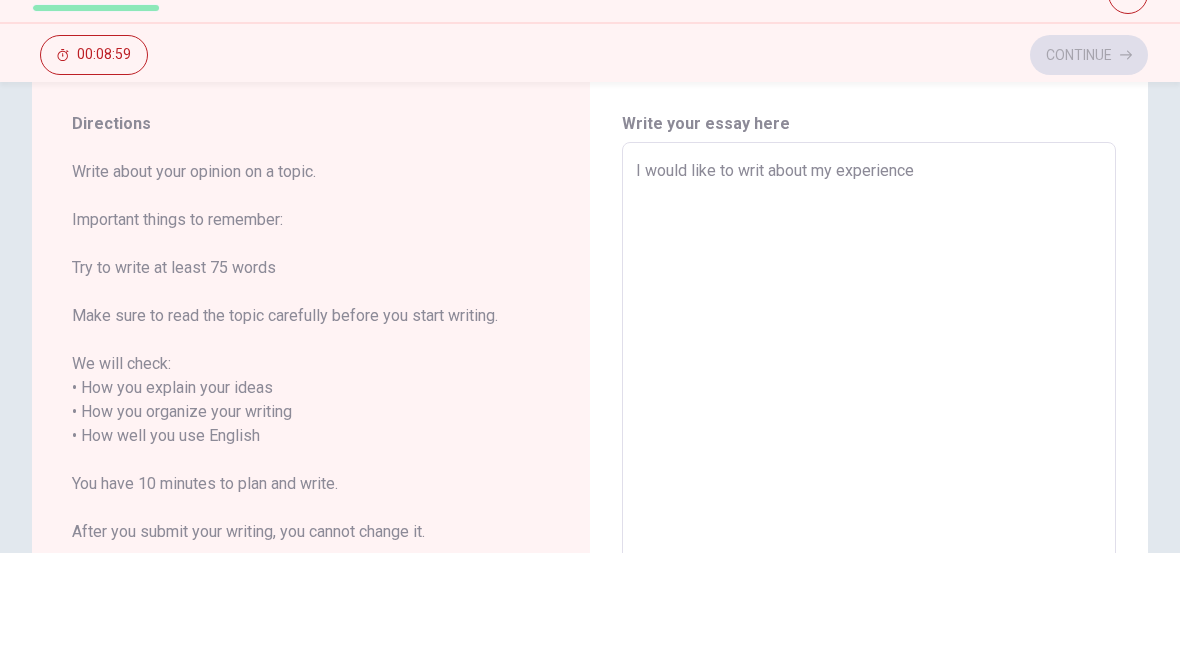 type on "x" 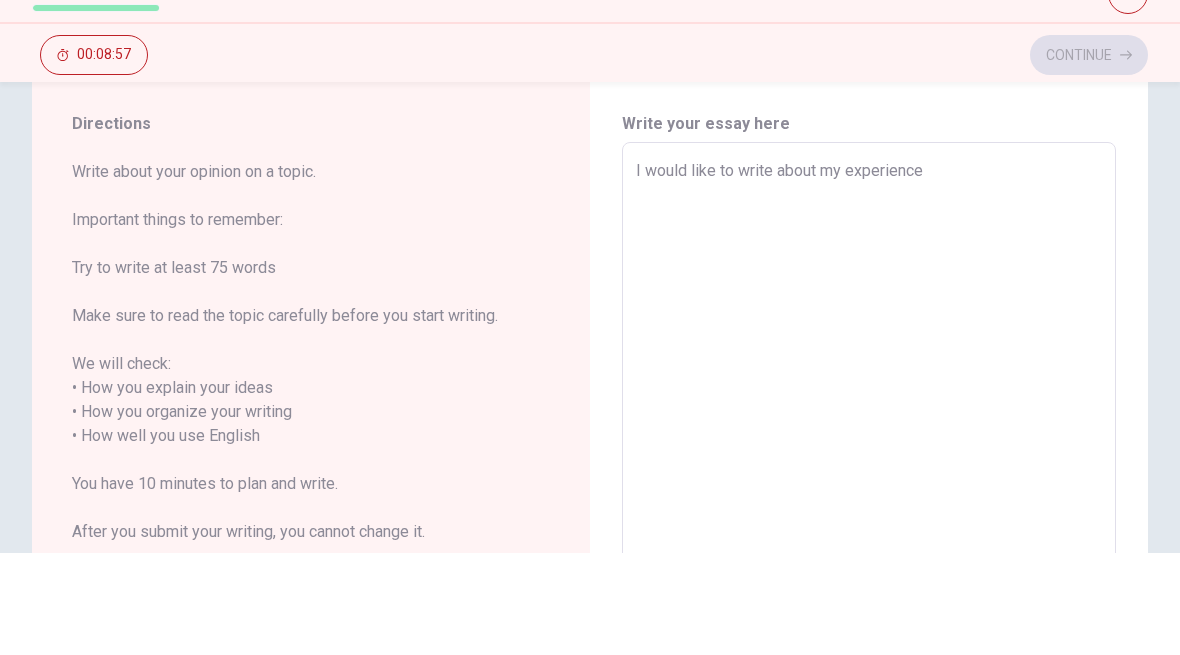 click on "I would like to write about my experience" at bounding box center (869, 526) 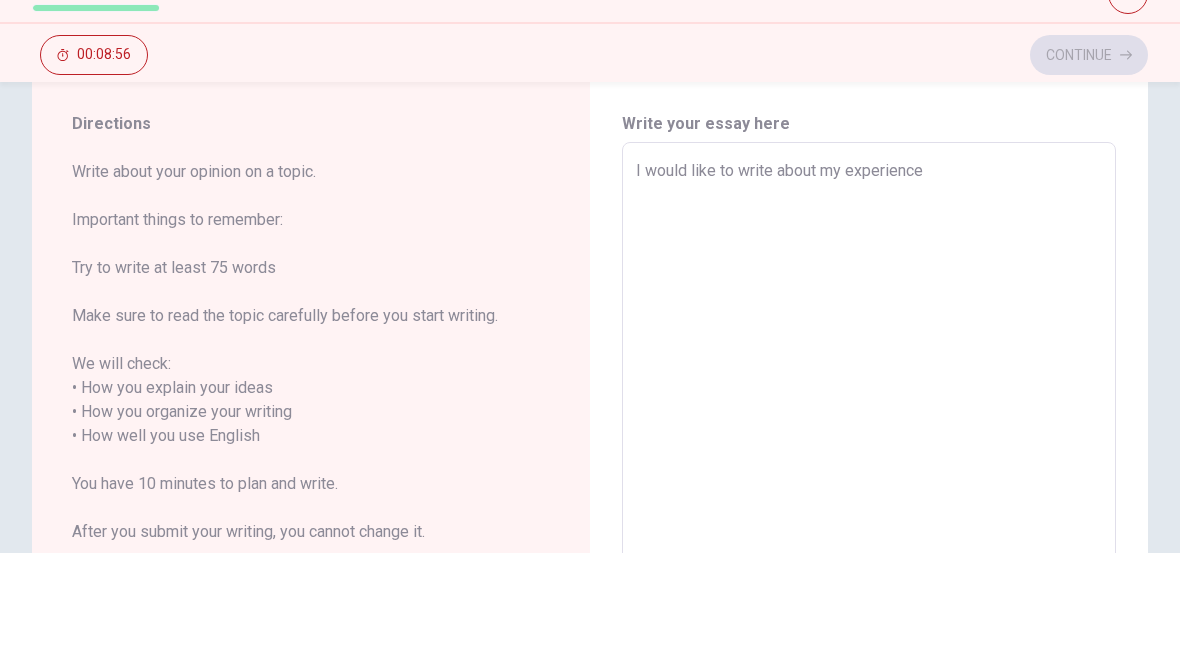 type on "I would like to write about my experience." 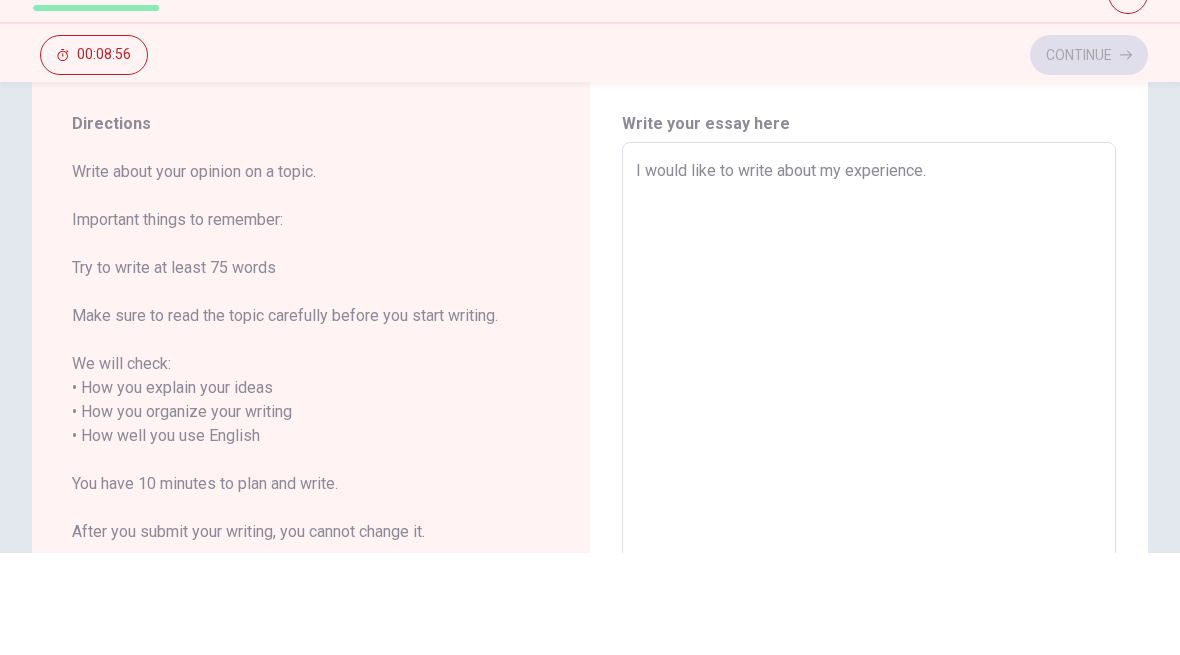 type on "x" 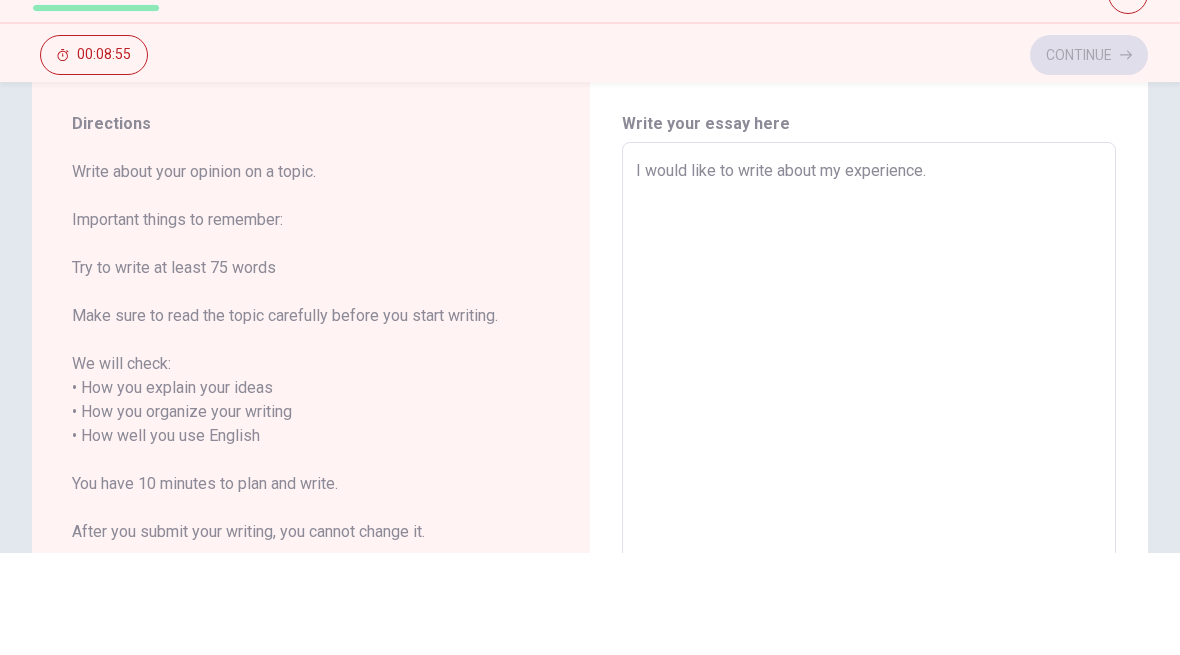 type on "I would like to write about my experience." 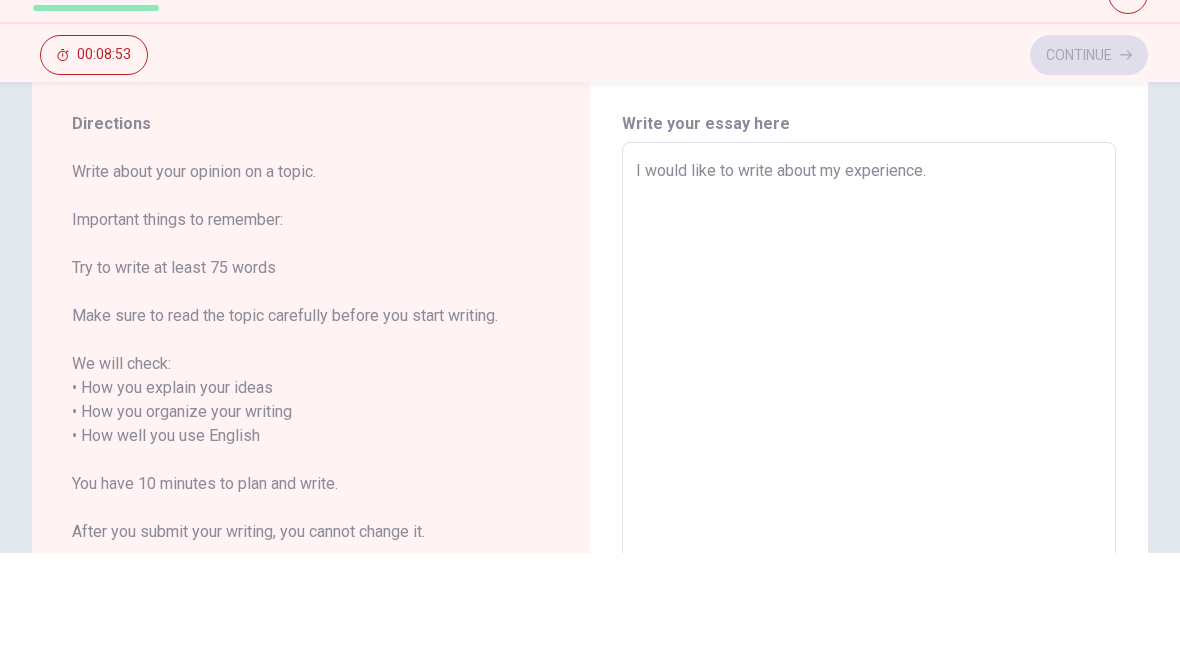 type on "x" 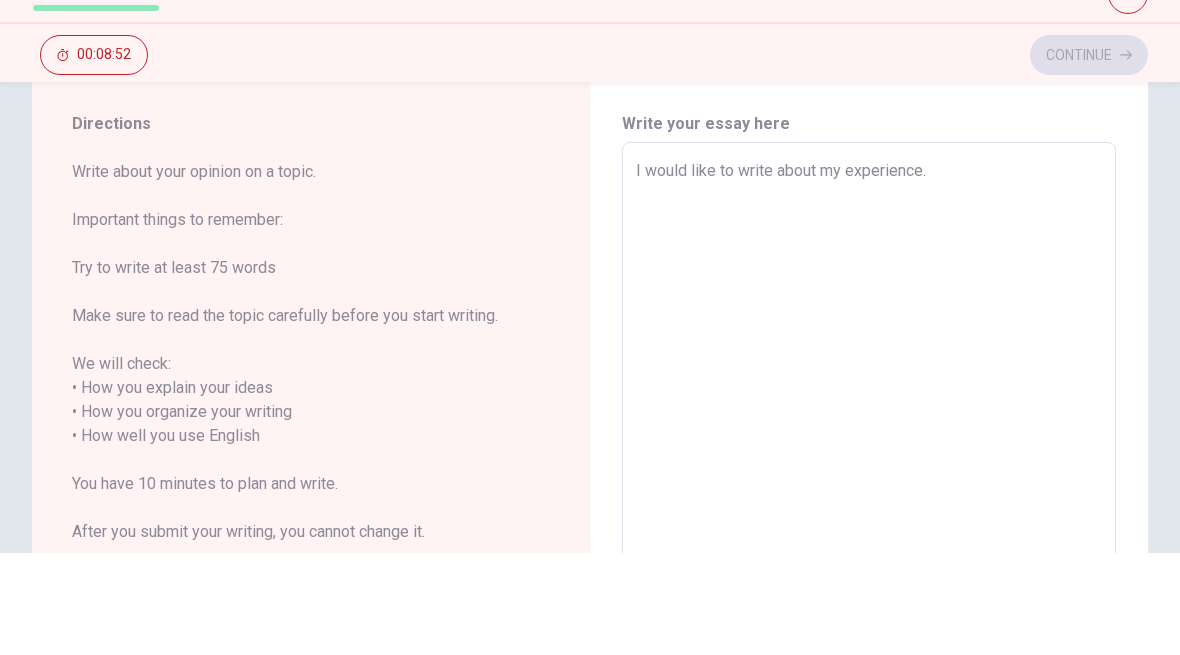 type on "I would like to write about my experience. I" 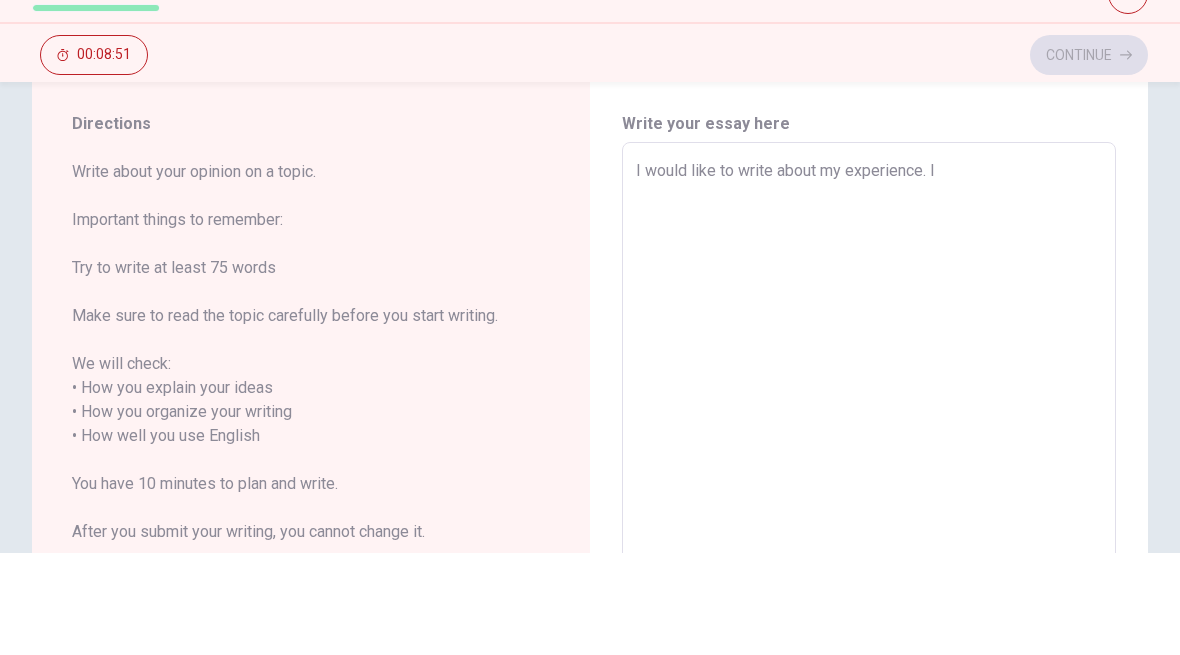 type on "x" 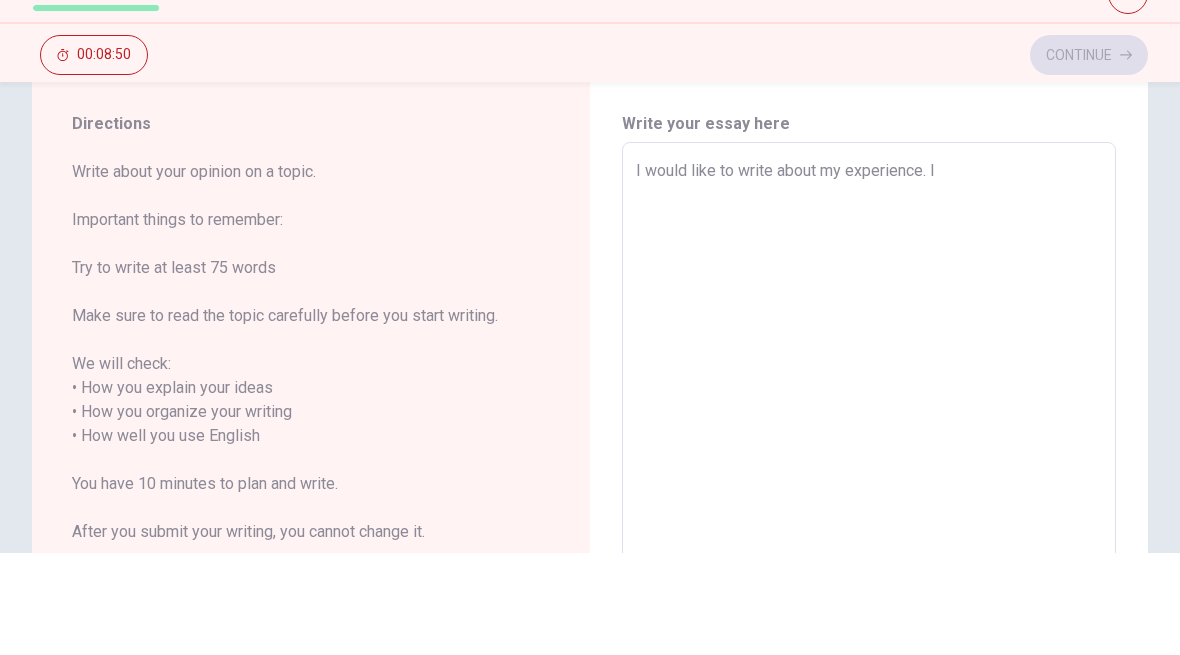 type on "I would like to write about my experience. It" 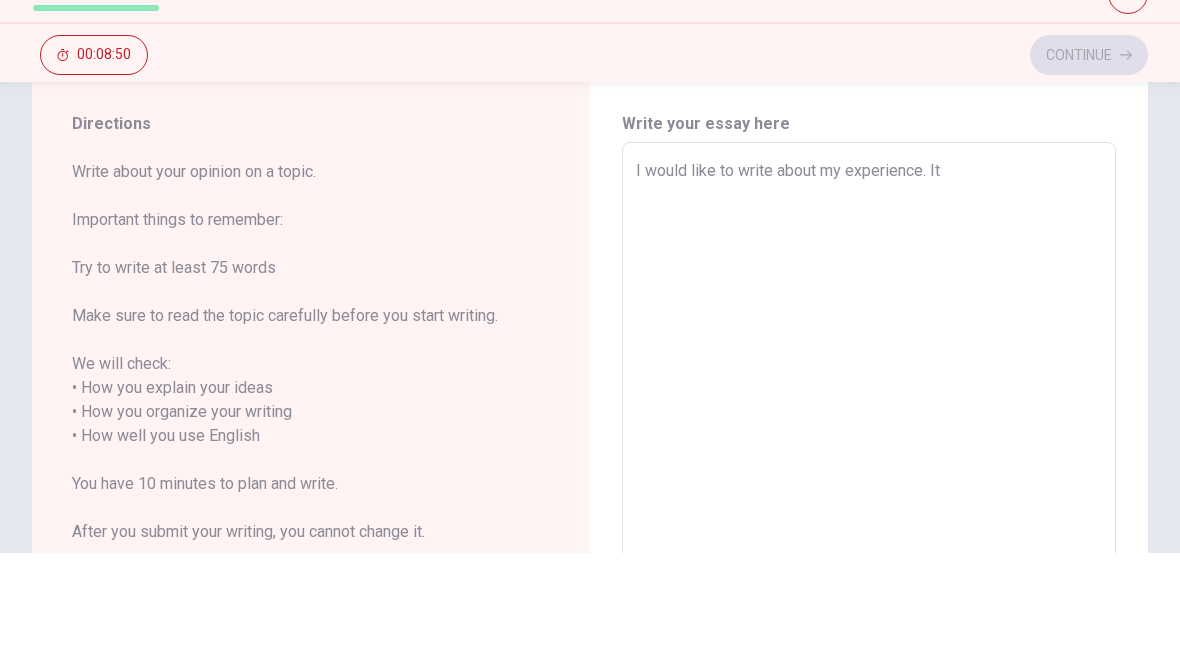 type on "x" 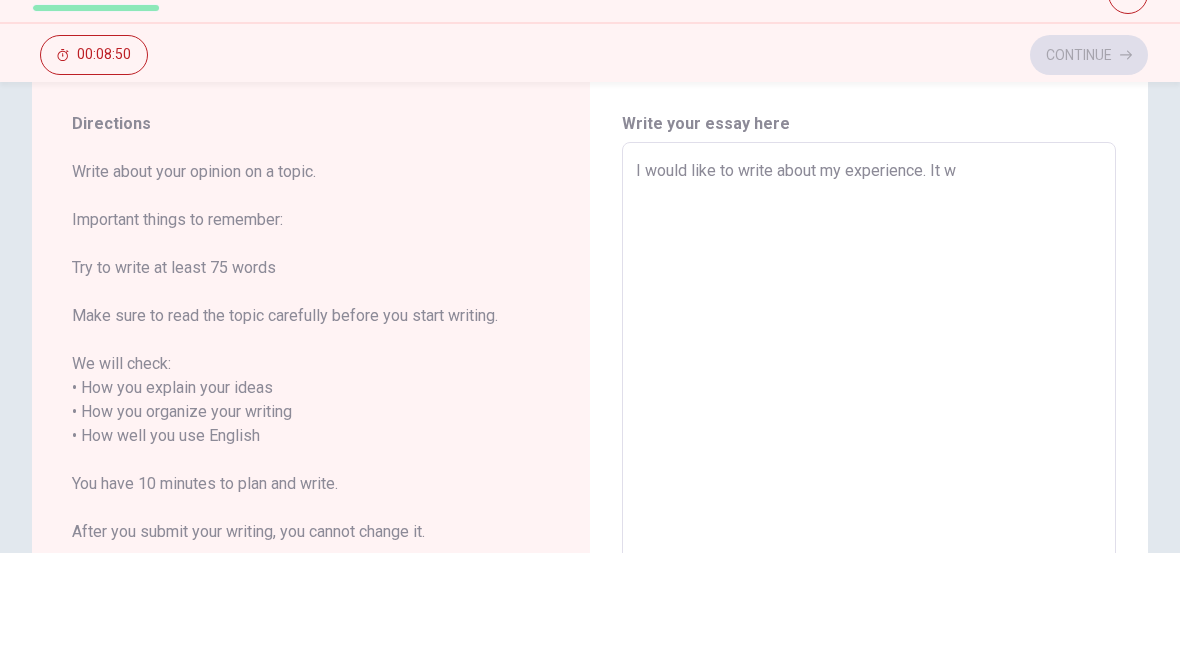 type on "x" 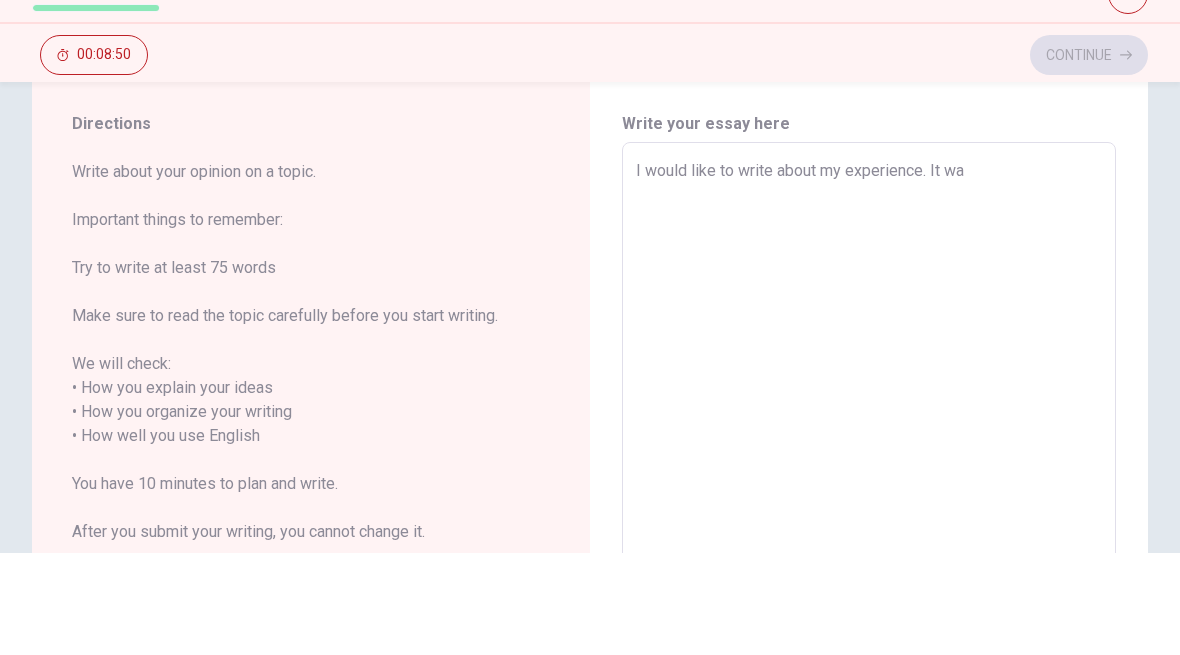 type on "x" 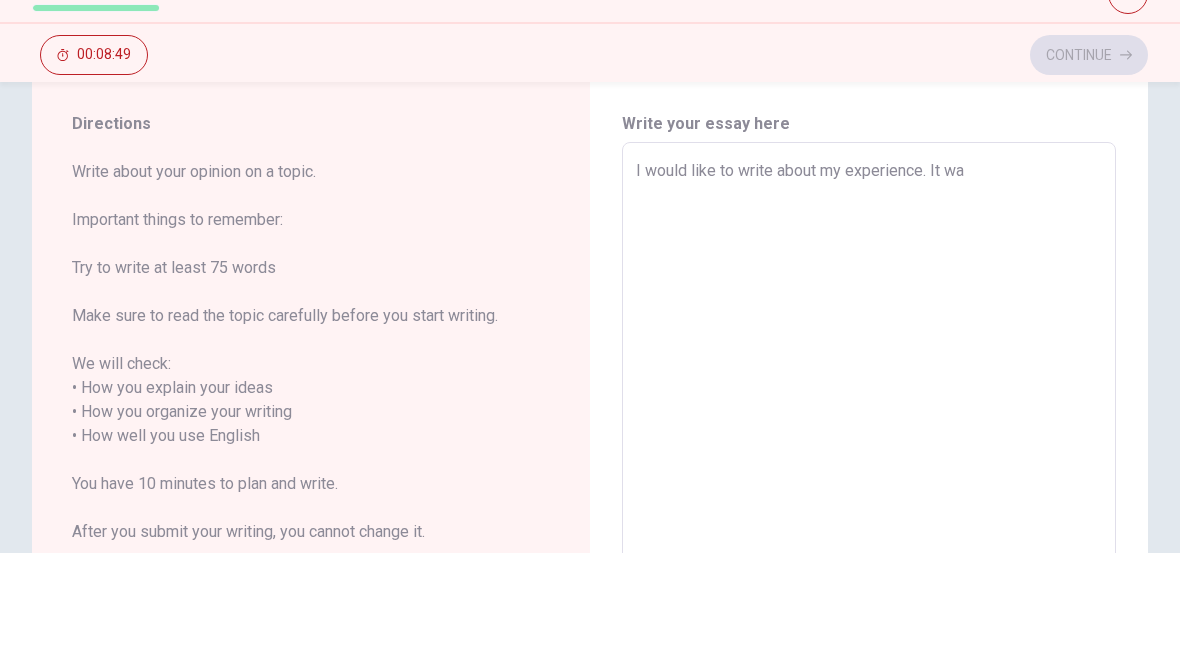 type on "I would like to write about my experience. It was" 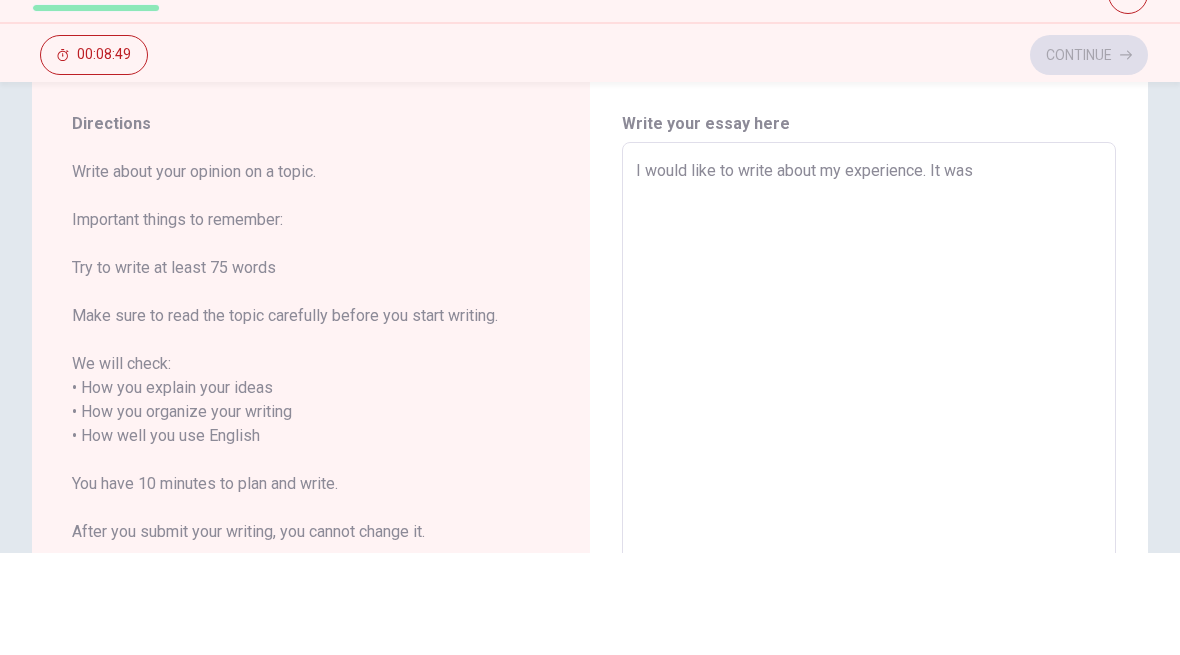 type on "x" 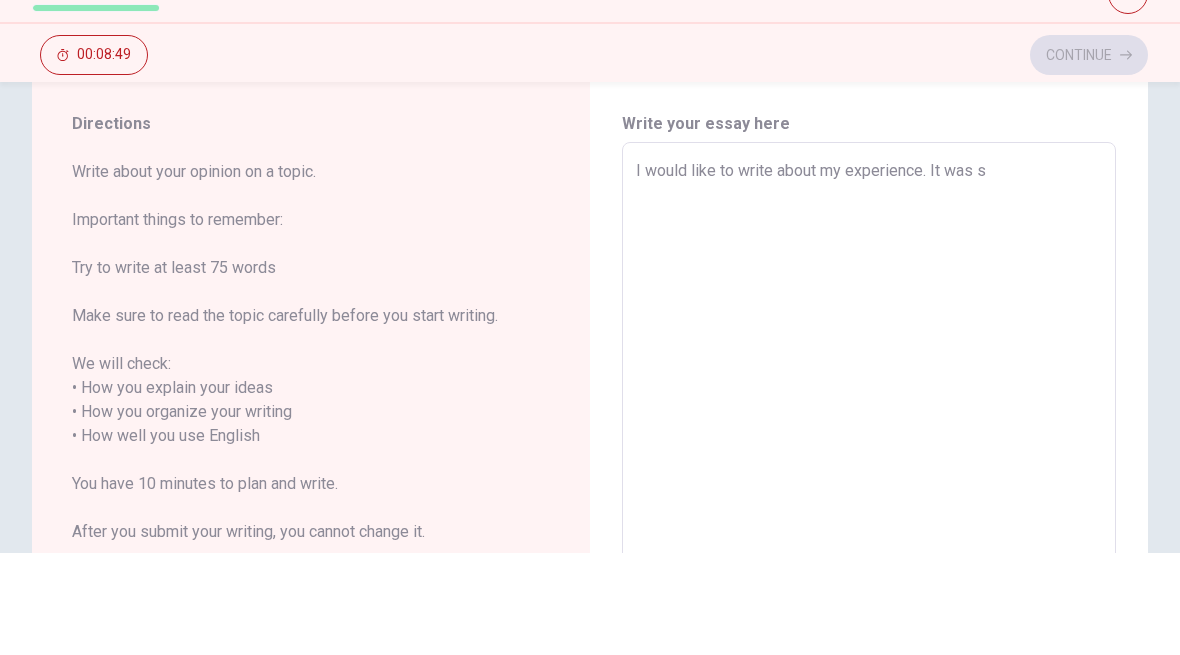 type on "x" 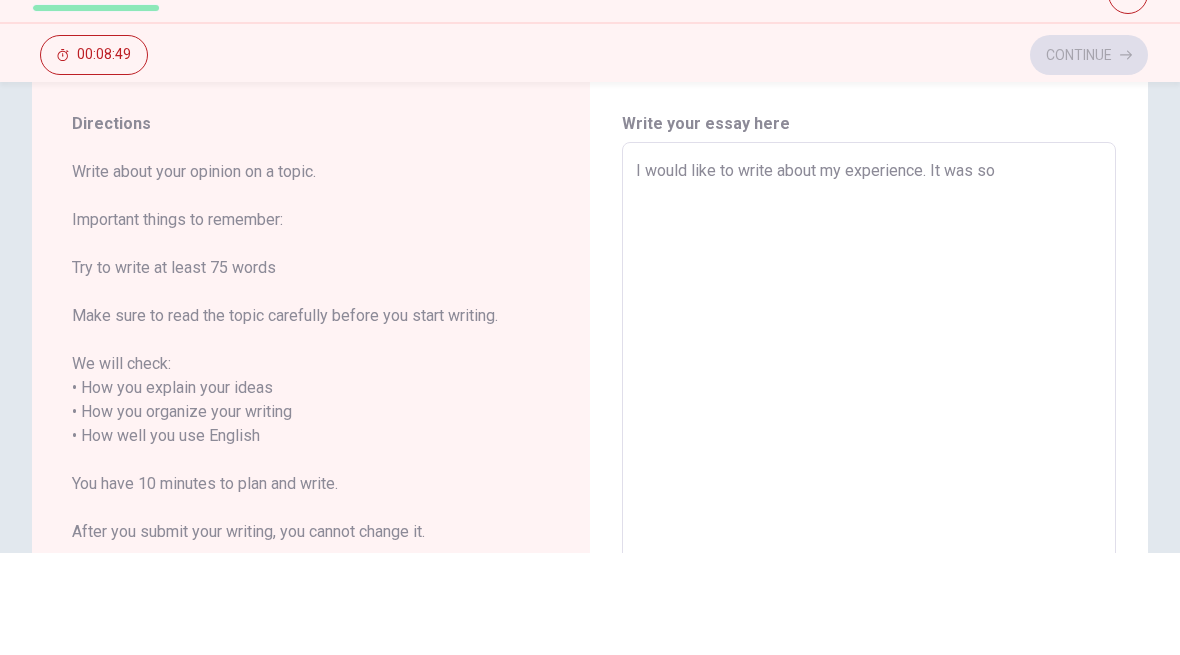 type on "x" 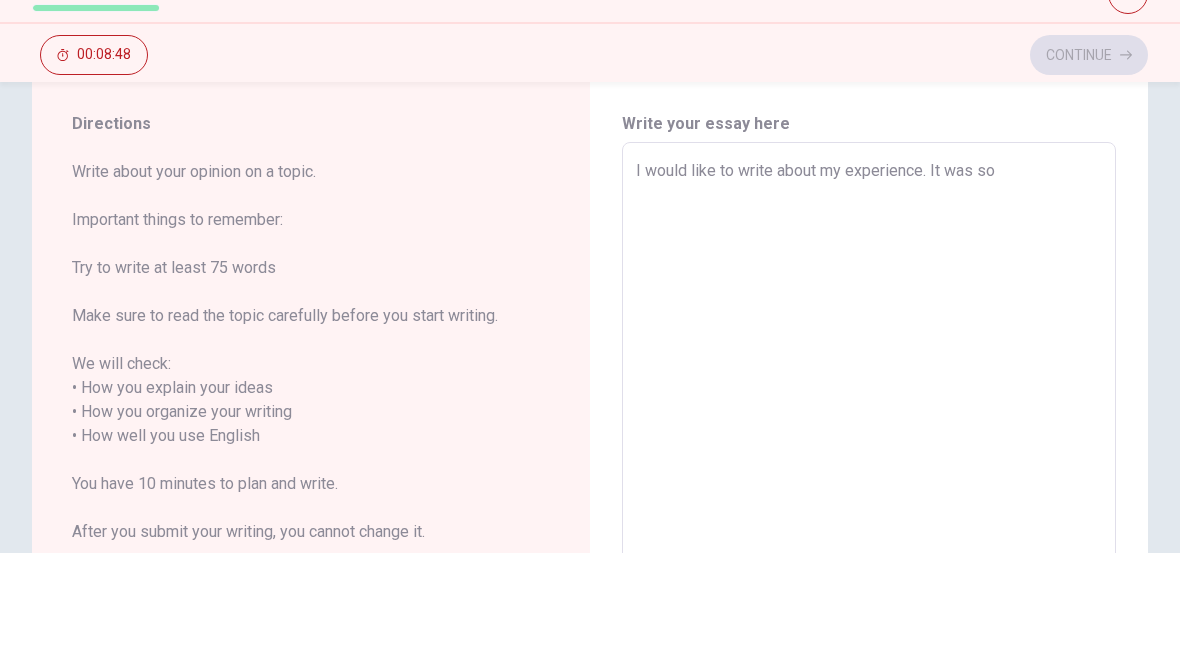 type on "I would like to write about my experience. It was so e" 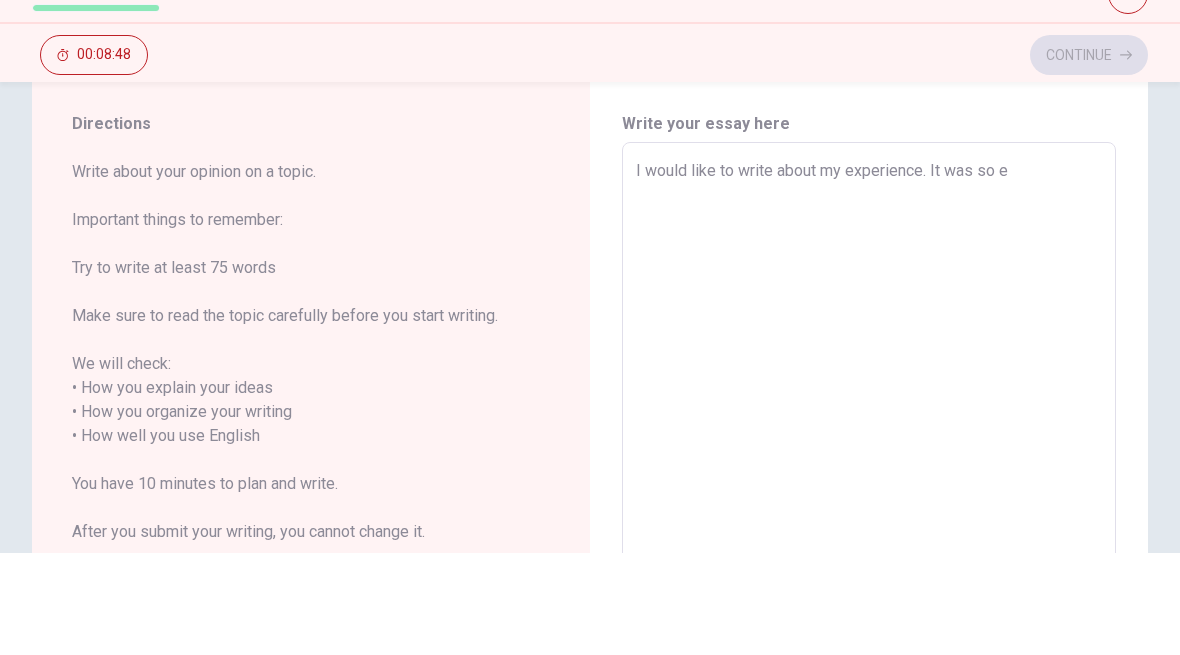type on "x" 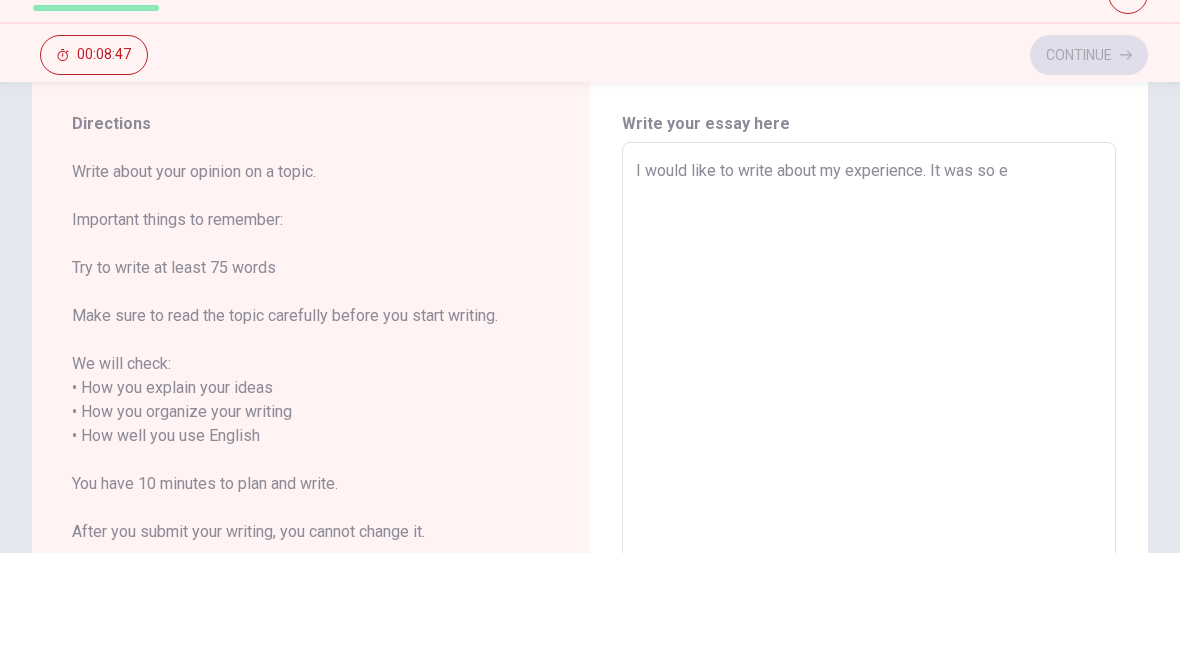 type on "I would like to write about my experience. It was so ex" 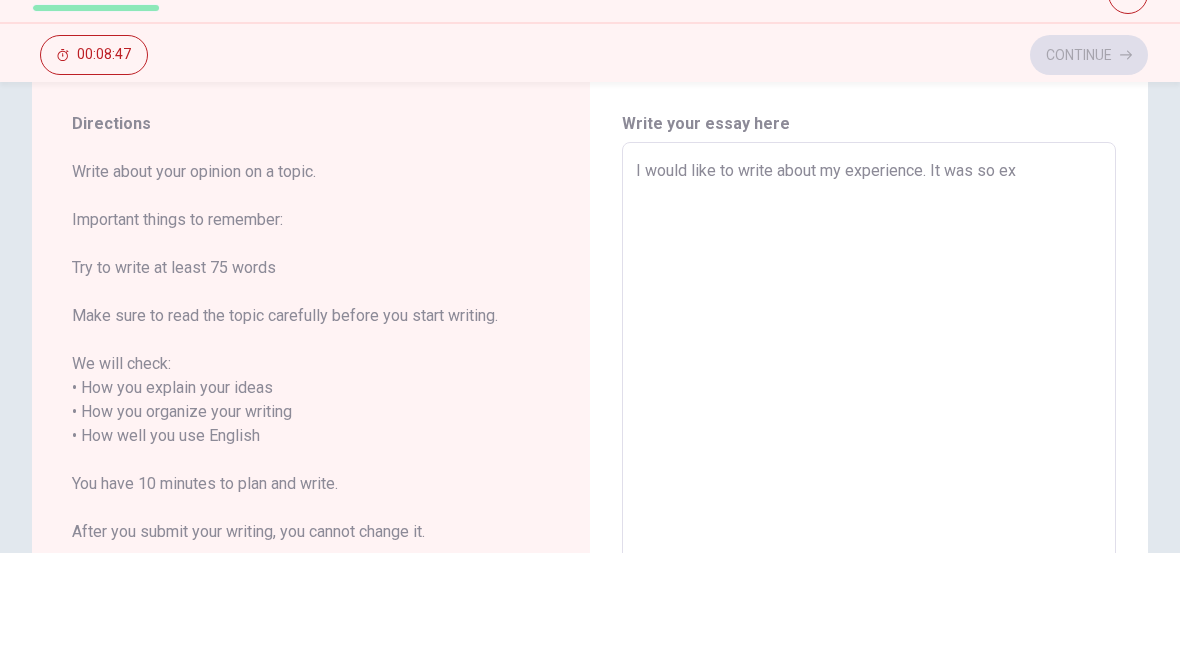 type on "x" 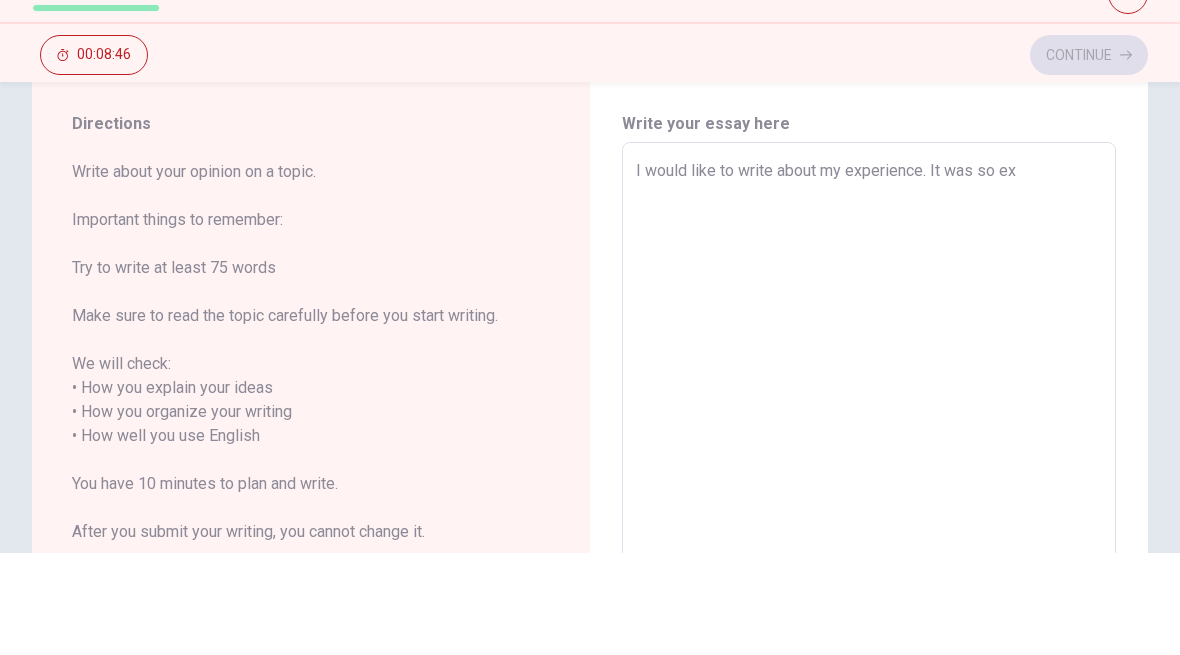 type on "I would like to write about my experience. It was so exc" 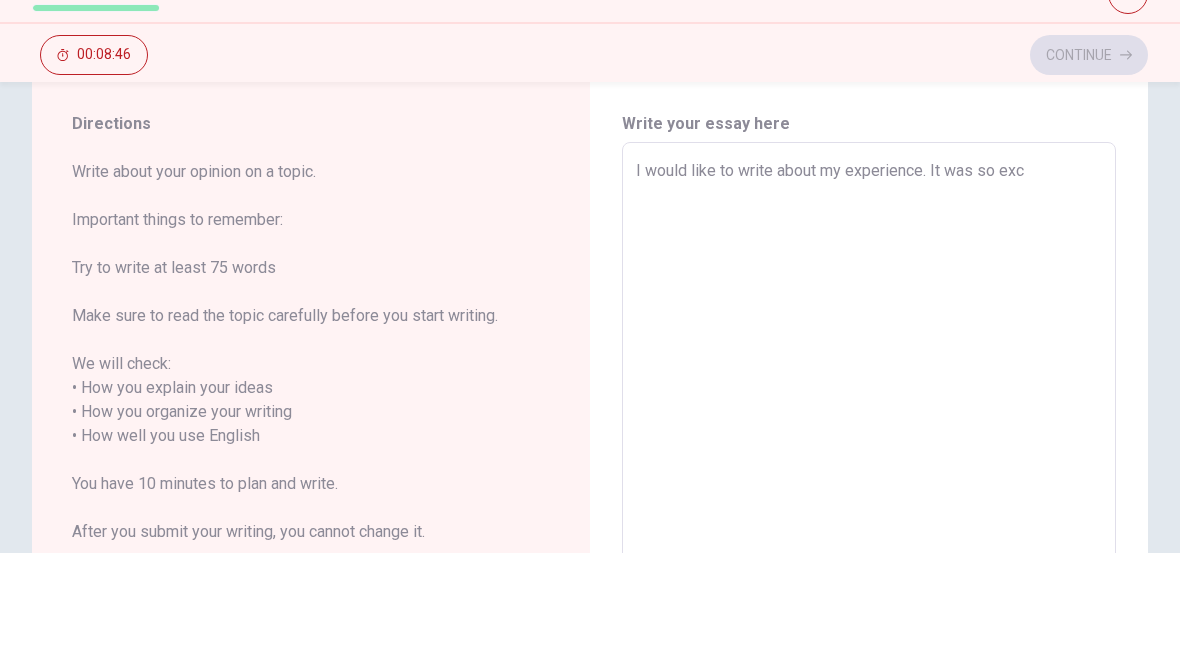 type on "x" 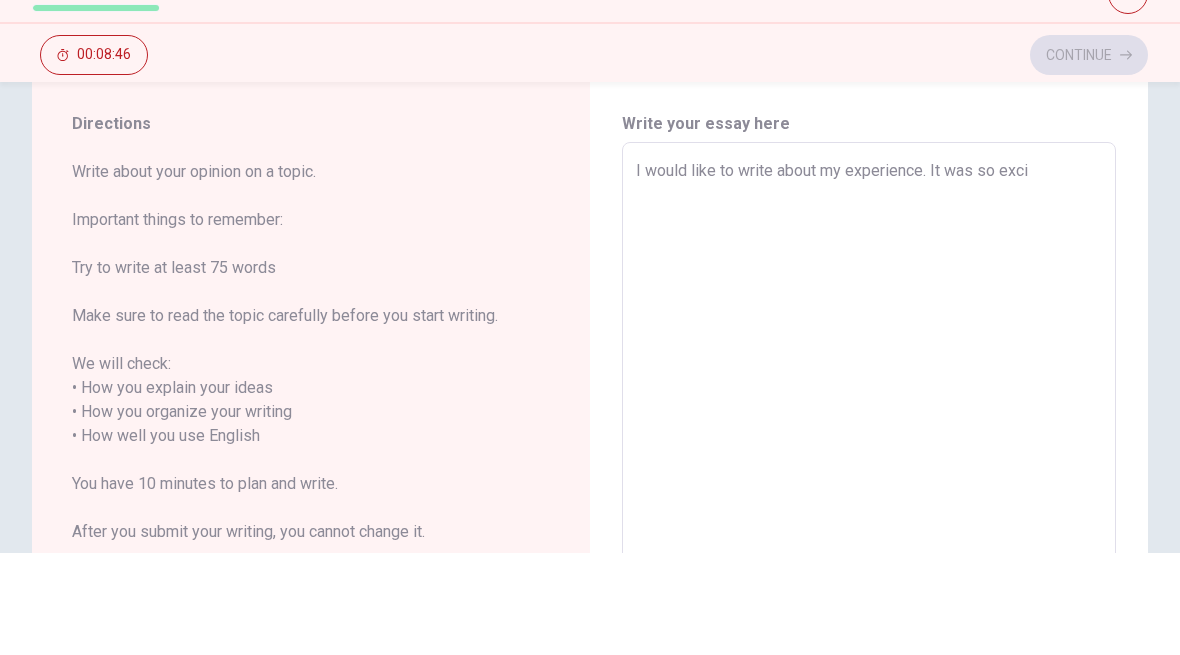 type on "x" 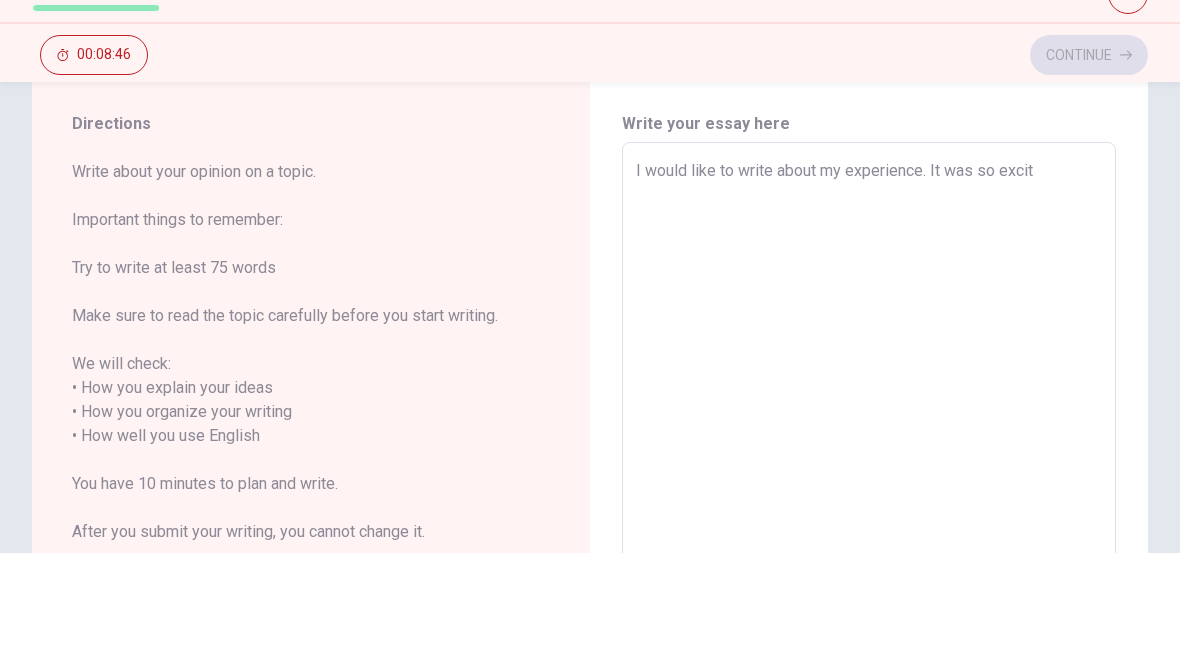 type on "x" 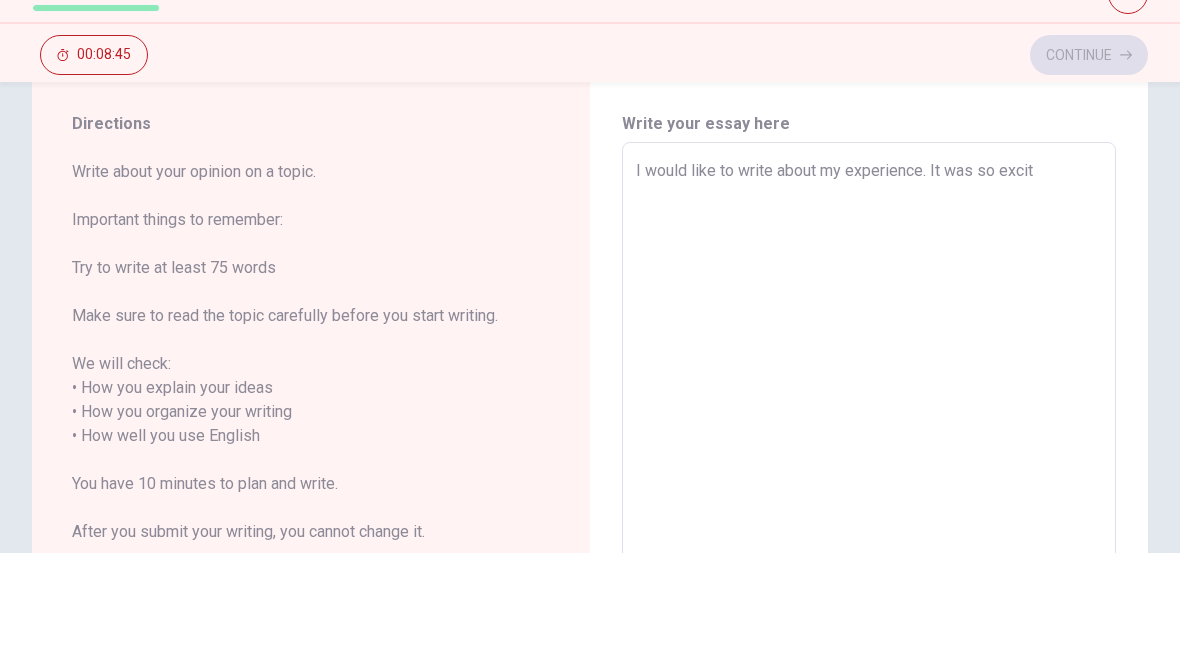 type on "I would like to write about my experience. It was so exciti" 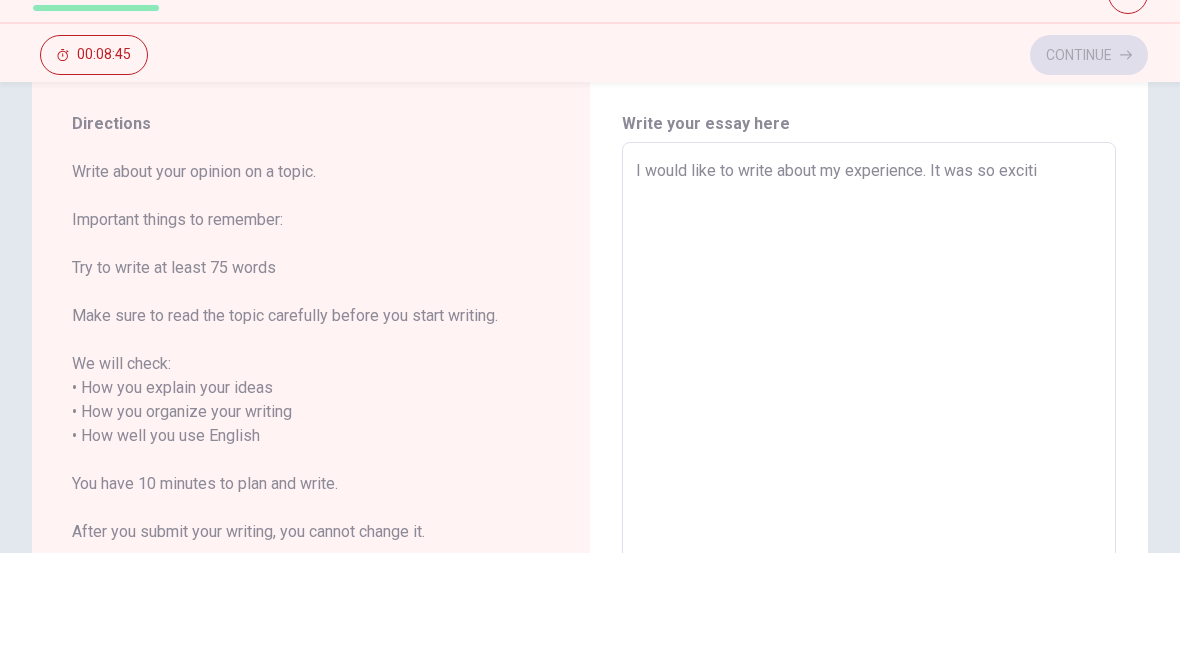 type on "x" 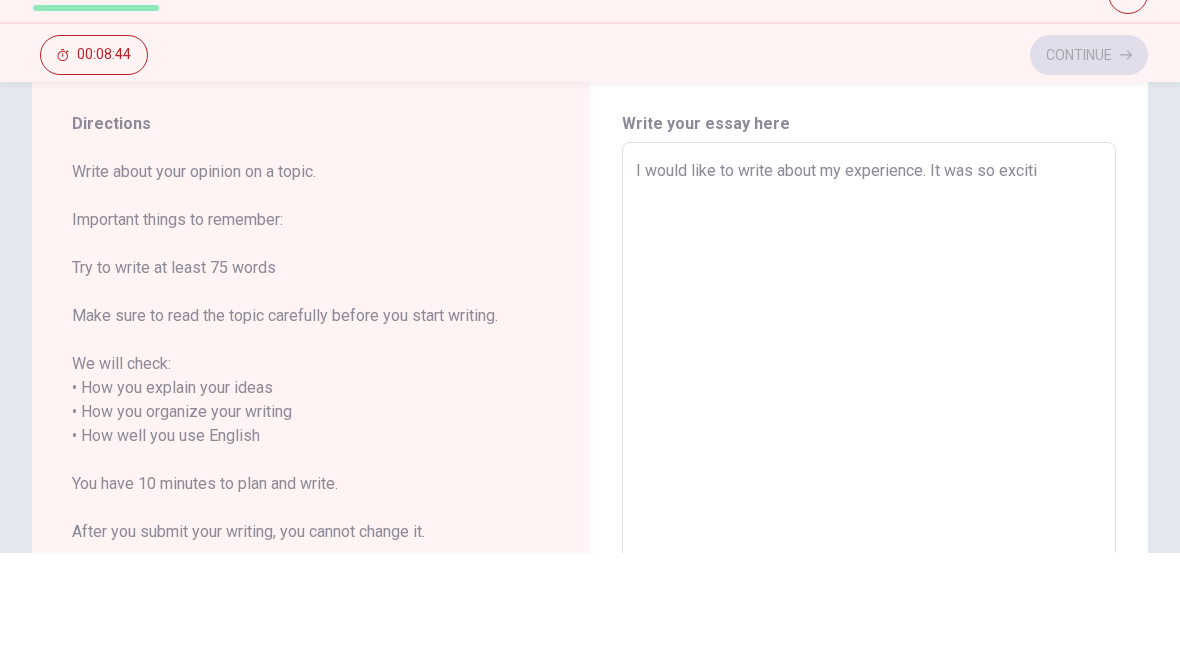 type on "I would like to write about my experience. It was so excitin" 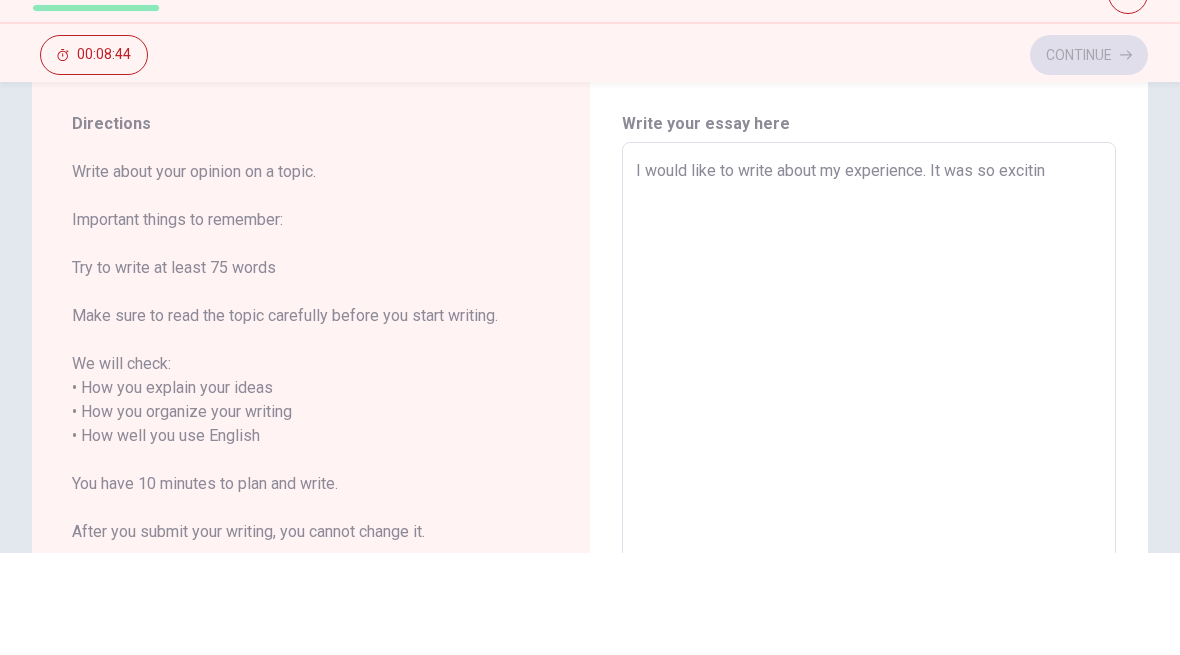 type on "x" 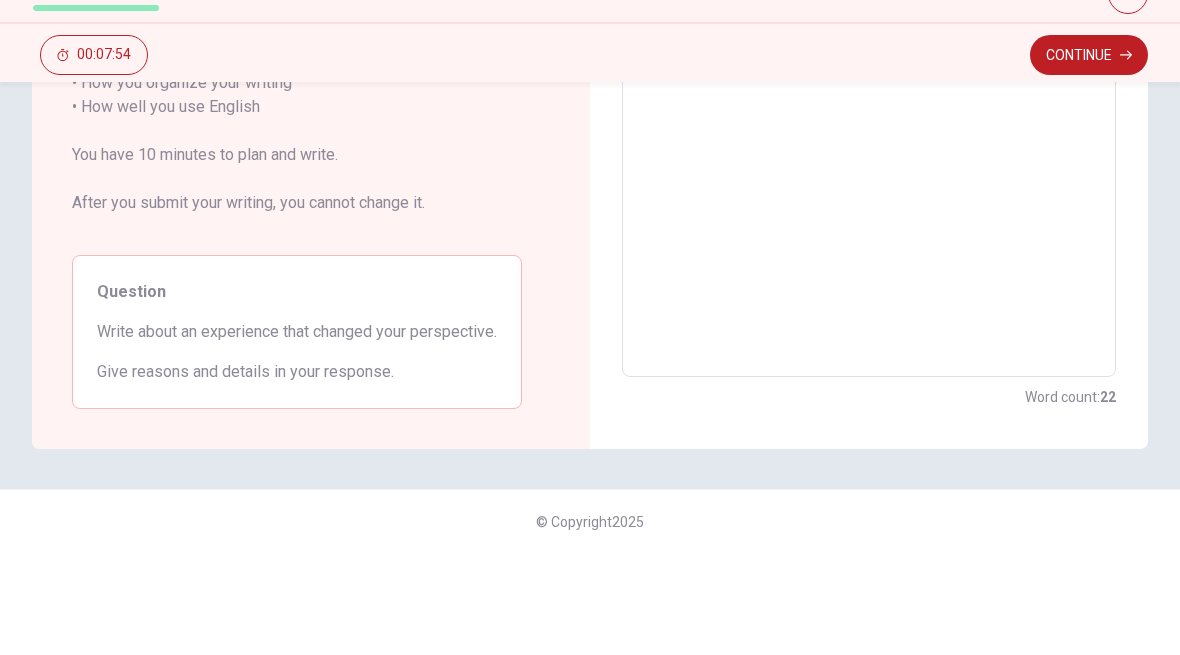 scroll, scrollTop: 379, scrollLeft: 0, axis: vertical 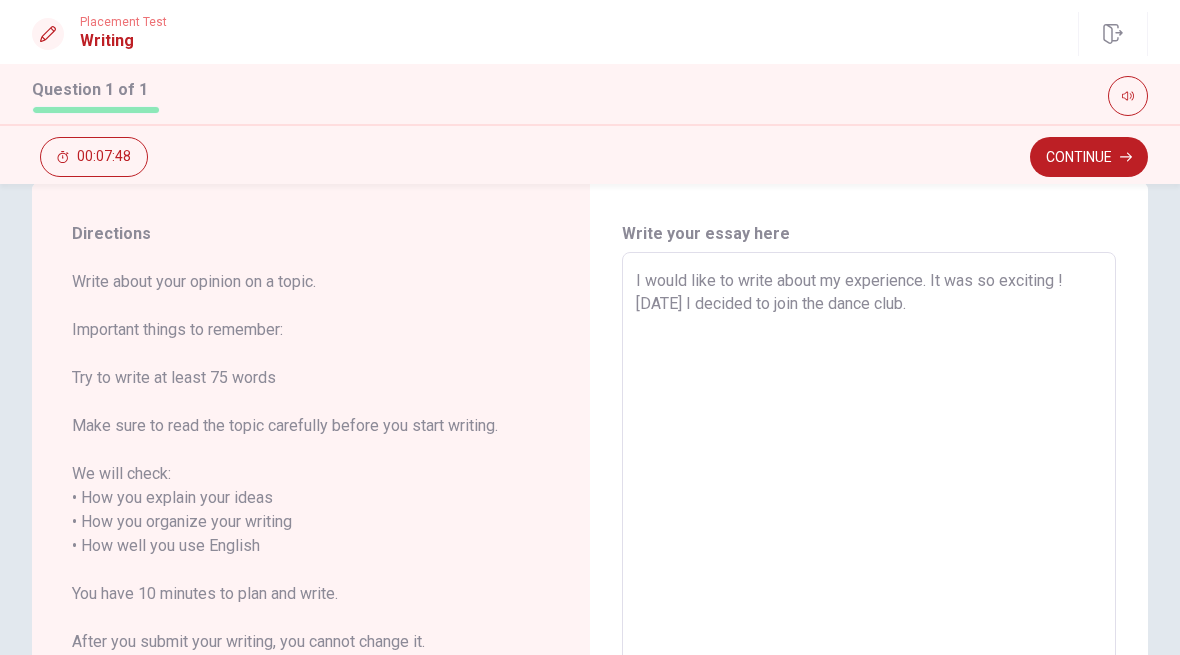click on "I would like to write about my experience. It was so exciting !
[DATE] I decided to join the dance club." at bounding box center (869, 534) 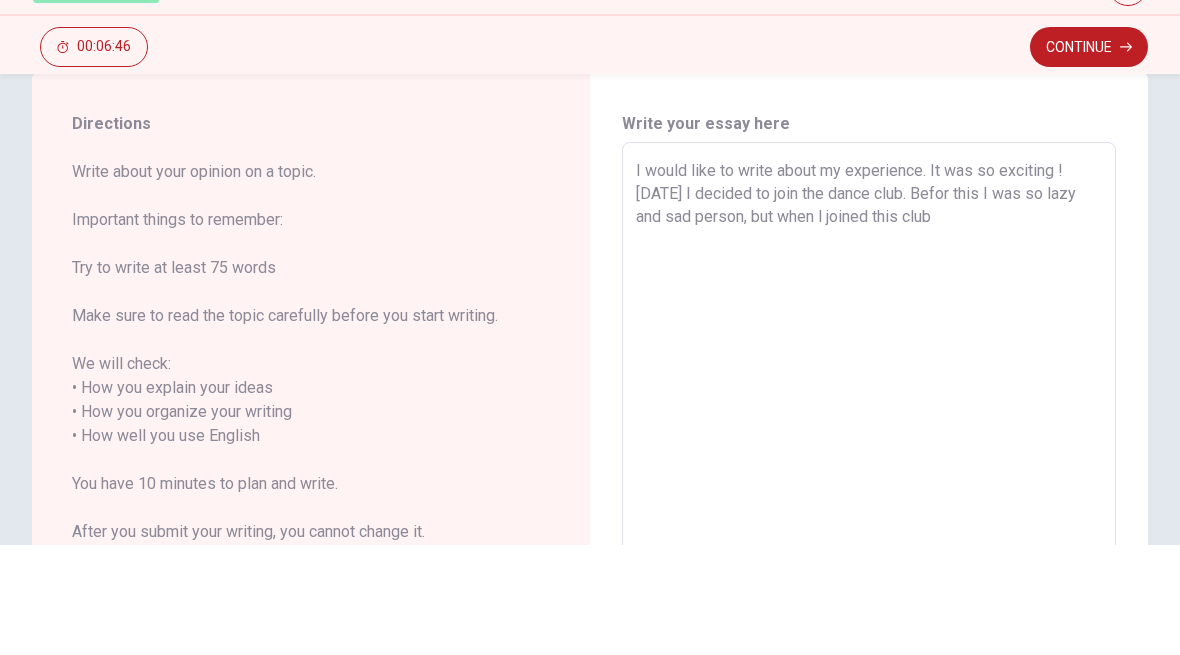 click on "I would like to write about my experience. It was so exciting !
[DATE] I decided to join the dance club. Befor this I was so lazy and sad person, but when l joined this club" at bounding box center [869, 534] 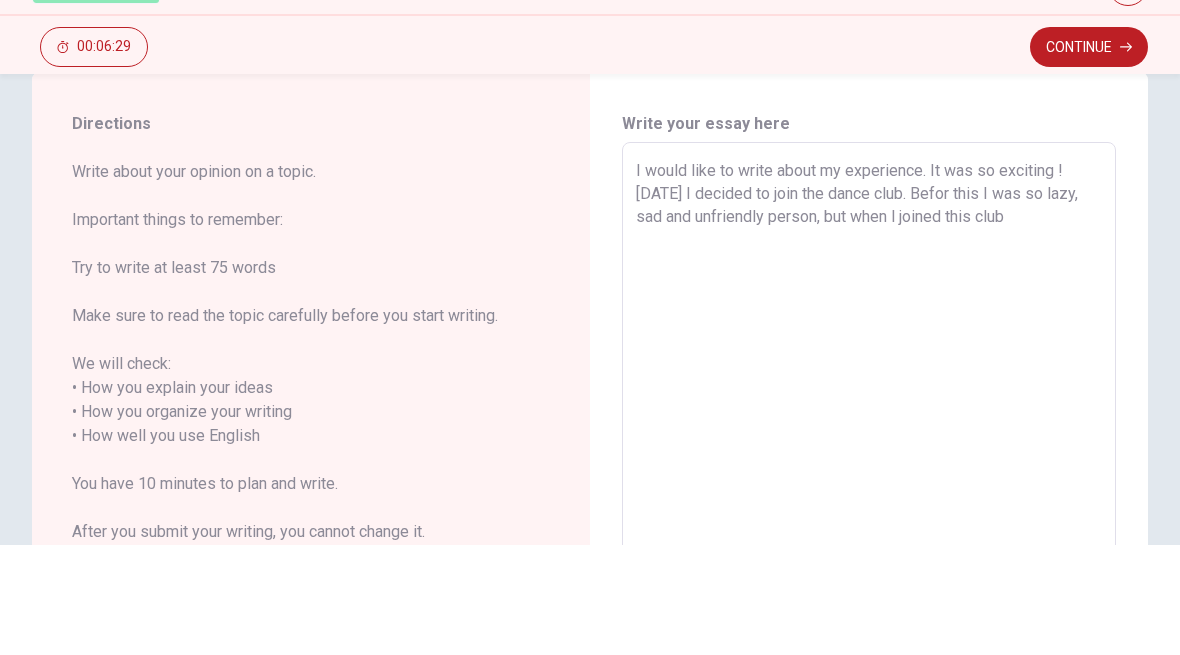 click on "I would like to write about my experience. It was so exciting !
[DATE] I decided to join the dance club. Befor this I was so lazy, sad and unfriendly person, but when l joined this club" at bounding box center (869, 534) 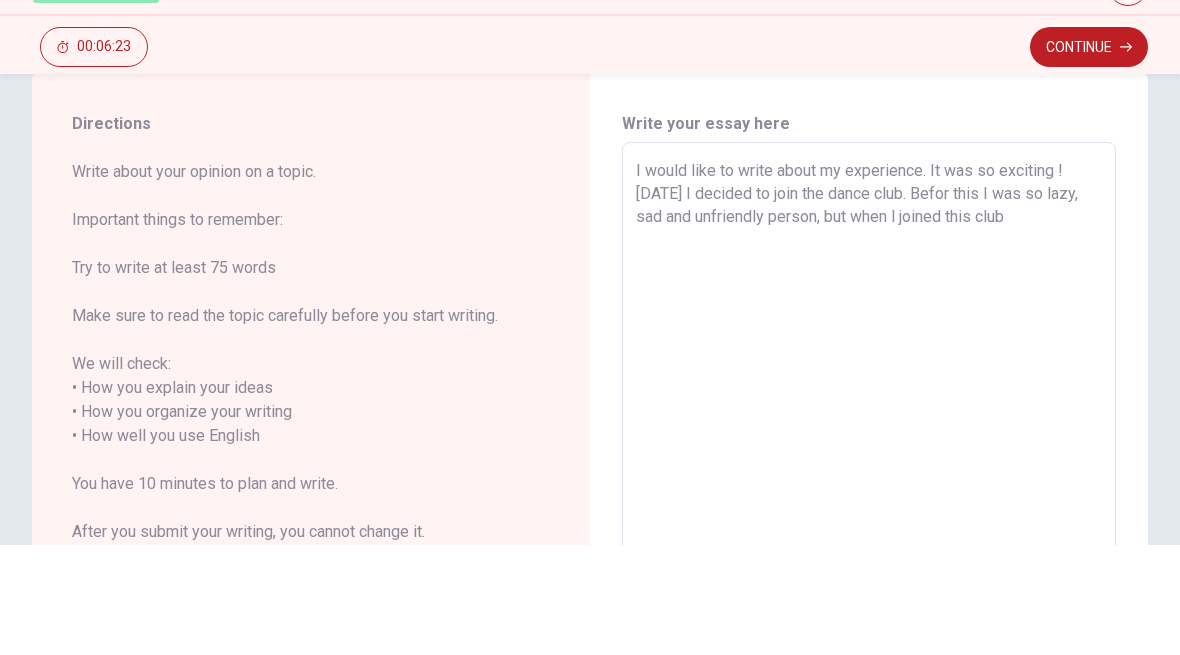 click on "I would like to write about my experience. It was so exciting !
[DATE] I decided to join the dance club. Befor this I was so lazy, sad and unfriendly person, but when l joined this club" at bounding box center [869, 534] 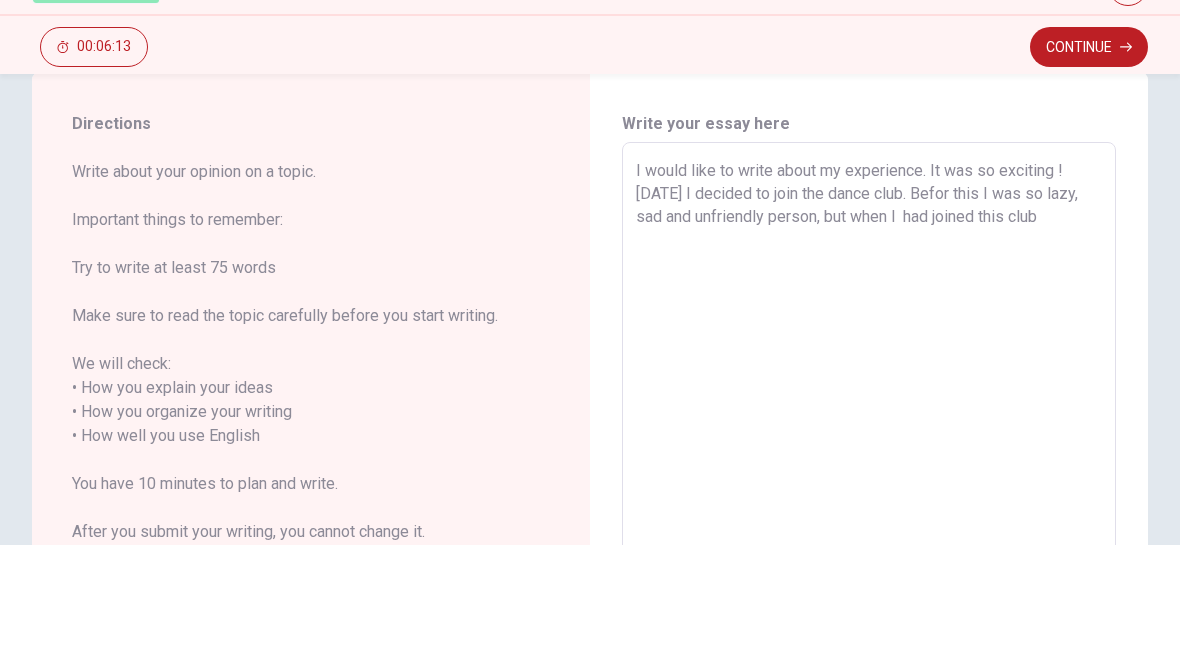 click on "I would like to write about my experience. It was so exciting !
[DATE] I decided to join the dance club. Befor this I was so lazy, sad and unfriendly person, but when l  had joined this club" at bounding box center [869, 534] 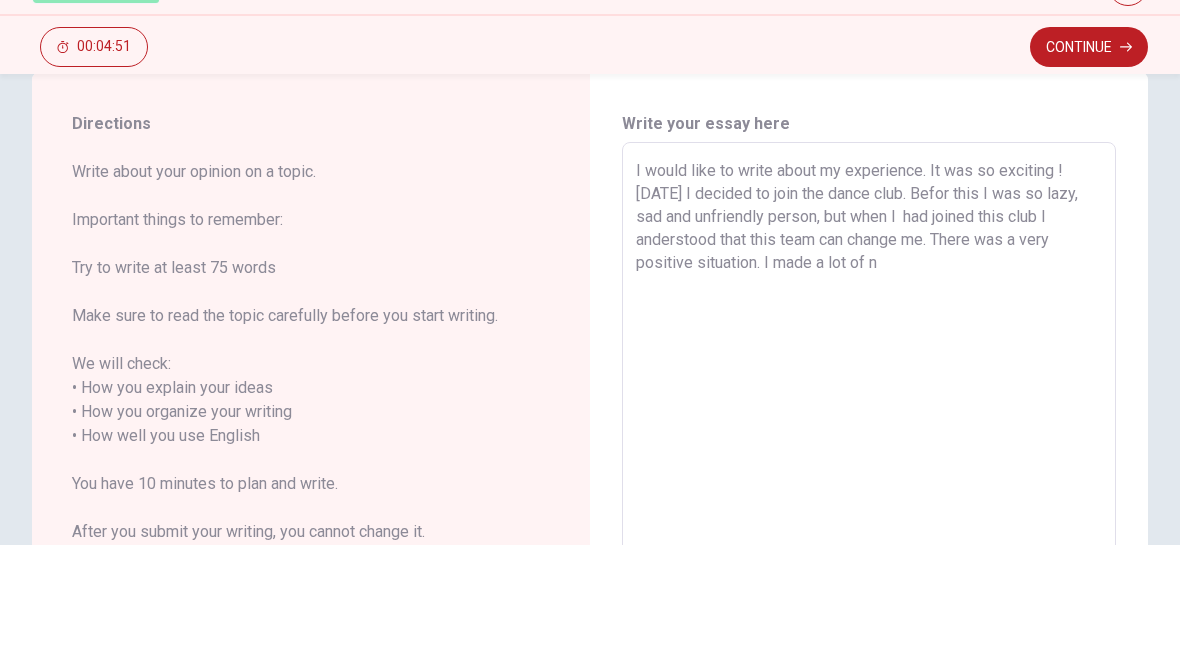 click on "I would like to write about my experience. It was so exciting !
[DATE] I decided to join the dance club. Befor this I was so lazy, sad and unfriendly person, but when l  had joined this club I anderstood that this team can change me. There was a very positive situation. I made a lot of n" at bounding box center (869, 534) 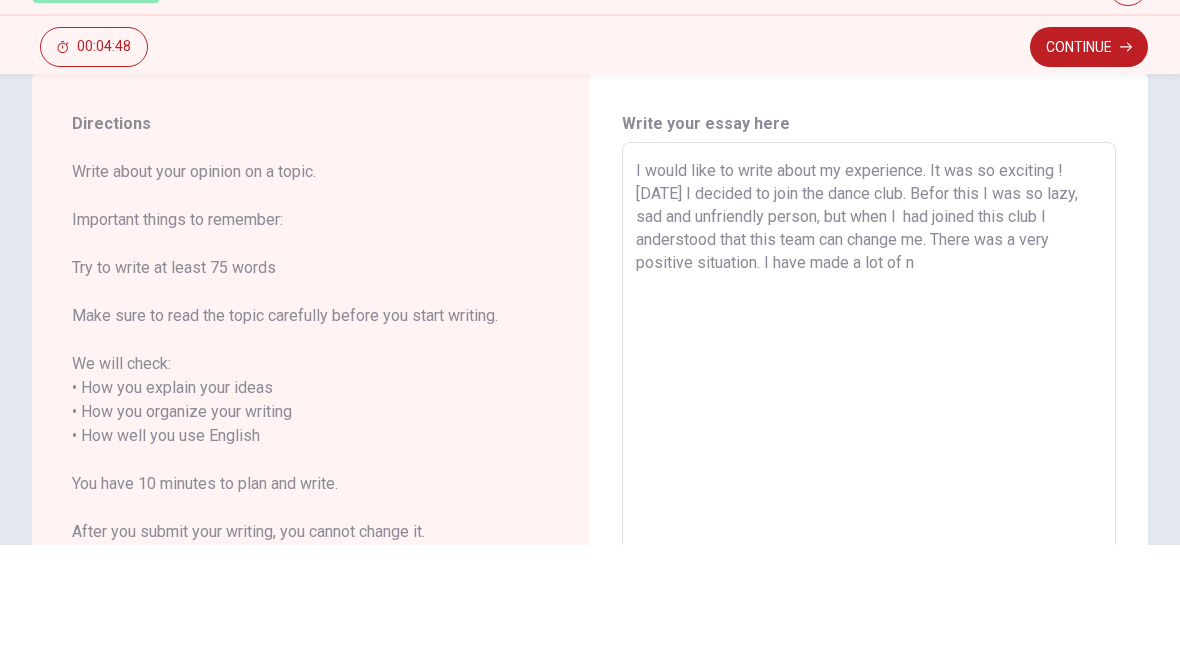 click on "I would like to write about my experience. It was so exciting !
[DATE] I decided to join the dance club. Befor this I was so lazy, sad and unfriendly person, but when l  had joined this club I anderstood that this team can change me. There was a very positive situation. I have made a lot of n" at bounding box center [869, 534] 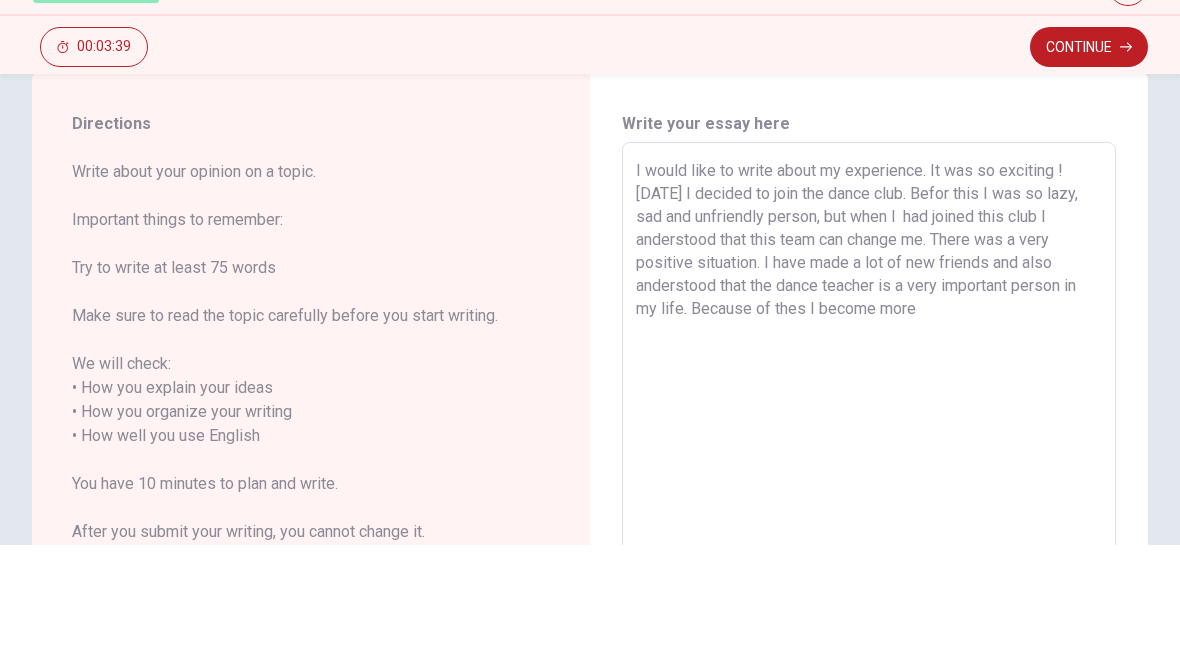 click on "I would like to write about my experience. It was so exciting !
[DATE] I decided to join the dance club. Befor this I was so lazy, sad and unfriendly person, but when l  had joined this club I anderstood that this team can change me. There was a very positive situation. I have made a lot of new friends and also anderstood that the dance teacher is a very important person in my life. Because of thes I become more" at bounding box center (869, 534) 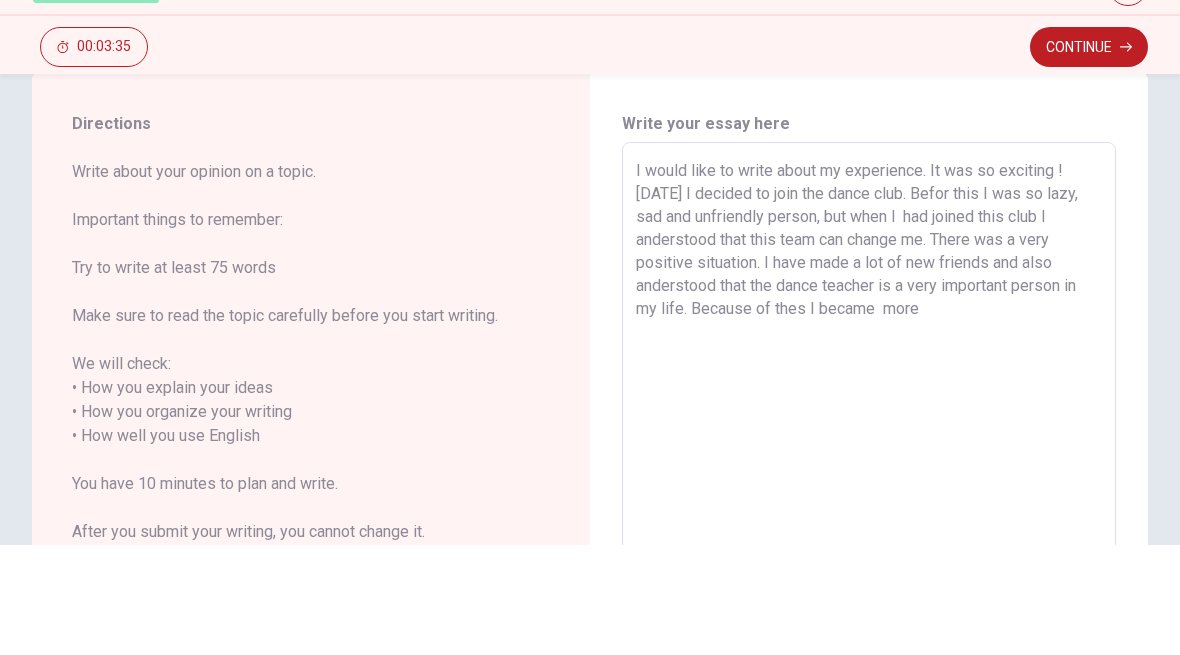 click on "I would like to write about my experience. It was so exciting !
[DATE] I decided to join the dance club. Befor this I was so lazy, sad and unfriendly person, but when l  had joined this club I anderstood that this team can change me. There was a very positive situation. I have made a lot of new friends and also anderstood that the dance teacher is a very important person in my life. Because of thes I became  more" at bounding box center (869, 534) 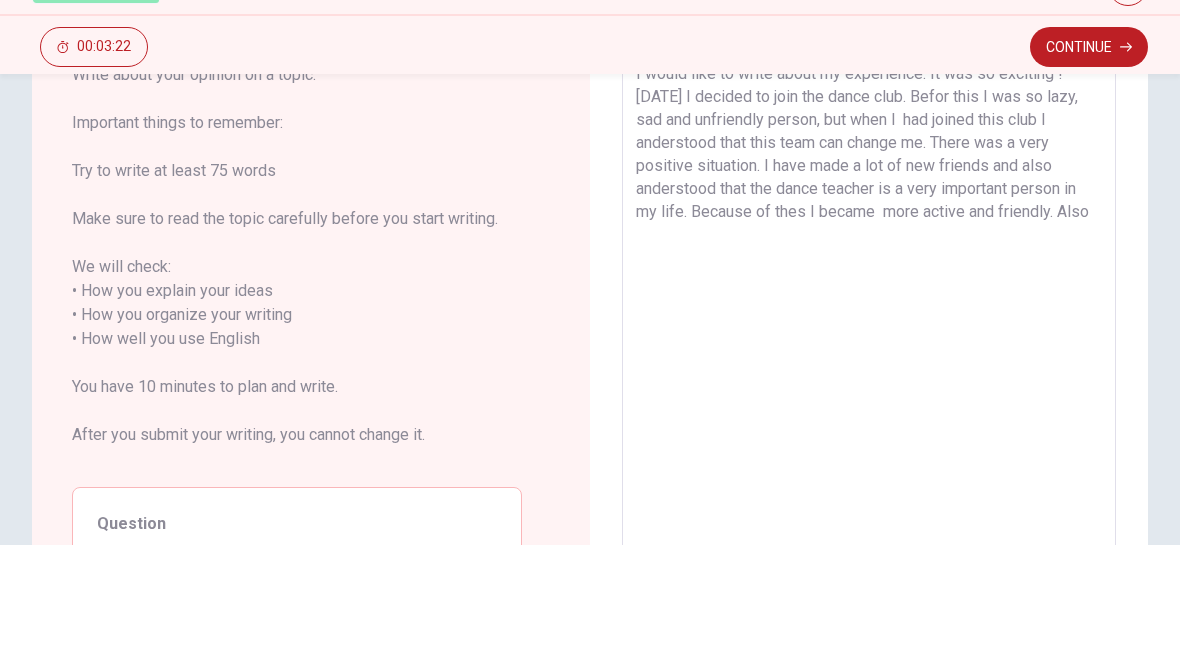 scroll, scrollTop: 161, scrollLeft: 0, axis: vertical 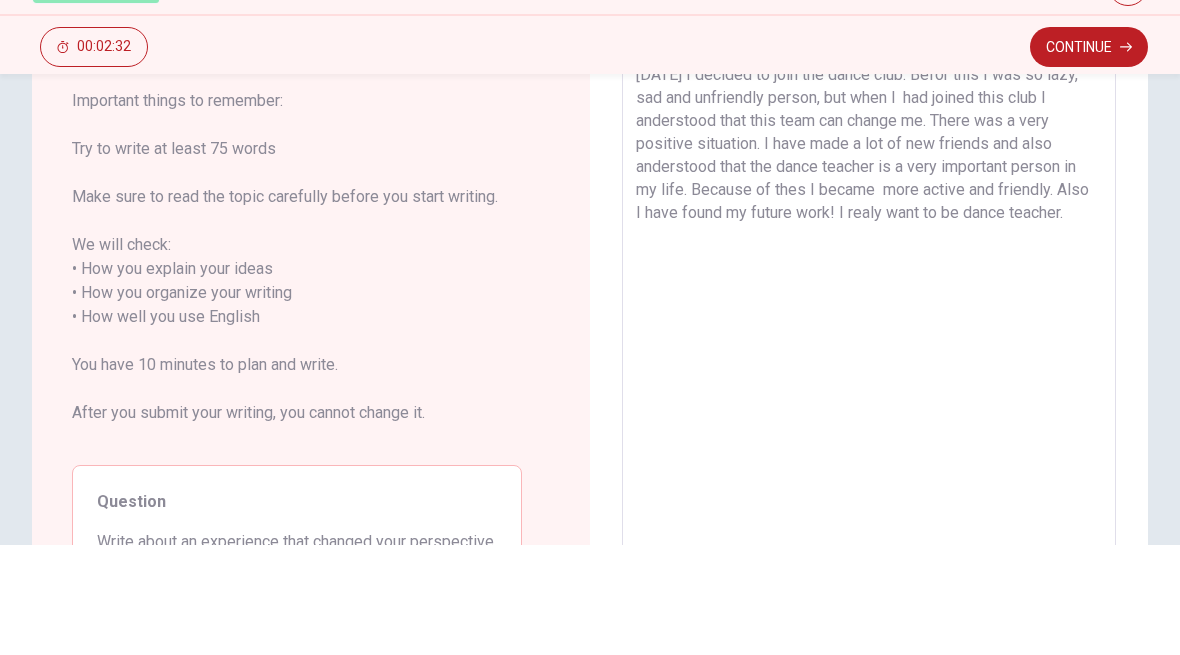 click on "Directions Write about your opinion on a topic.
Important things to remember:
Try to write at least 75 words
Make sure to read the topic carefully before you start writing.
We will check:
• How you explain your ideas
• How you organize your writing
• How well you use English
You have 10 minutes to plan and write.
After you submit your writing, you cannot change it.  Question Write about an experience that changed your perspective. Give reasons and details in your response." at bounding box center (311, 416) 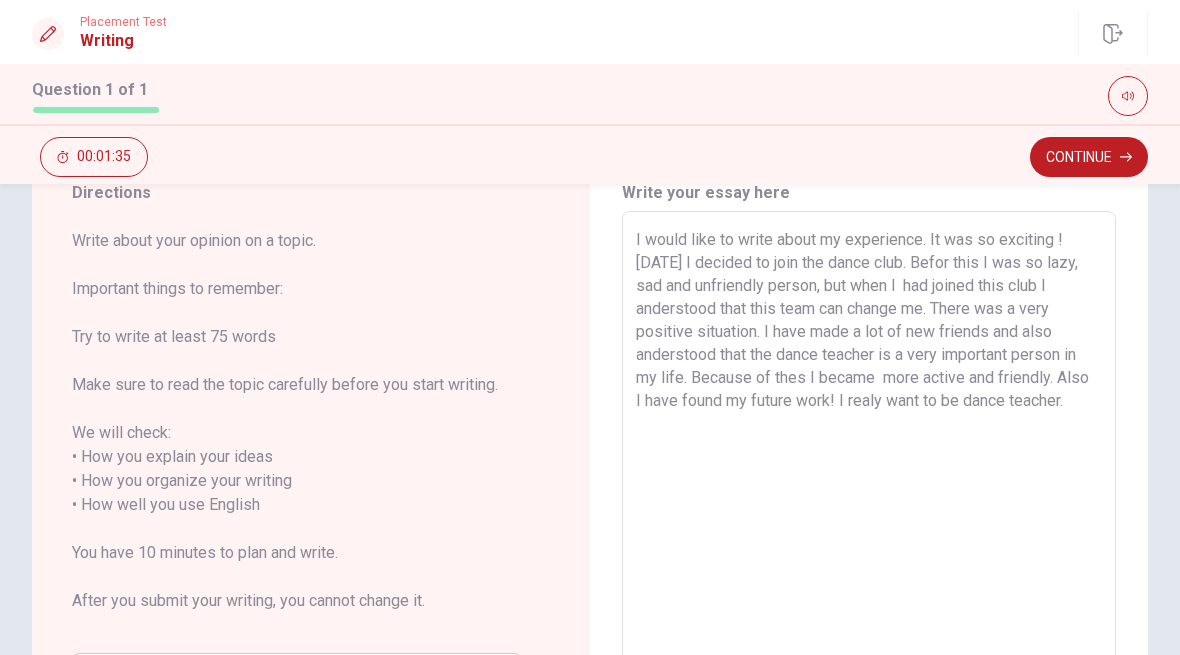 scroll, scrollTop: 76, scrollLeft: 0, axis: vertical 